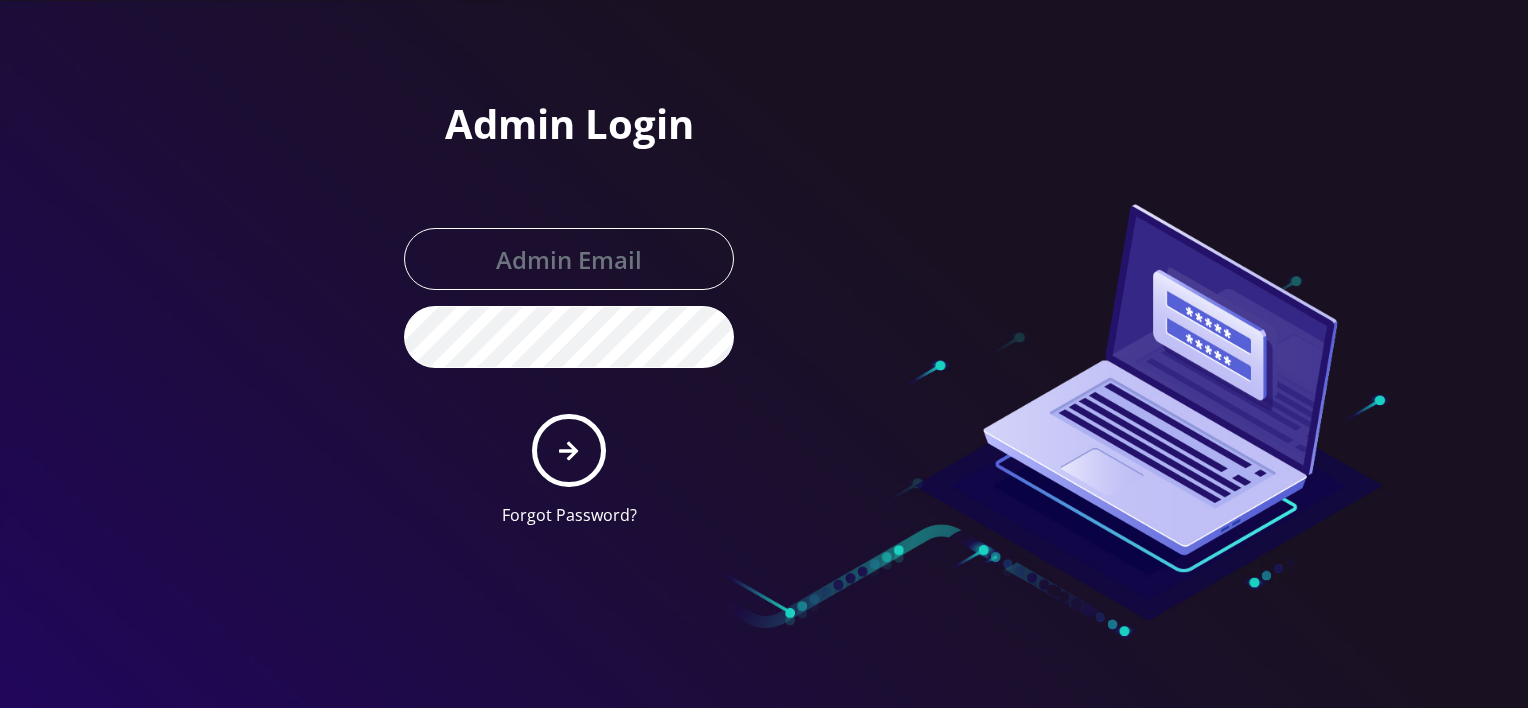 scroll, scrollTop: 0, scrollLeft: 0, axis: both 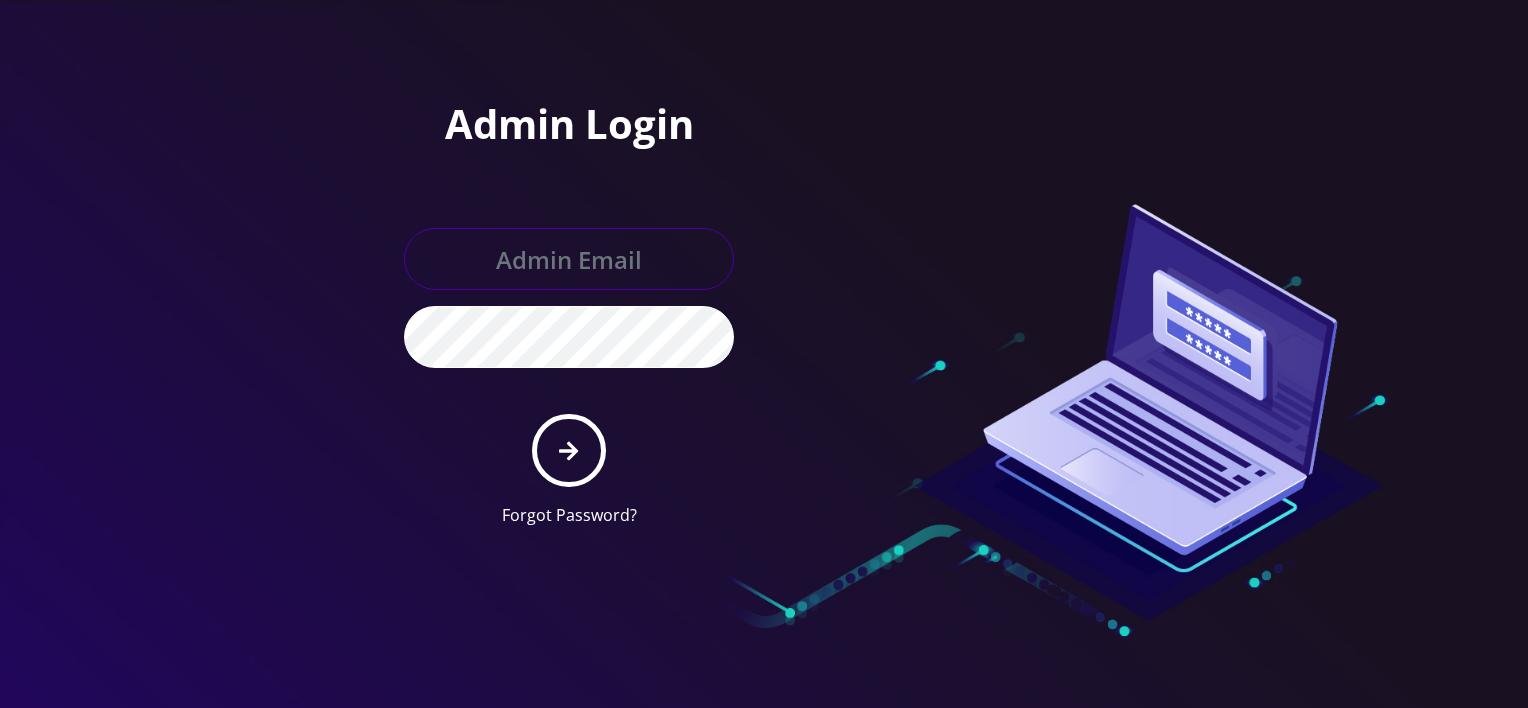 click at bounding box center (569, 259) 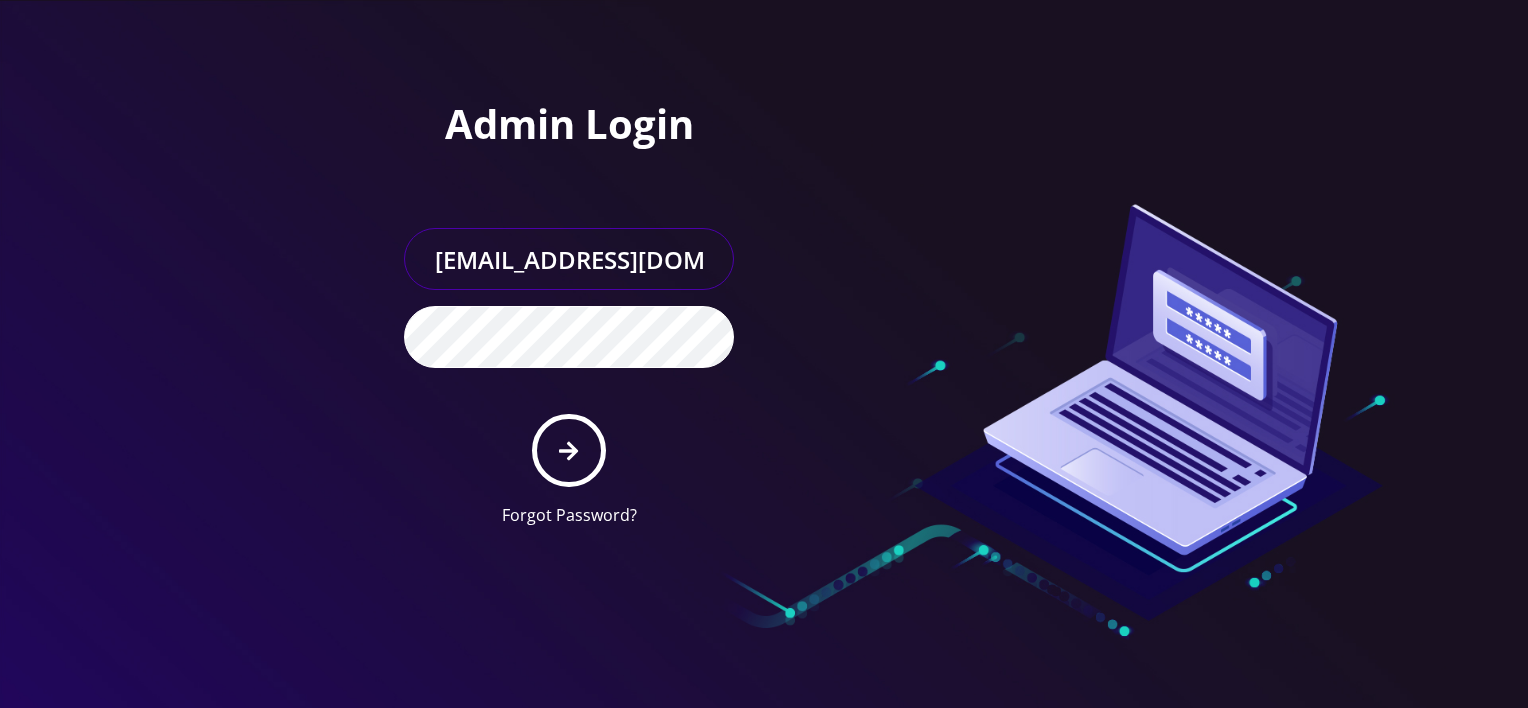 type on "gulraiz@gmail.com" 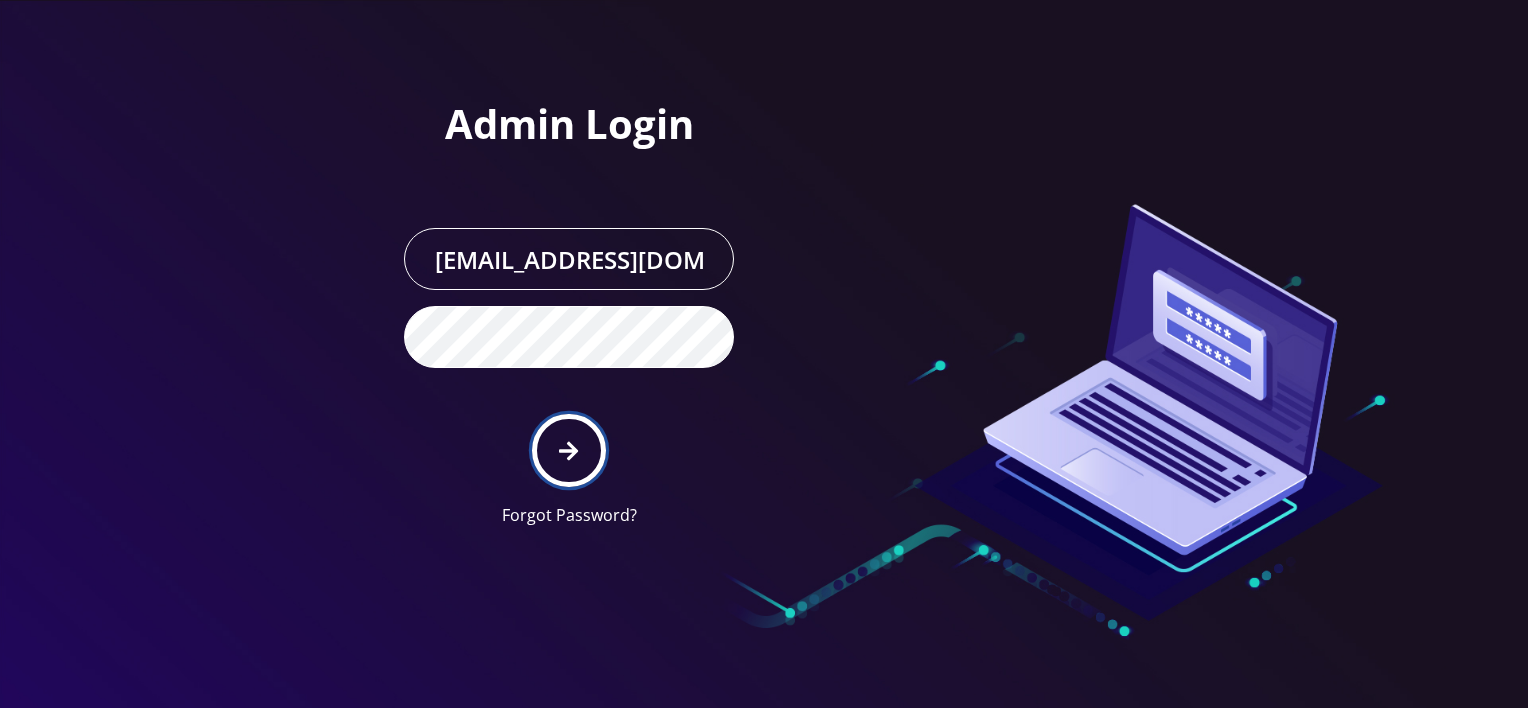 click 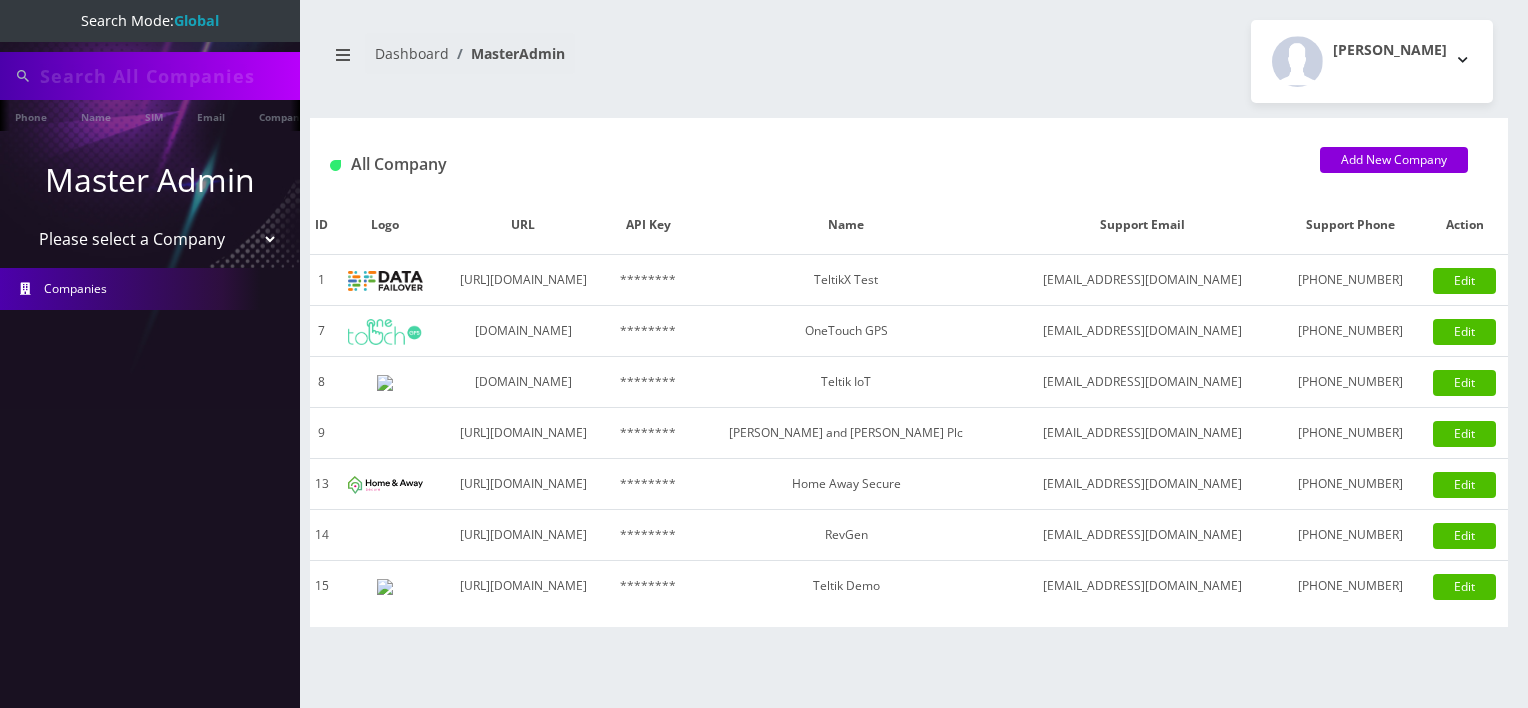 scroll, scrollTop: 0, scrollLeft: 0, axis: both 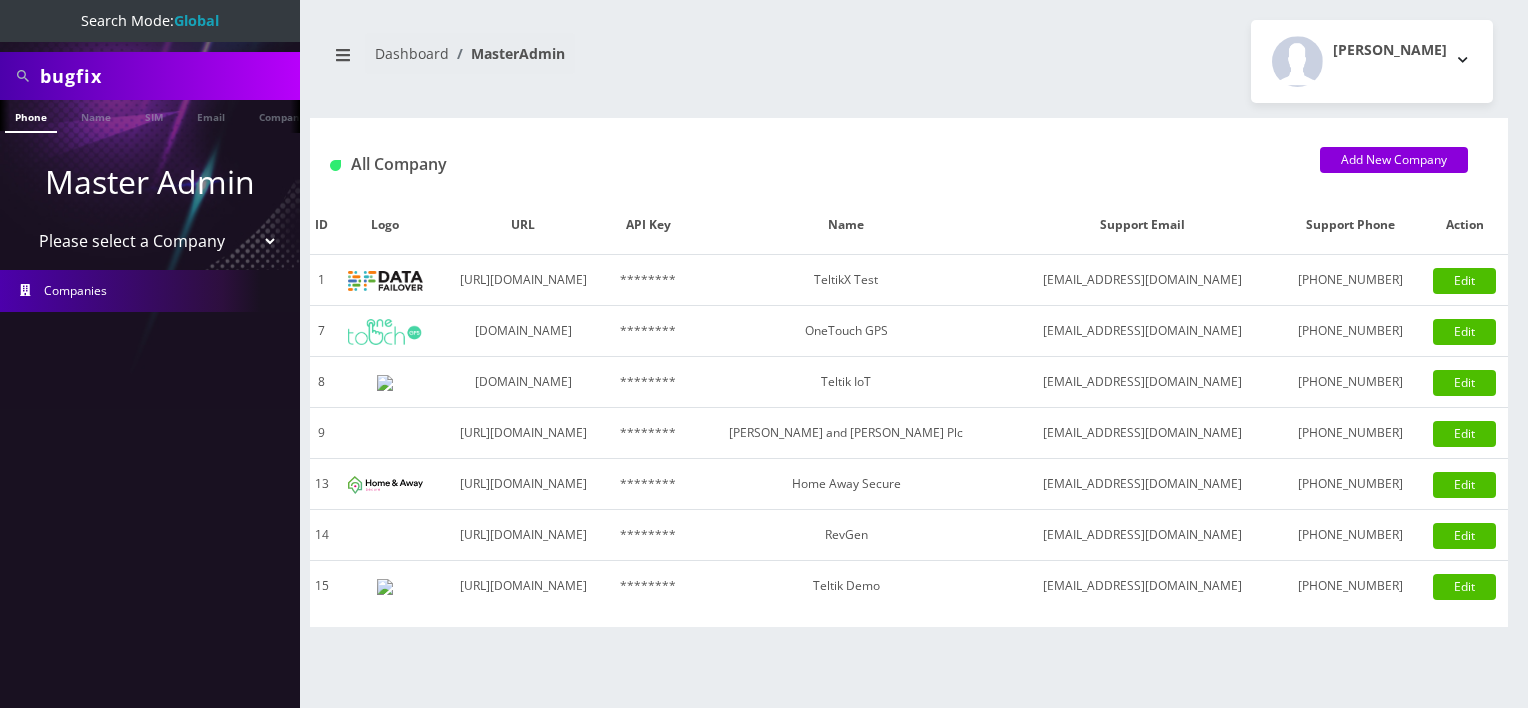 click on "Please select a Company
TeltikX Test
OneTouch GPS
Teltik IoT
Hale and Serrano Plc
Home Away Secure
RevGen
Teltik Demo" at bounding box center [150, 241] 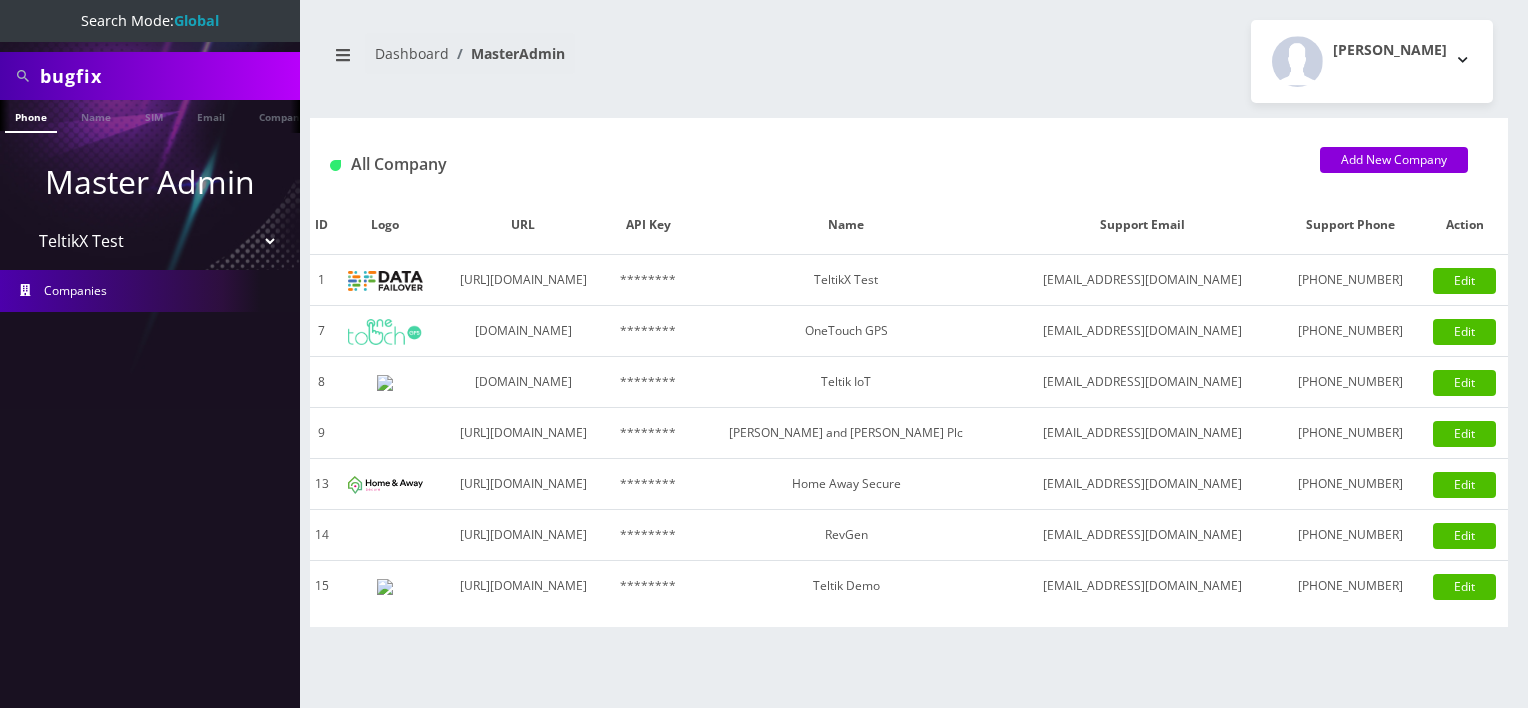 click on "Please select a Company
TeltikX Test
OneTouch GPS
Teltik IoT
Hale and Serrano Plc
Home Away Secure
RevGen
Teltik Demo" at bounding box center [150, 241] 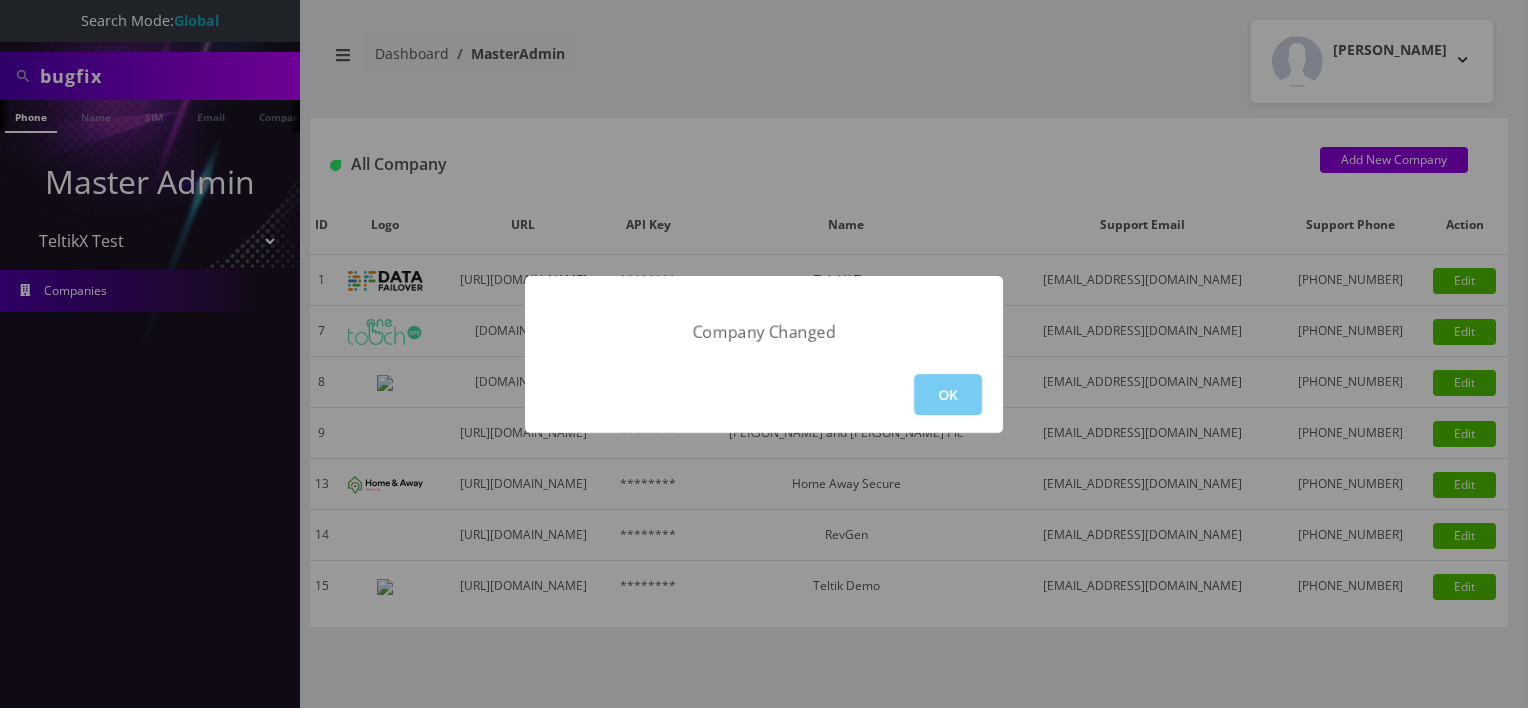 click on "OK" at bounding box center [948, 394] 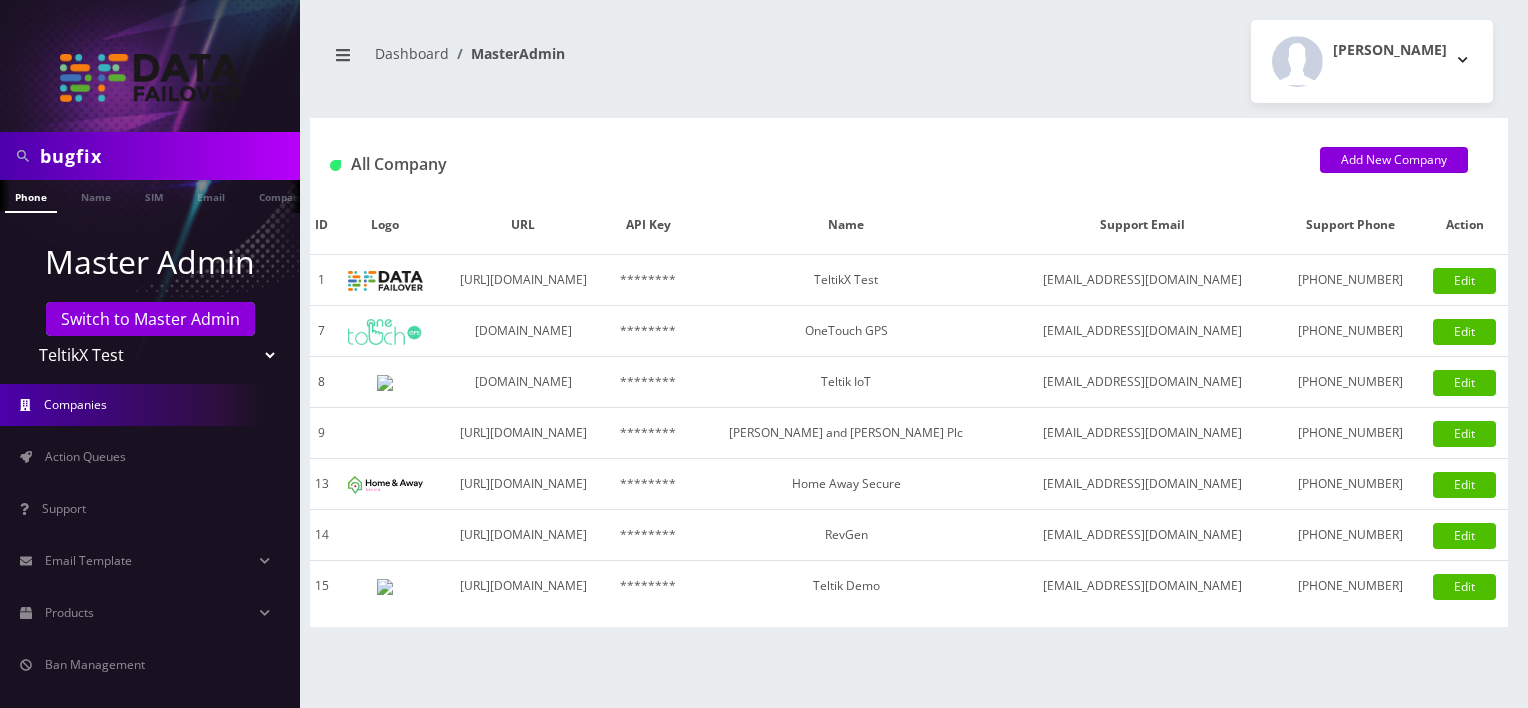 scroll, scrollTop: 0, scrollLeft: 0, axis: both 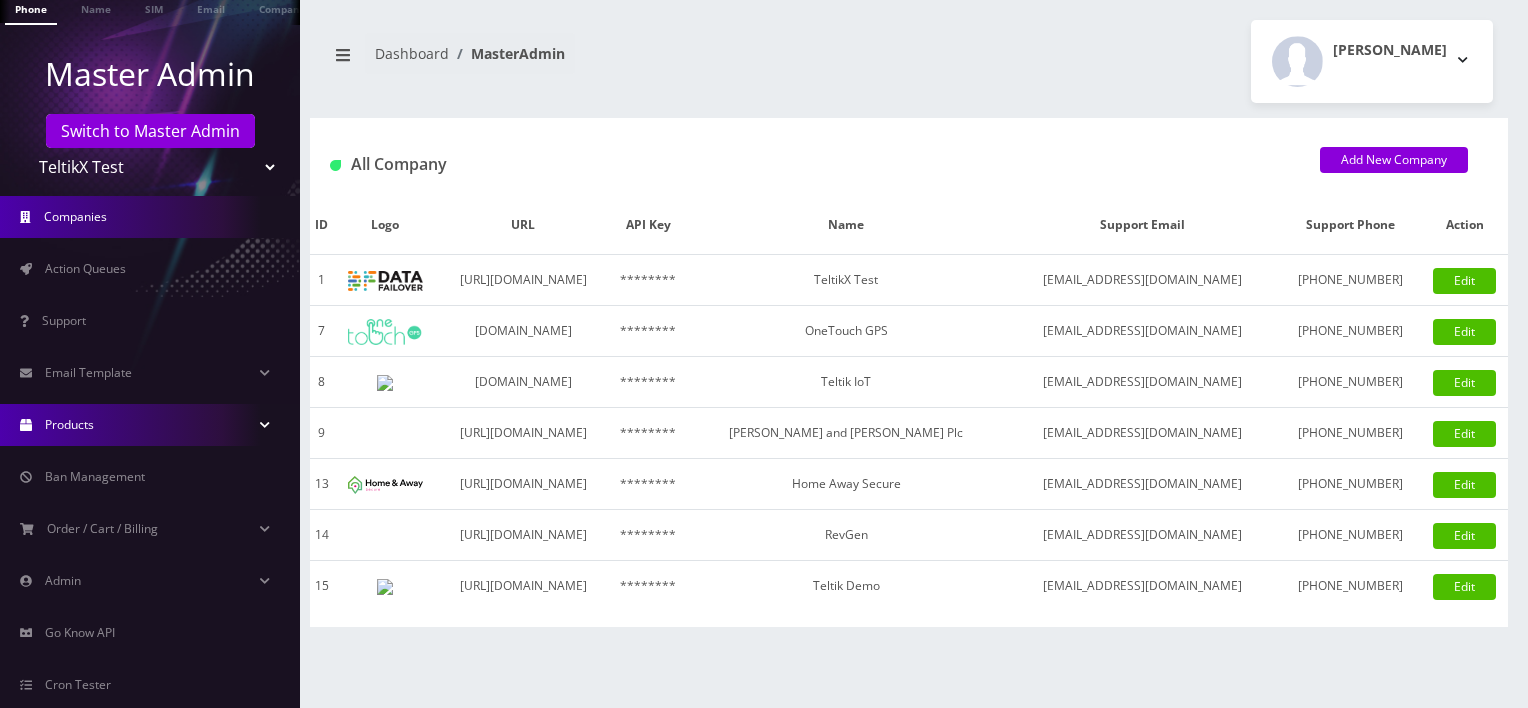 click on "Products" at bounding box center (150, 425) 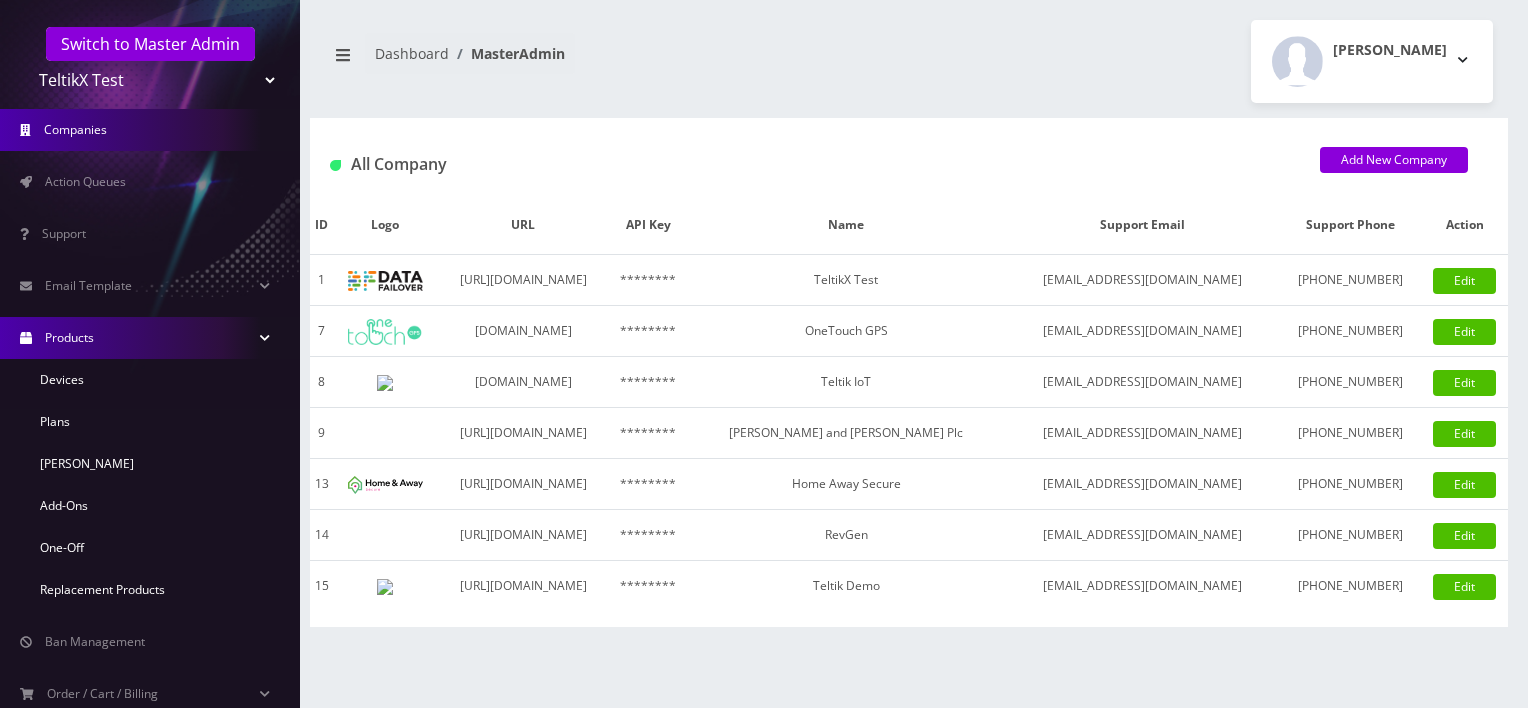scroll, scrollTop: 276, scrollLeft: 0, axis: vertical 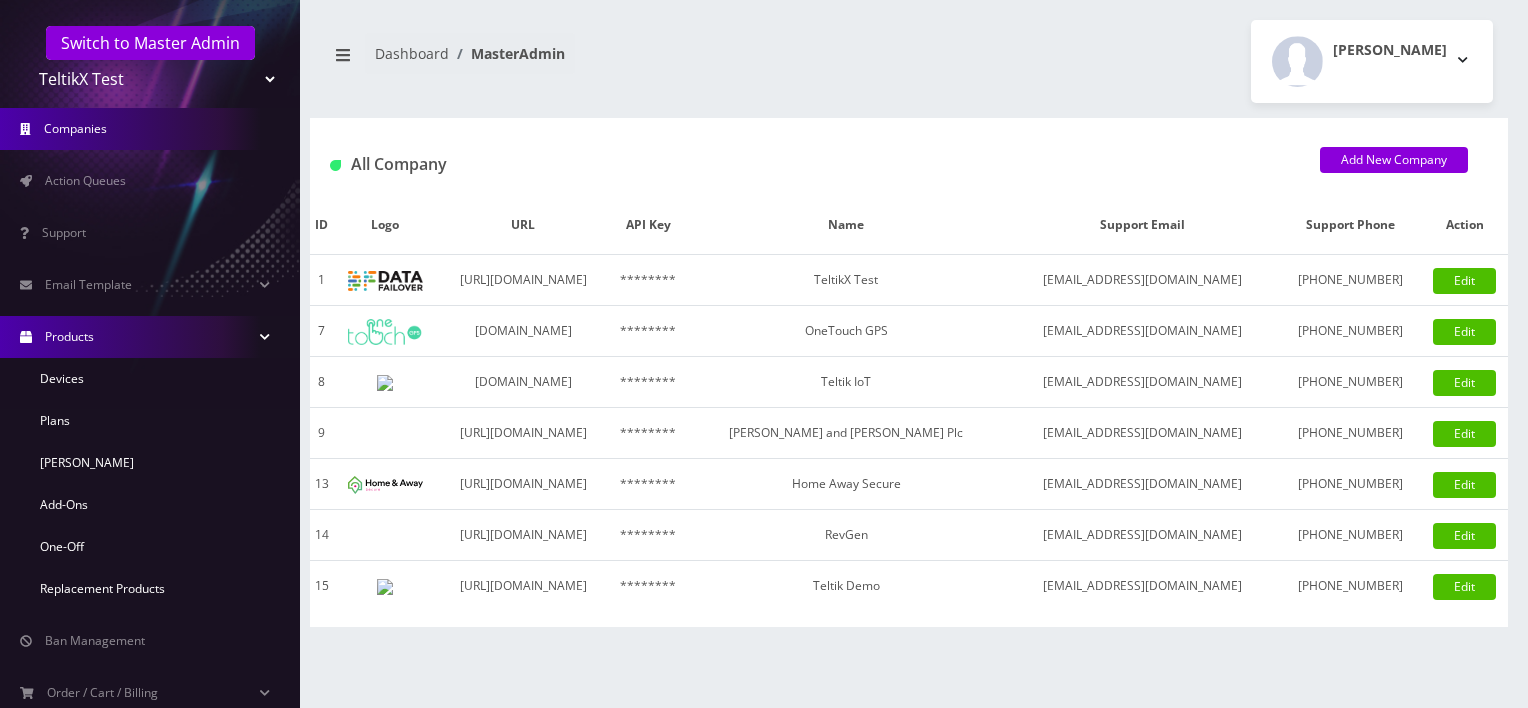 click on "Plans" at bounding box center [150, 421] 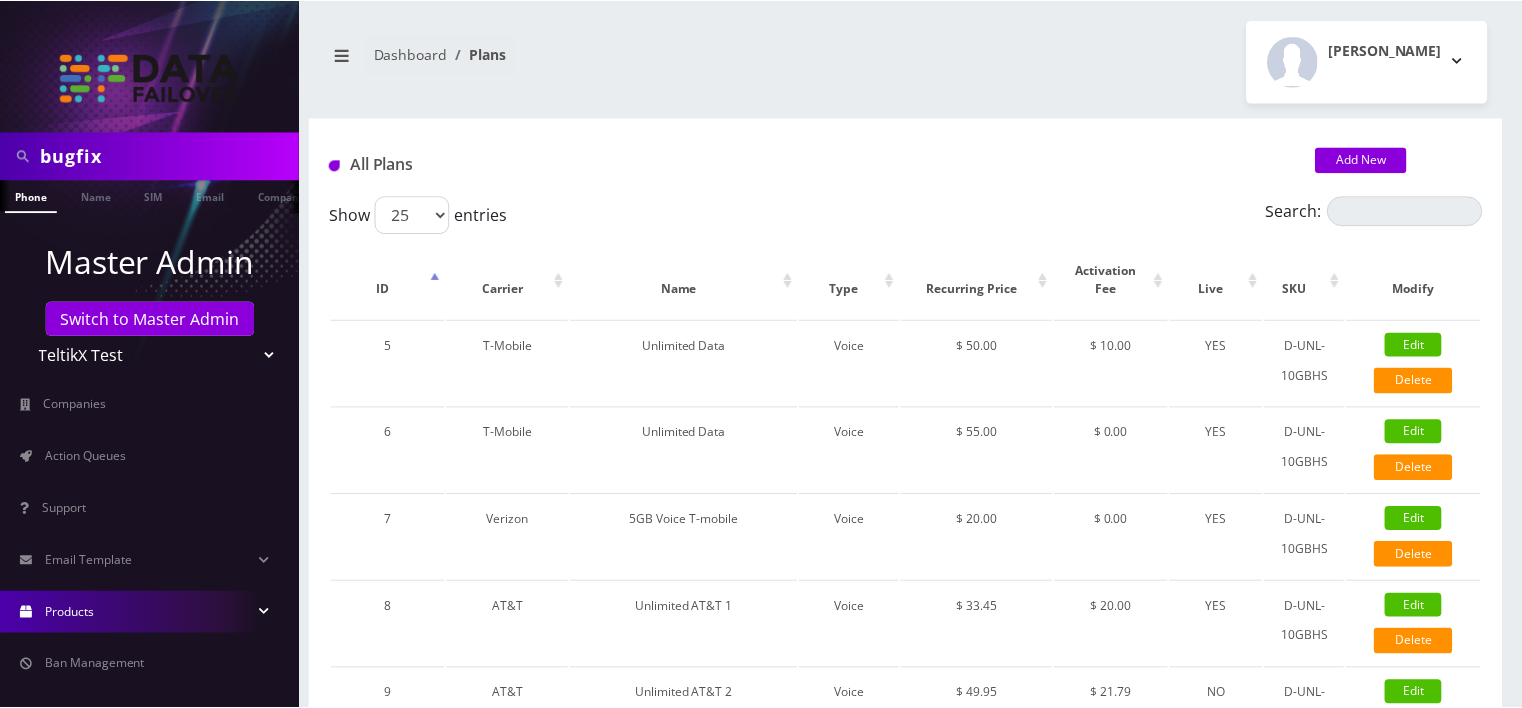 scroll, scrollTop: 0, scrollLeft: 0, axis: both 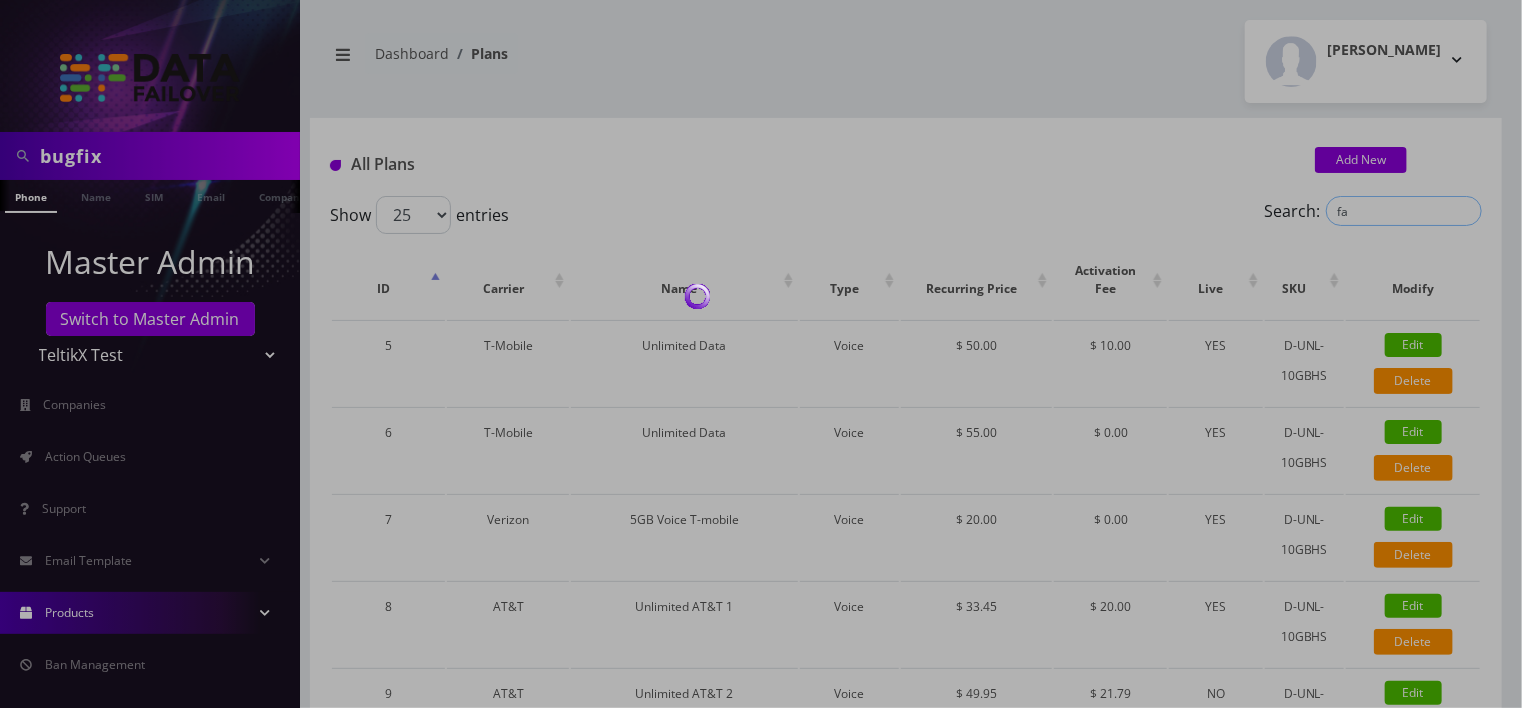 click on "bugfix
Phone
Name
SIM
Email
Company
Subscription
Master Admin
Switch to Master Admin
TeltikX Test
OneTouch GPS
Teltik IoT
Hale and Serrano Plc
Home Away Secure RevGen Teltik Demo" at bounding box center (761, 1281) 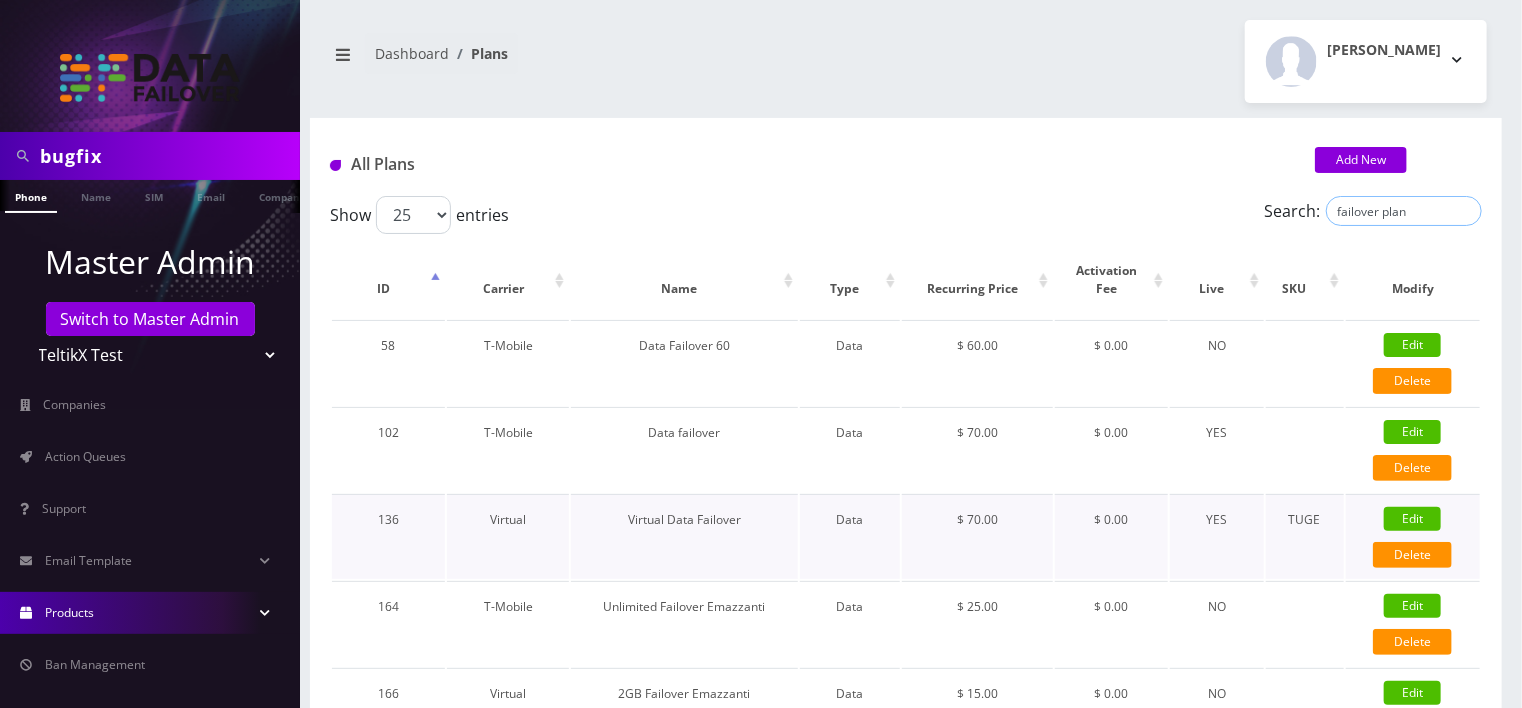 scroll, scrollTop: 111, scrollLeft: 0, axis: vertical 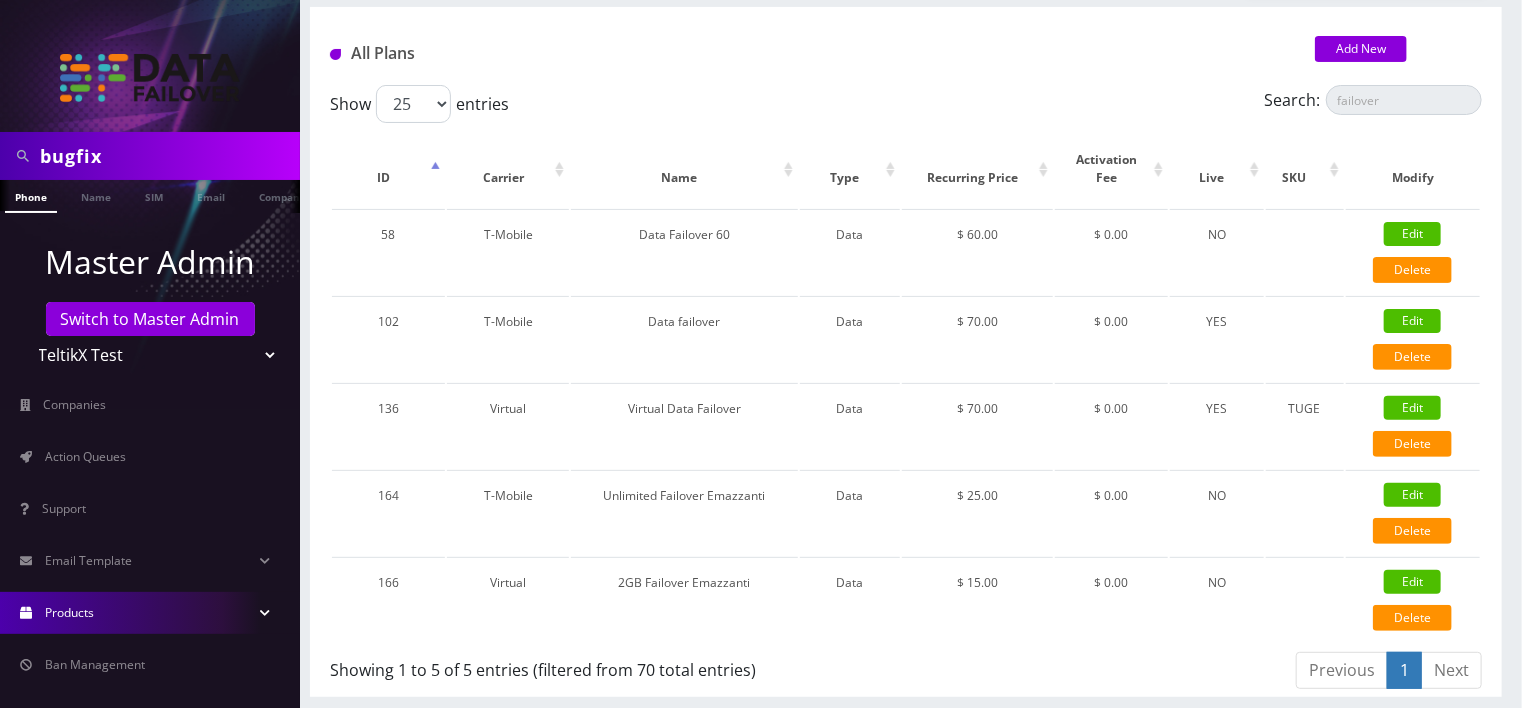 click on "Search: failover" at bounding box center (1338, 104) 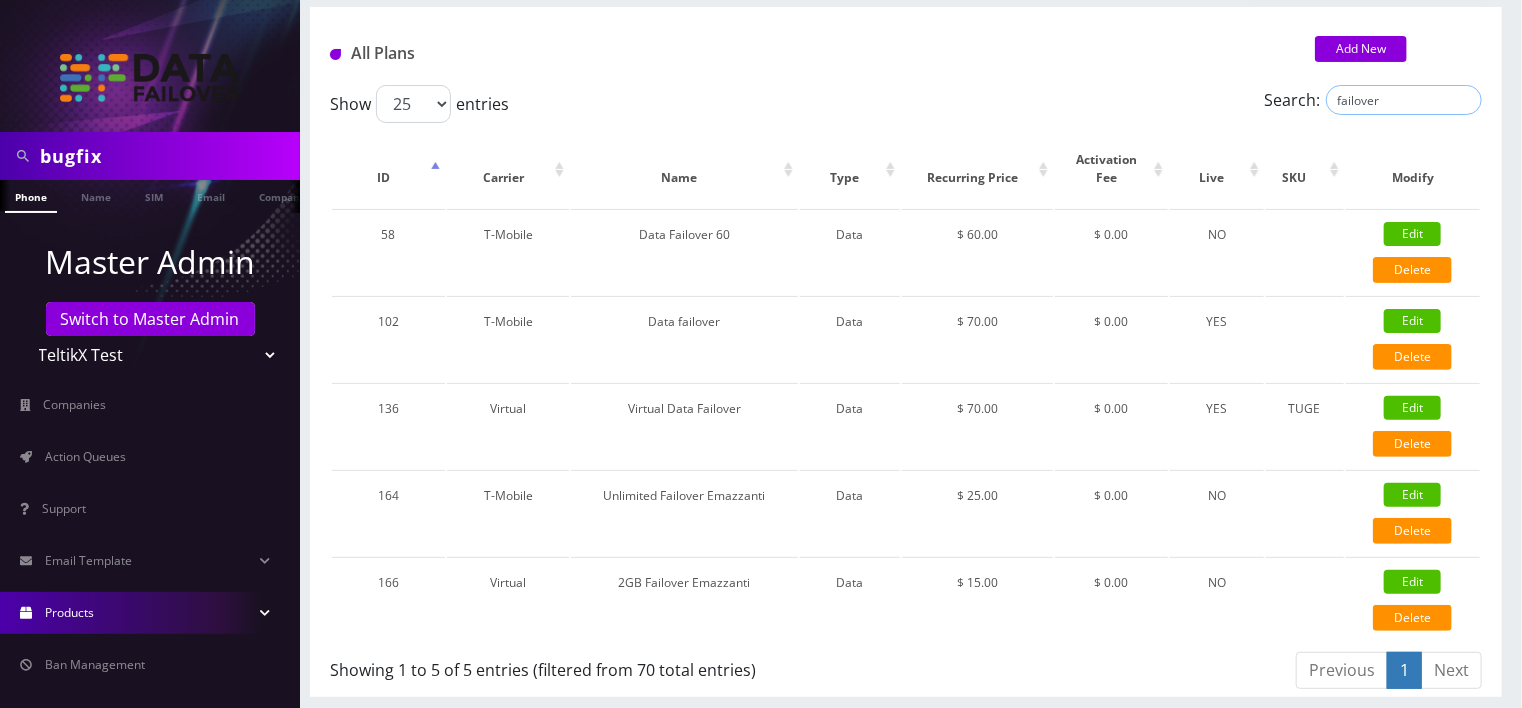 click on "failover" at bounding box center [1404, 100] 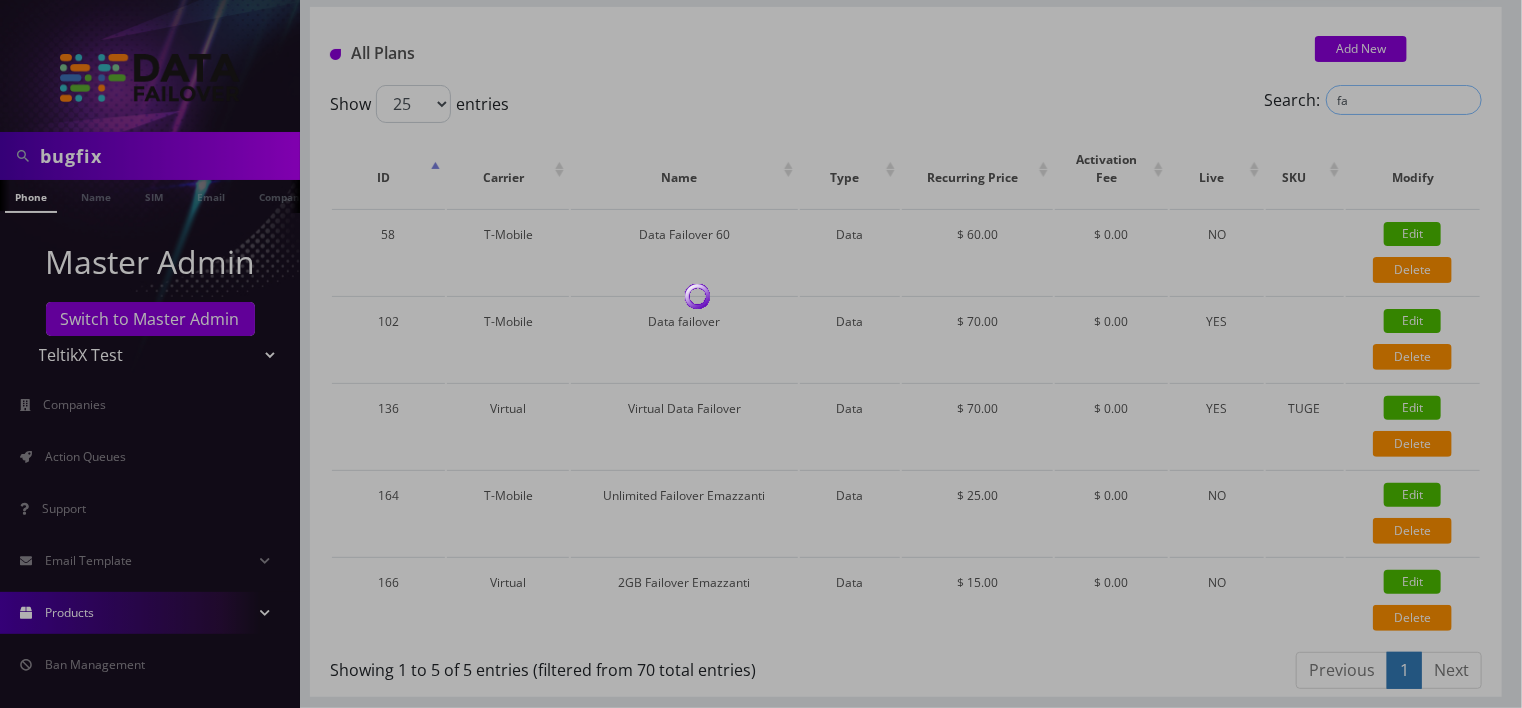 type on "f" 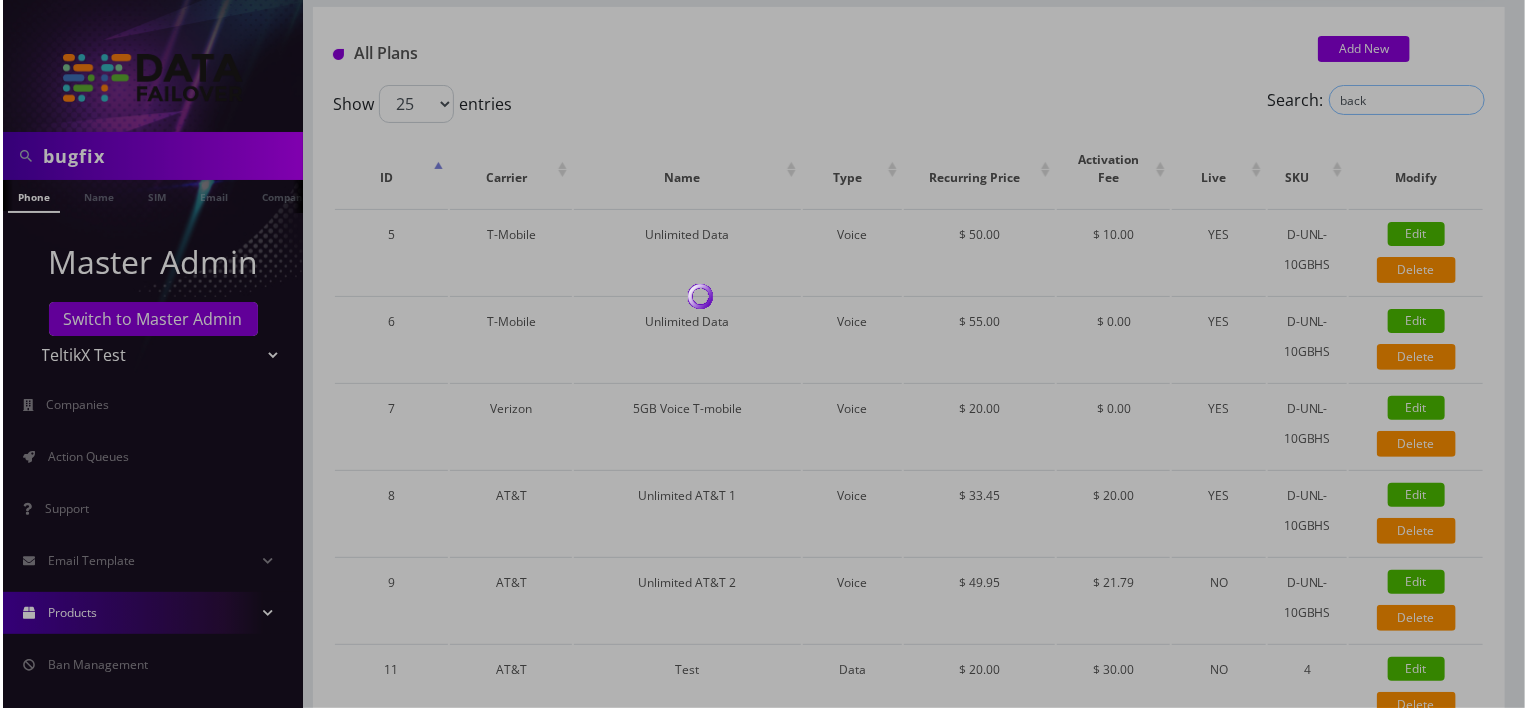 scroll, scrollTop: 0, scrollLeft: 0, axis: both 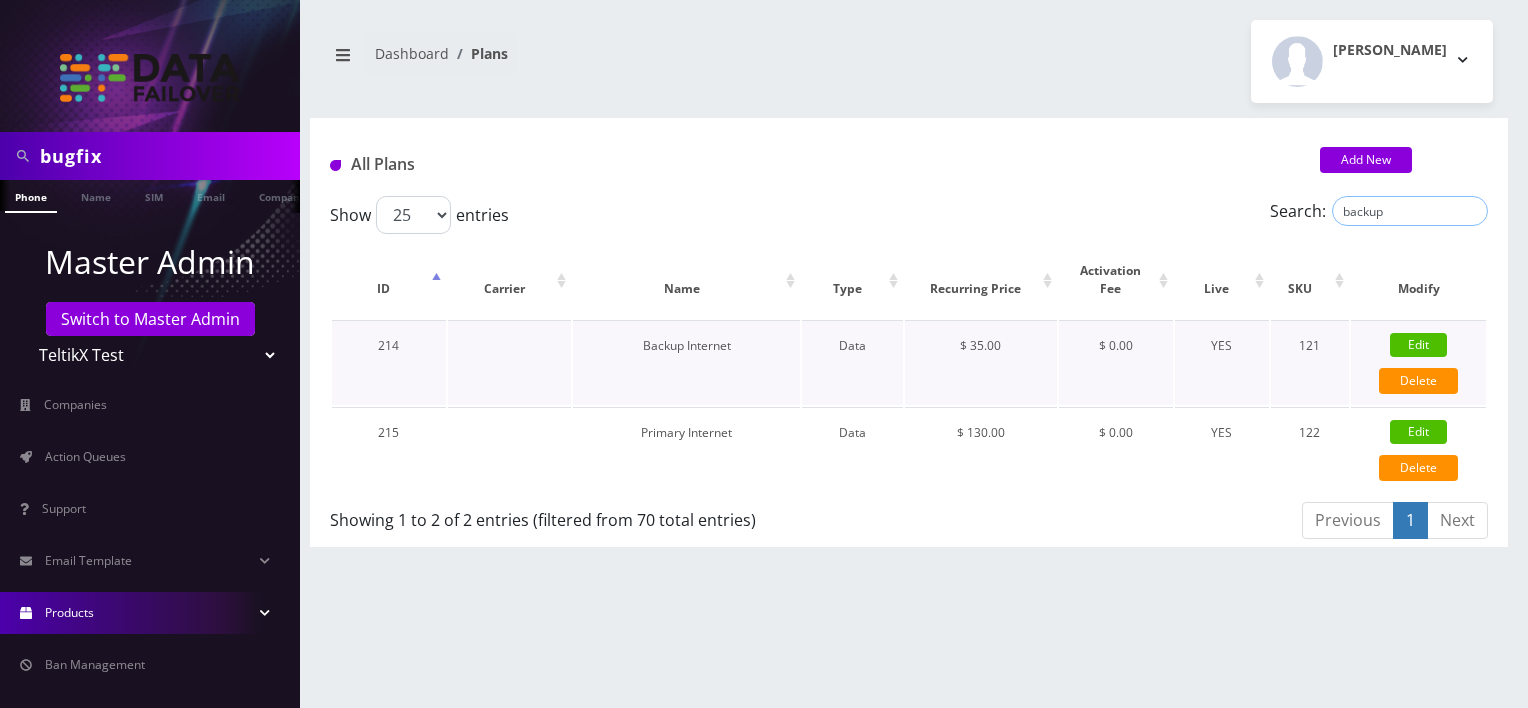 type on "backup" 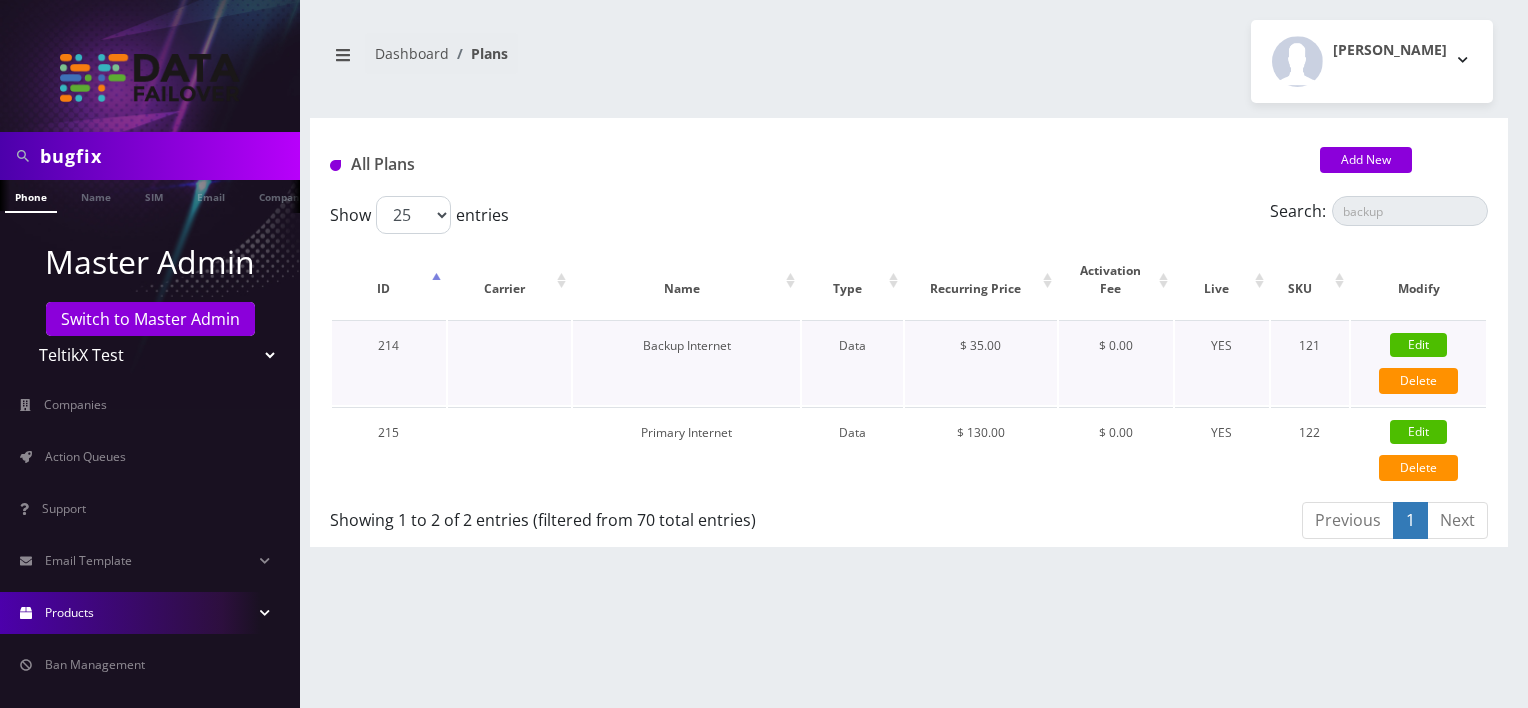 click on "Edit" at bounding box center (1418, 345) 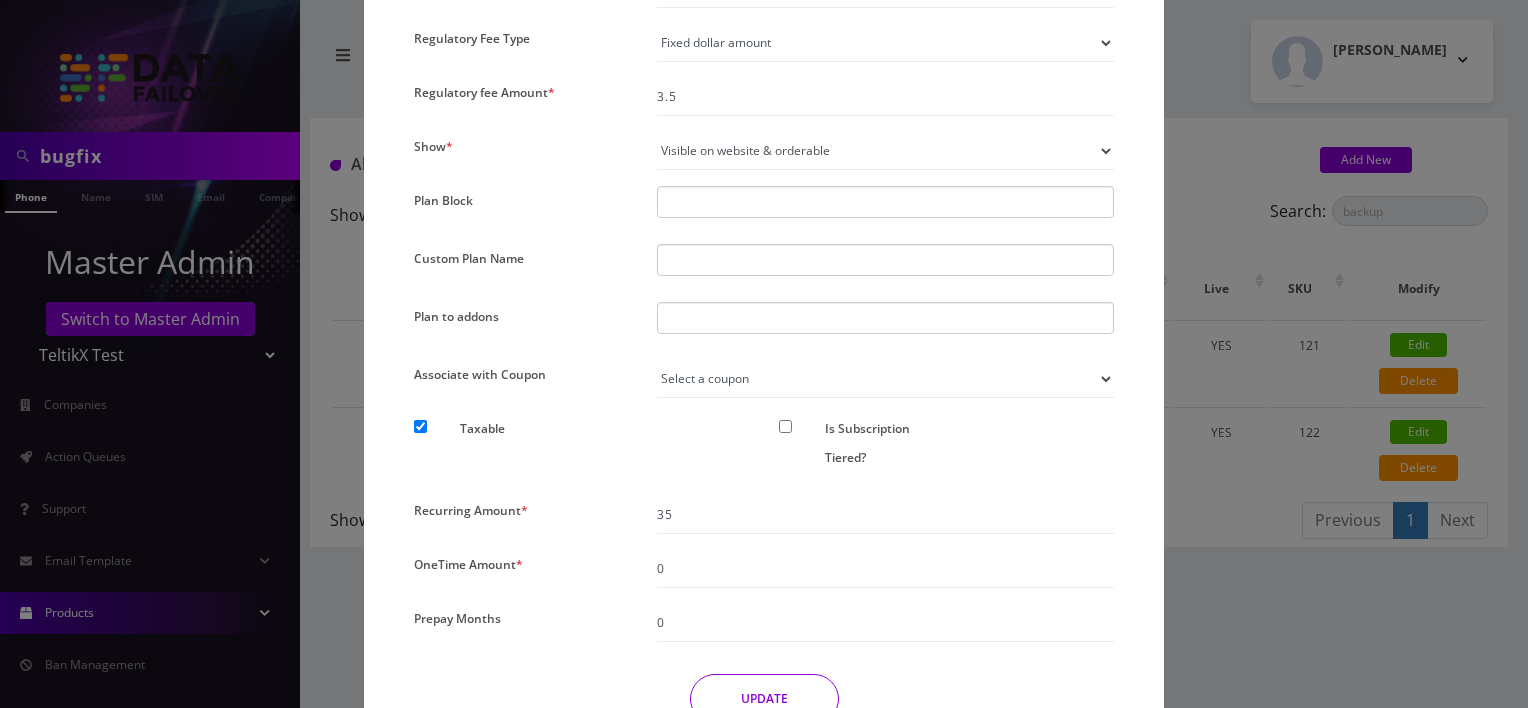 scroll, scrollTop: 1279, scrollLeft: 0, axis: vertical 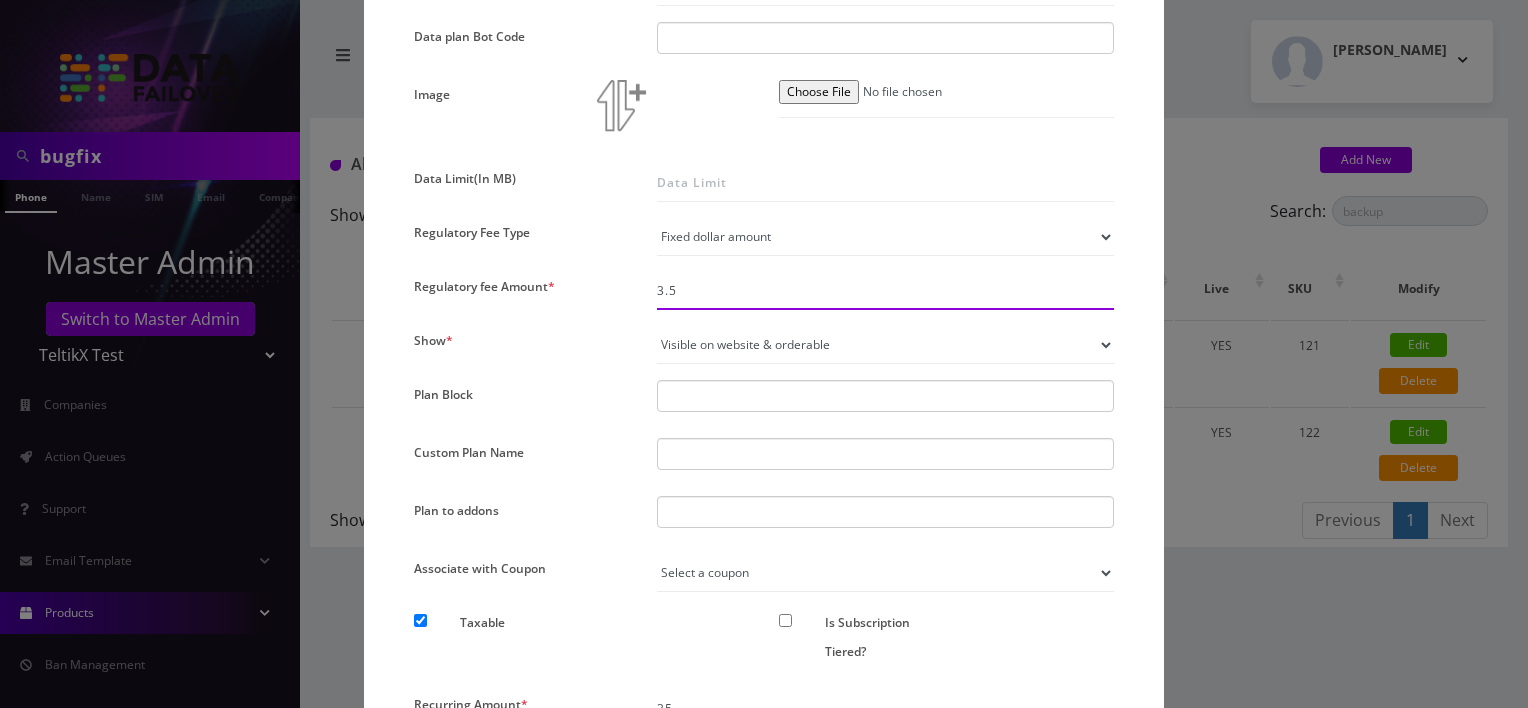 drag, startPoint x: 680, startPoint y: 293, endPoint x: 512, endPoint y: 304, distance: 168.35974 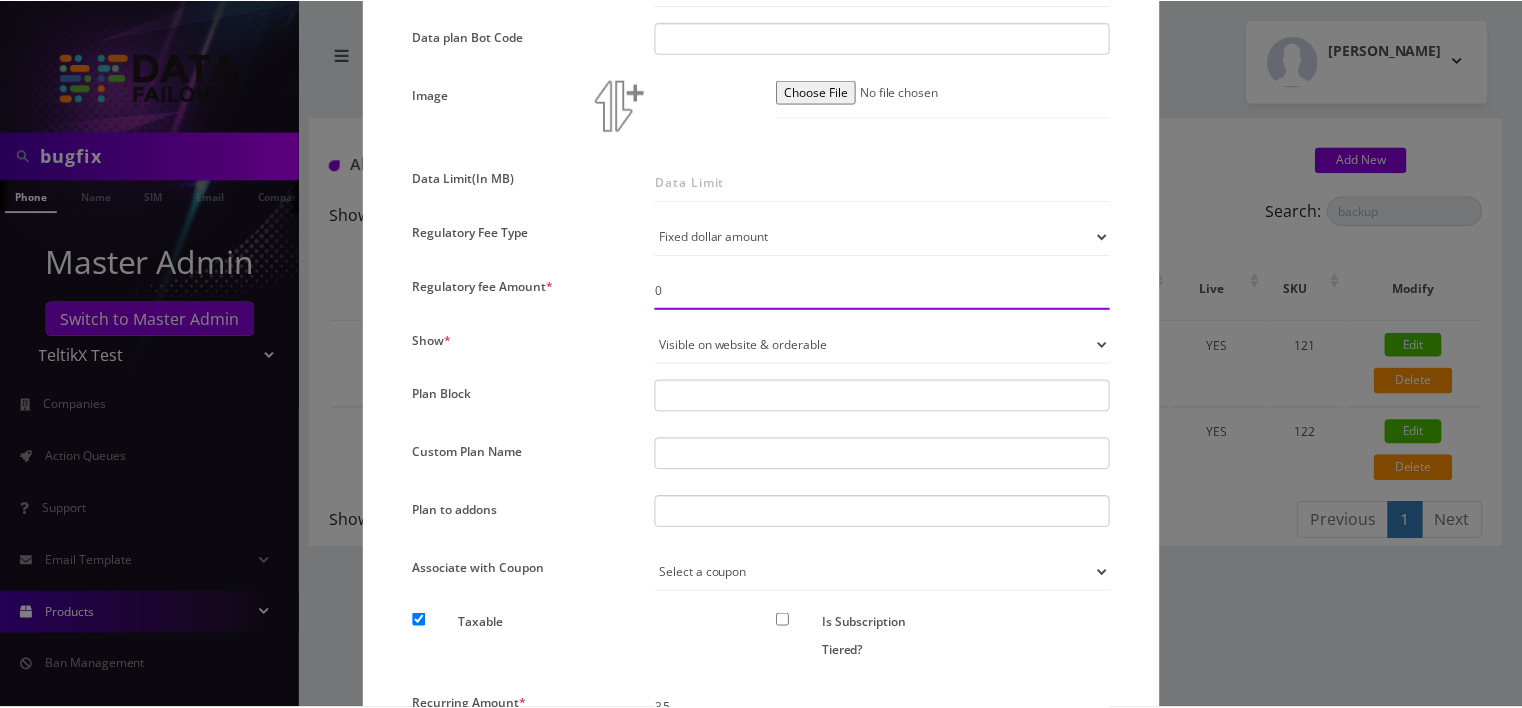 scroll, scrollTop: 1579, scrollLeft: 0, axis: vertical 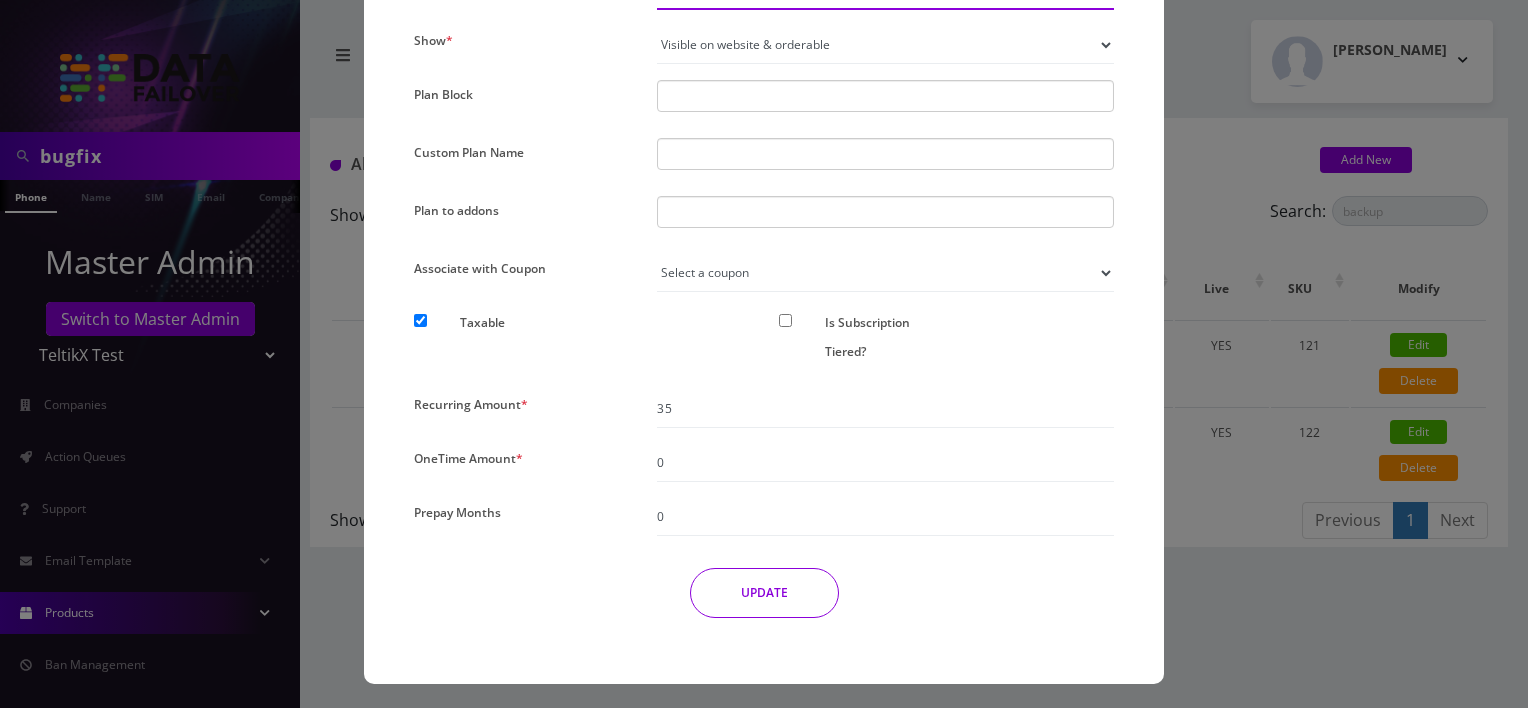 type on "0" 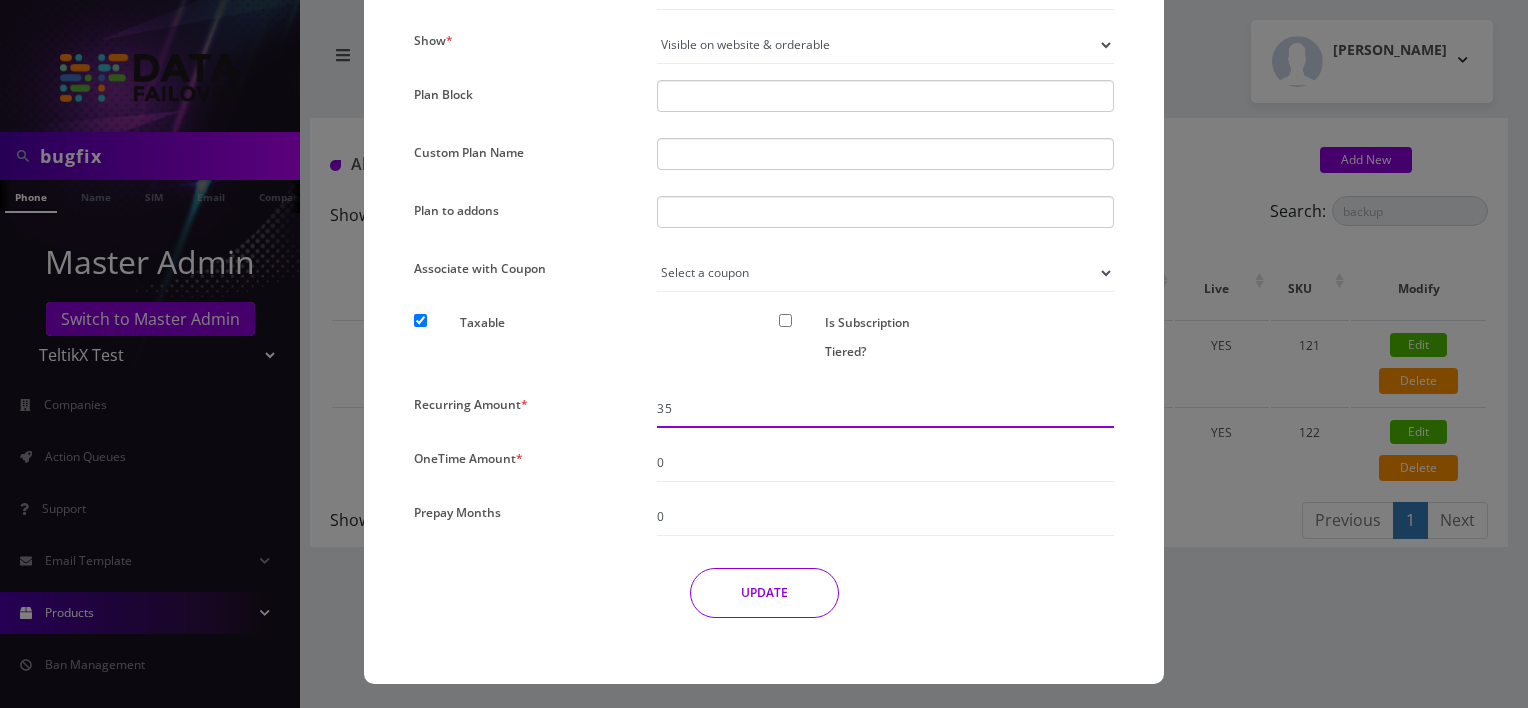 drag, startPoint x: 682, startPoint y: 408, endPoint x: 572, endPoint y: 420, distance: 110.65261 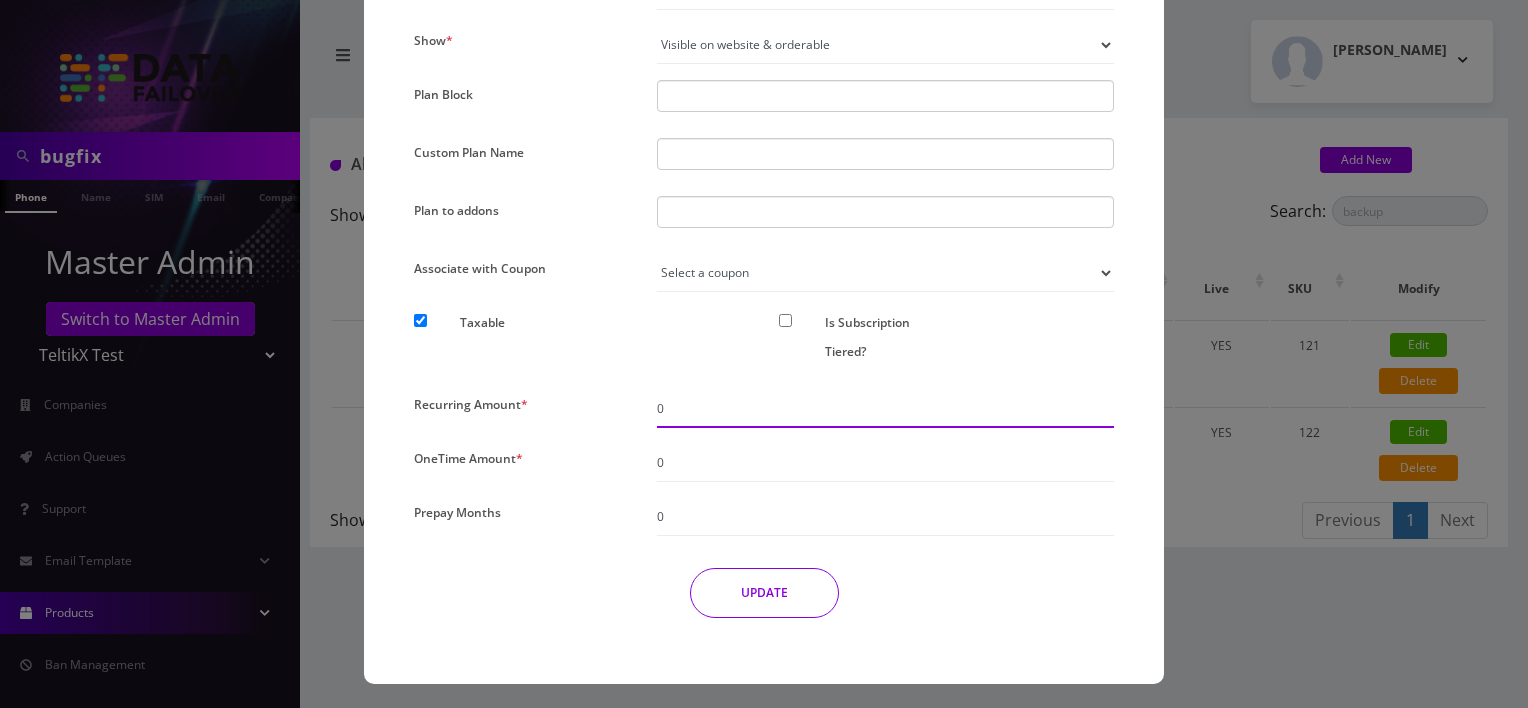 type on "0" 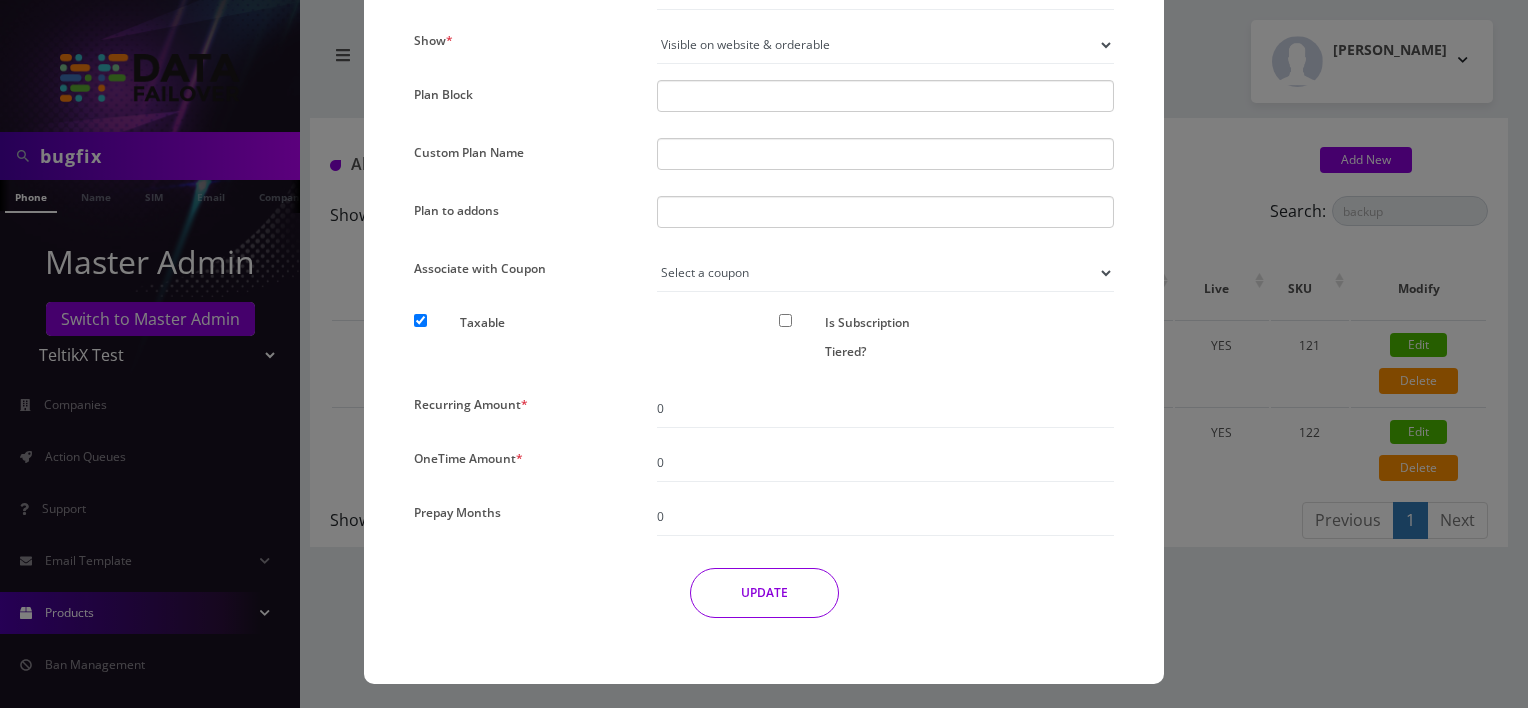 click on "UPDATE" at bounding box center (764, 593) 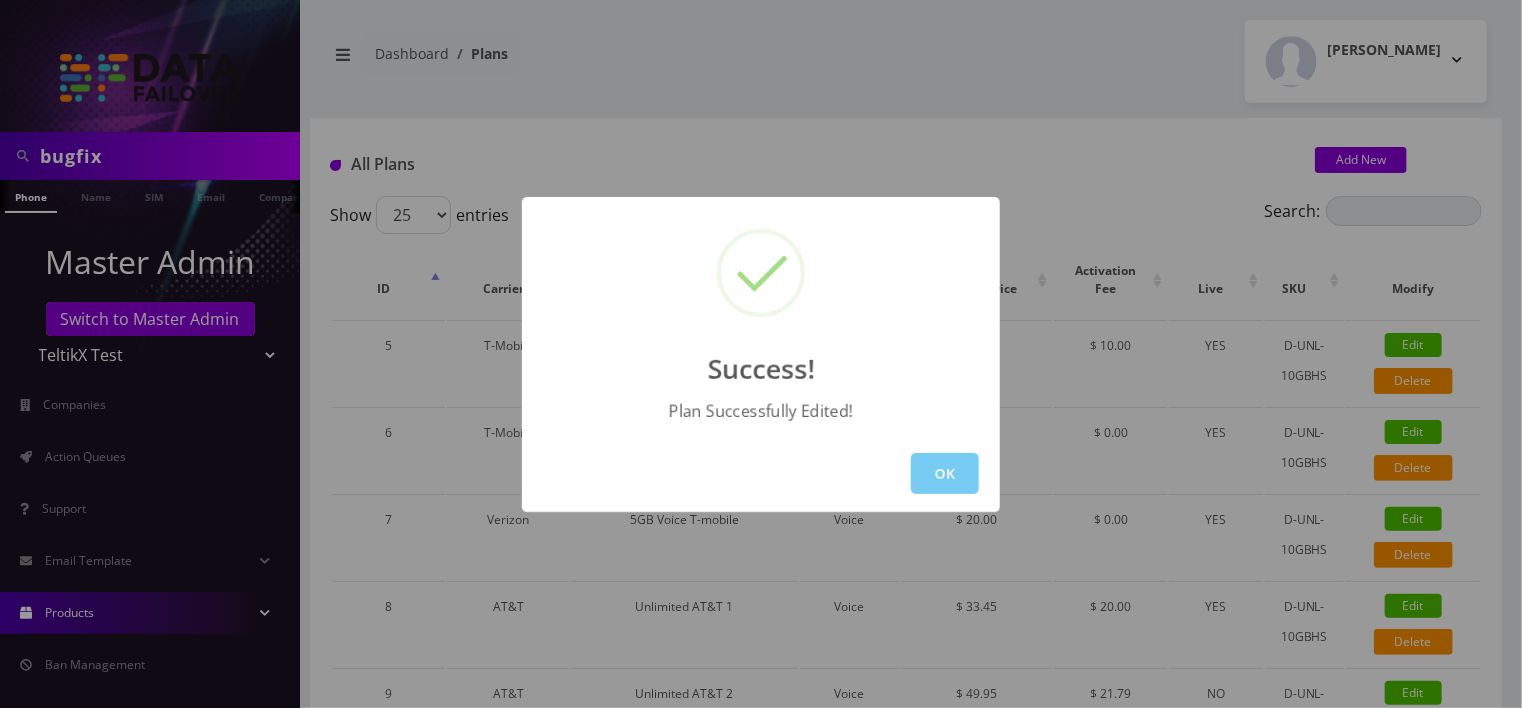 click on "OK" at bounding box center [945, 473] 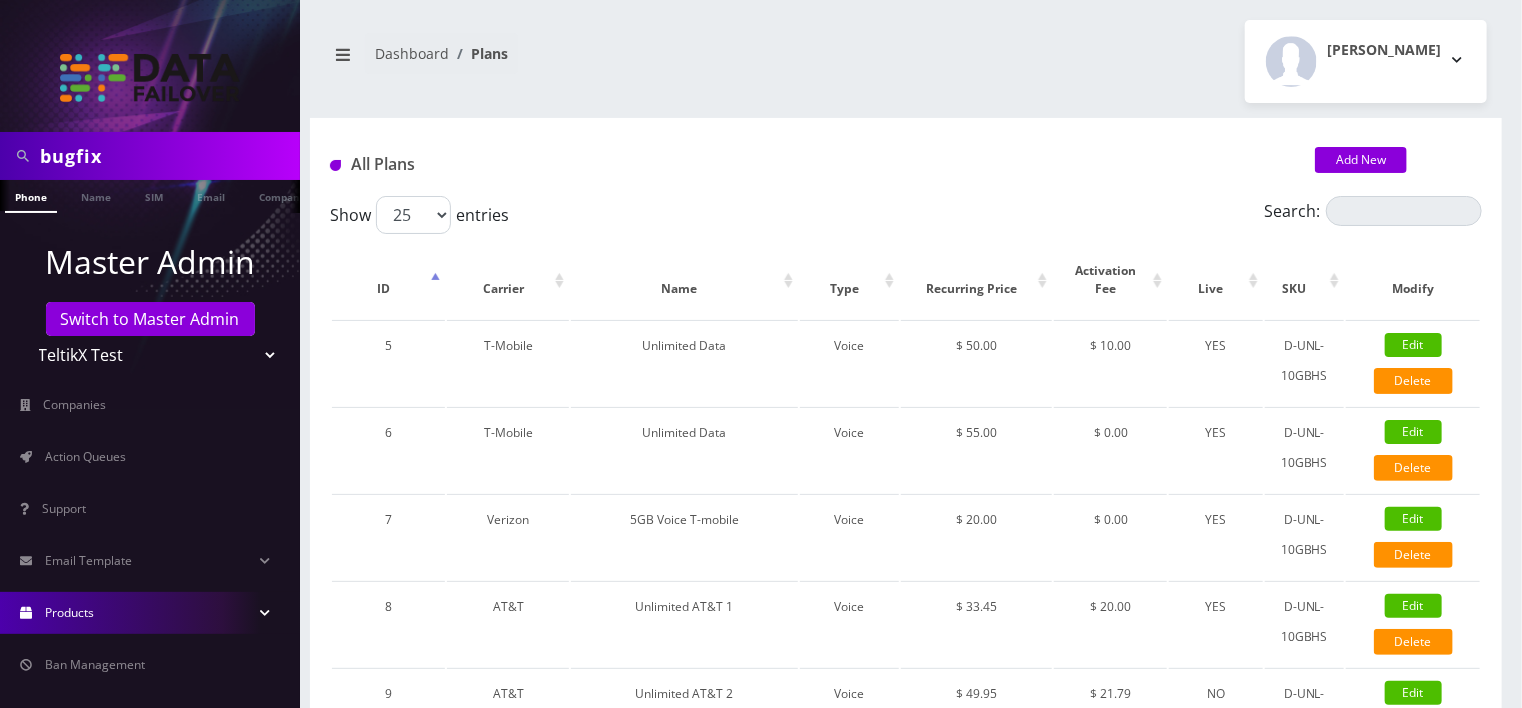 click on "Products" at bounding box center (150, 613) 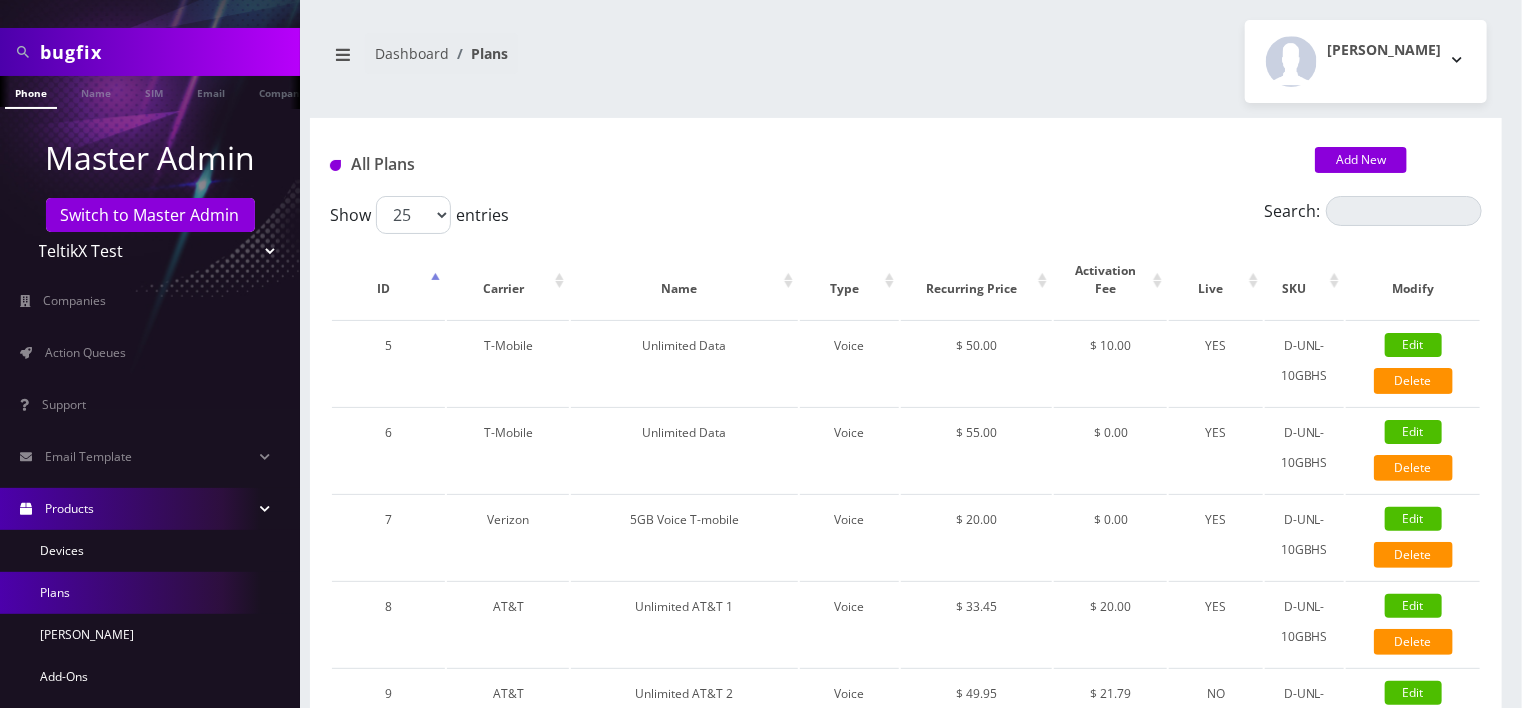 scroll, scrollTop: 300, scrollLeft: 0, axis: vertical 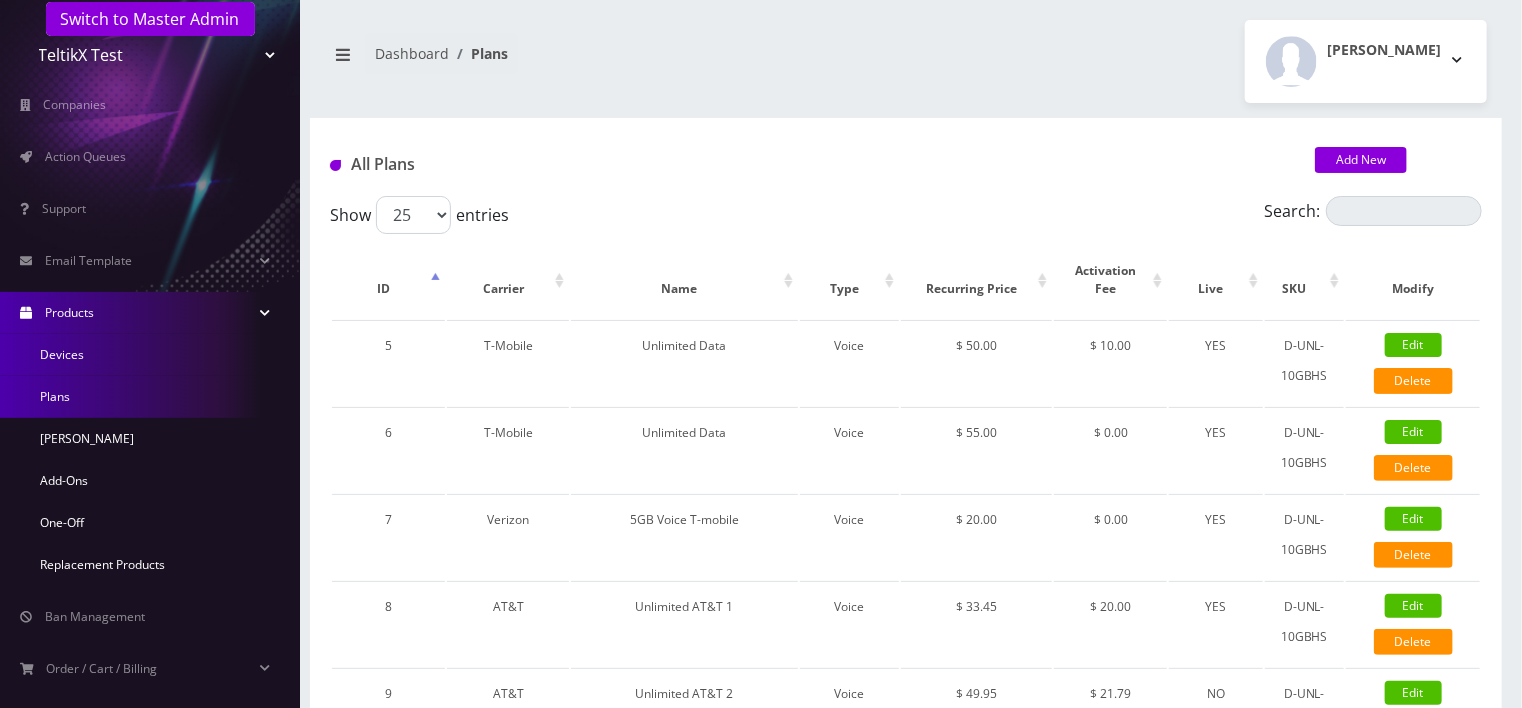 click on "Devices" at bounding box center [150, 355] 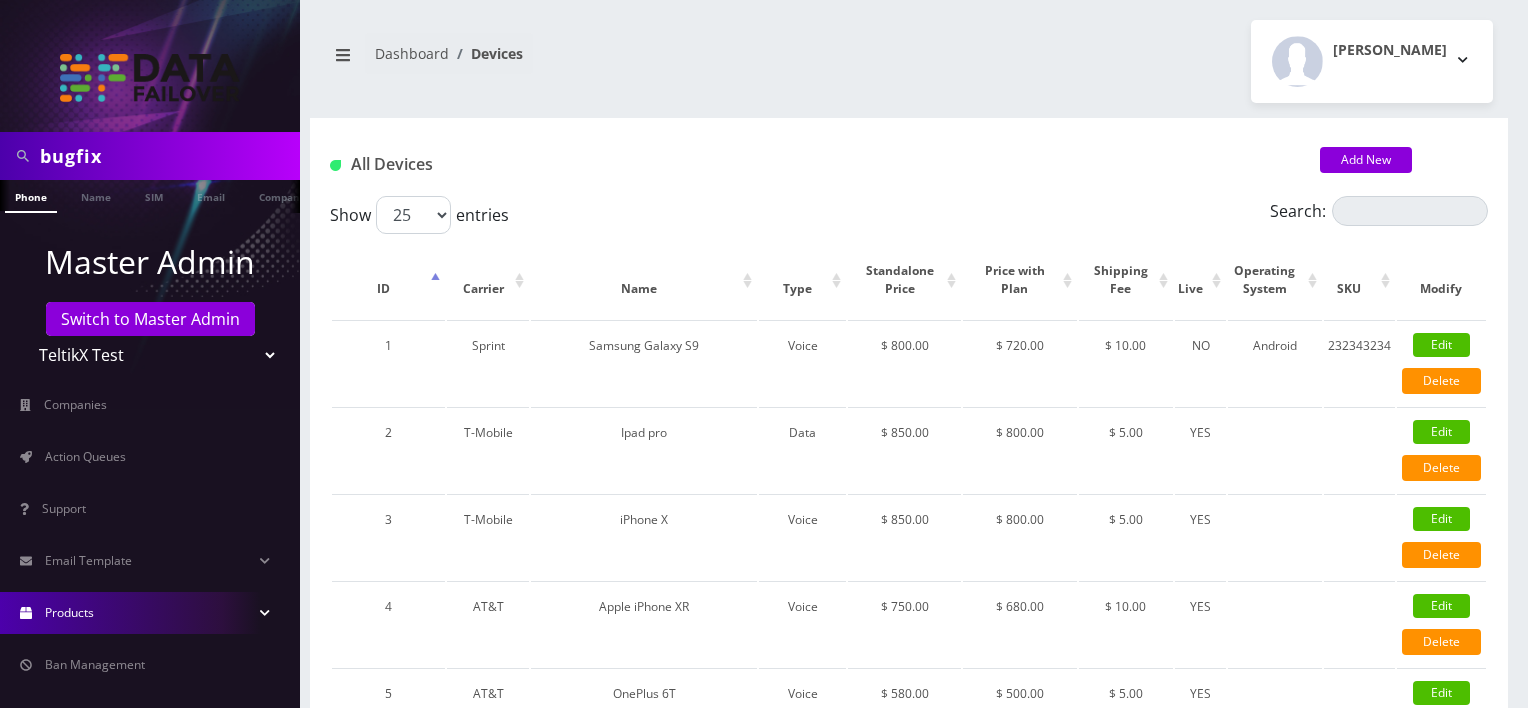 scroll, scrollTop: 0, scrollLeft: 0, axis: both 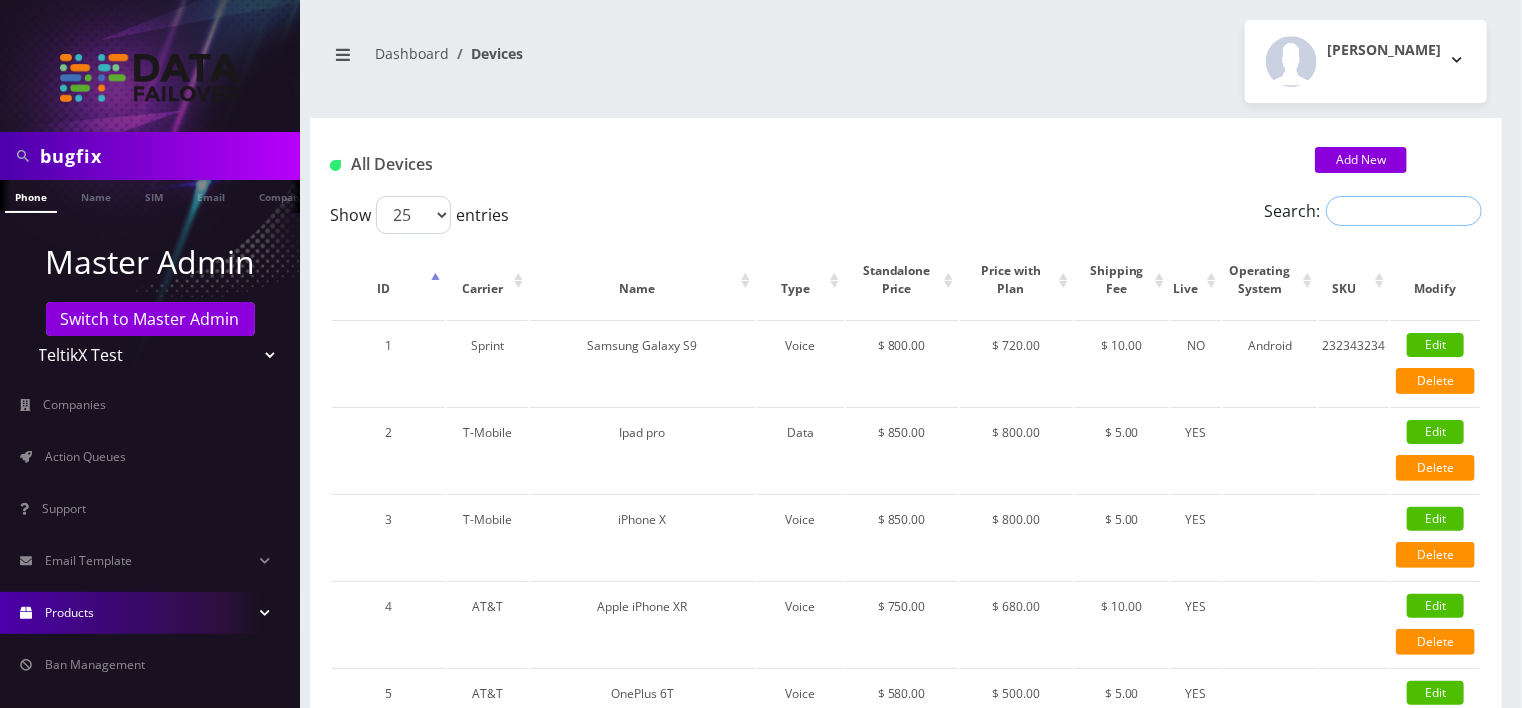 click on "Search:" at bounding box center (1404, 211) 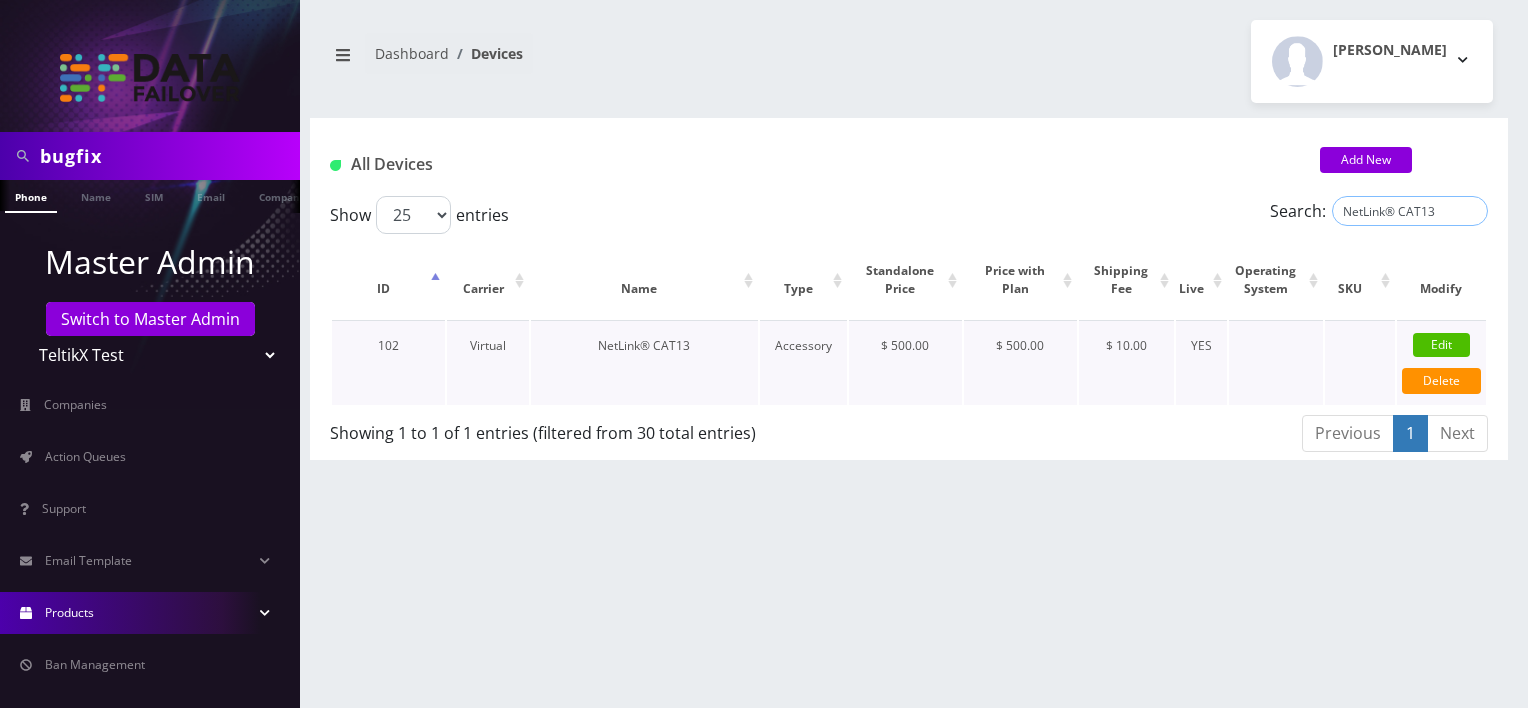 type on "NetLink® CAT13" 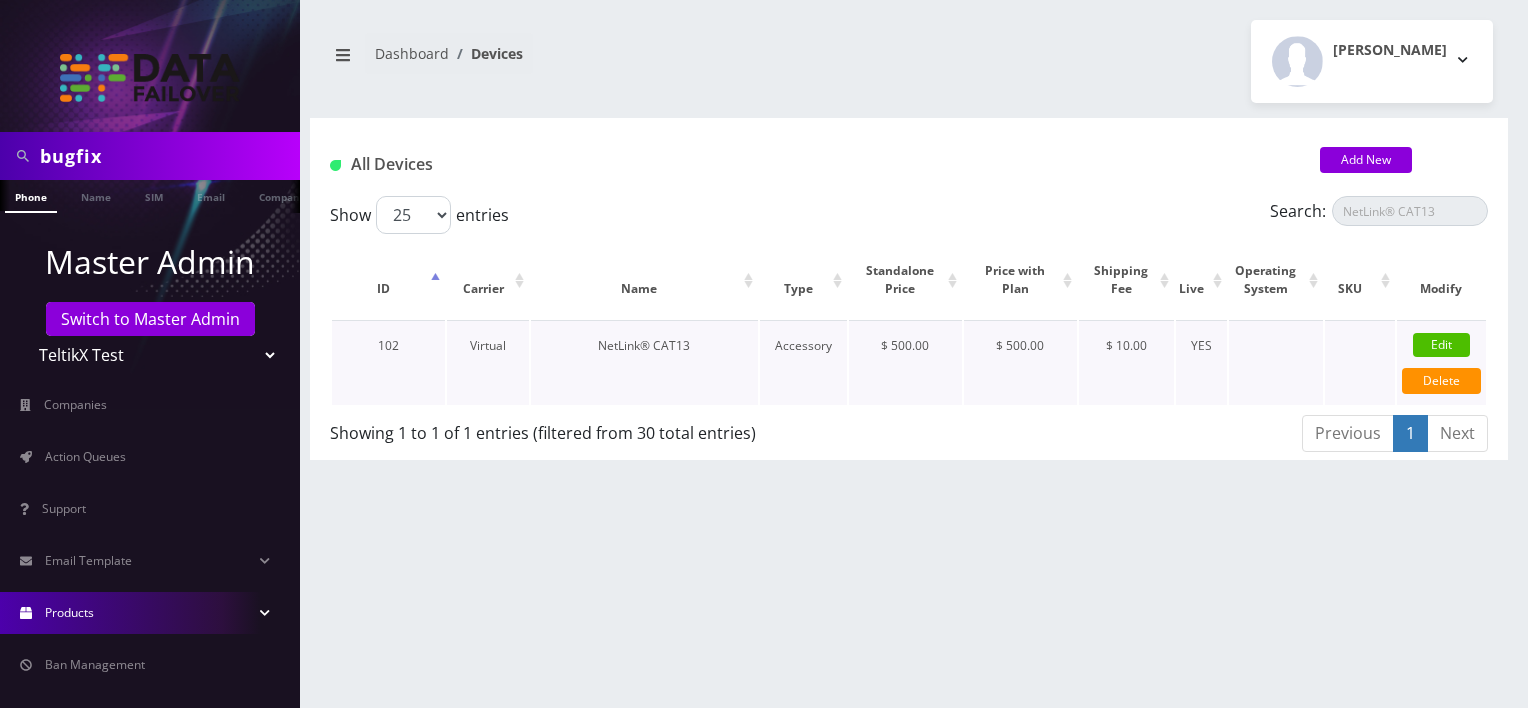 click on "Edit" at bounding box center (1441, 345) 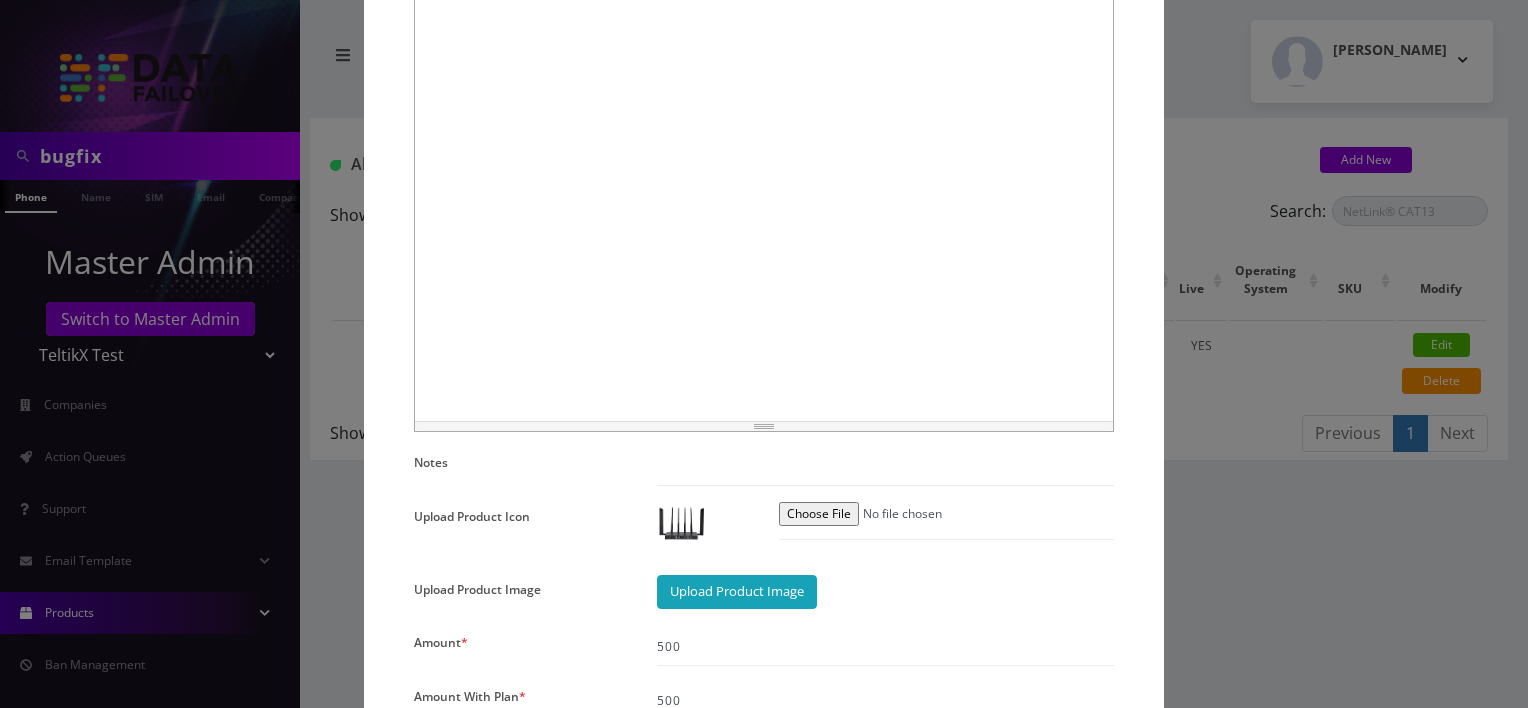 scroll, scrollTop: 1500, scrollLeft: 0, axis: vertical 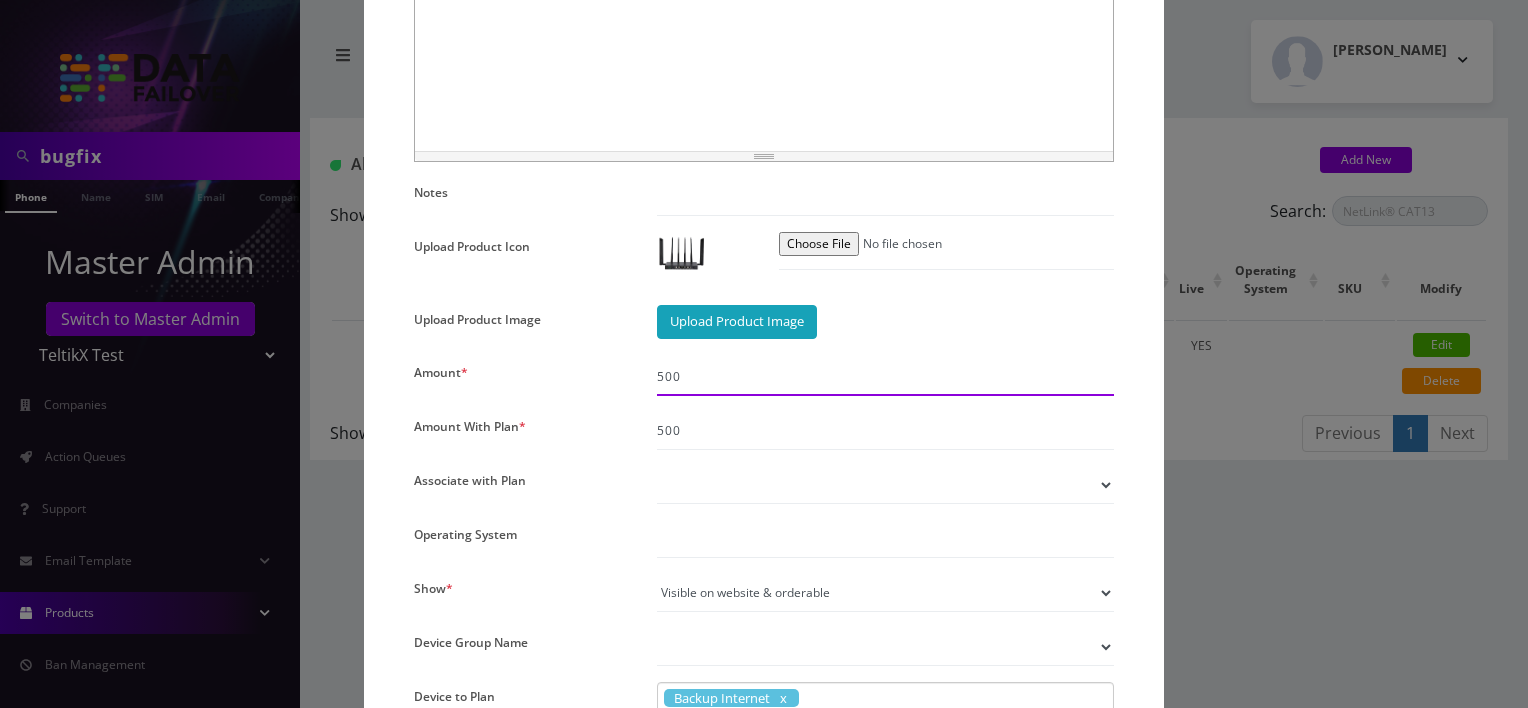 drag, startPoint x: 687, startPoint y: 376, endPoint x: 613, endPoint y: 372, distance: 74.10803 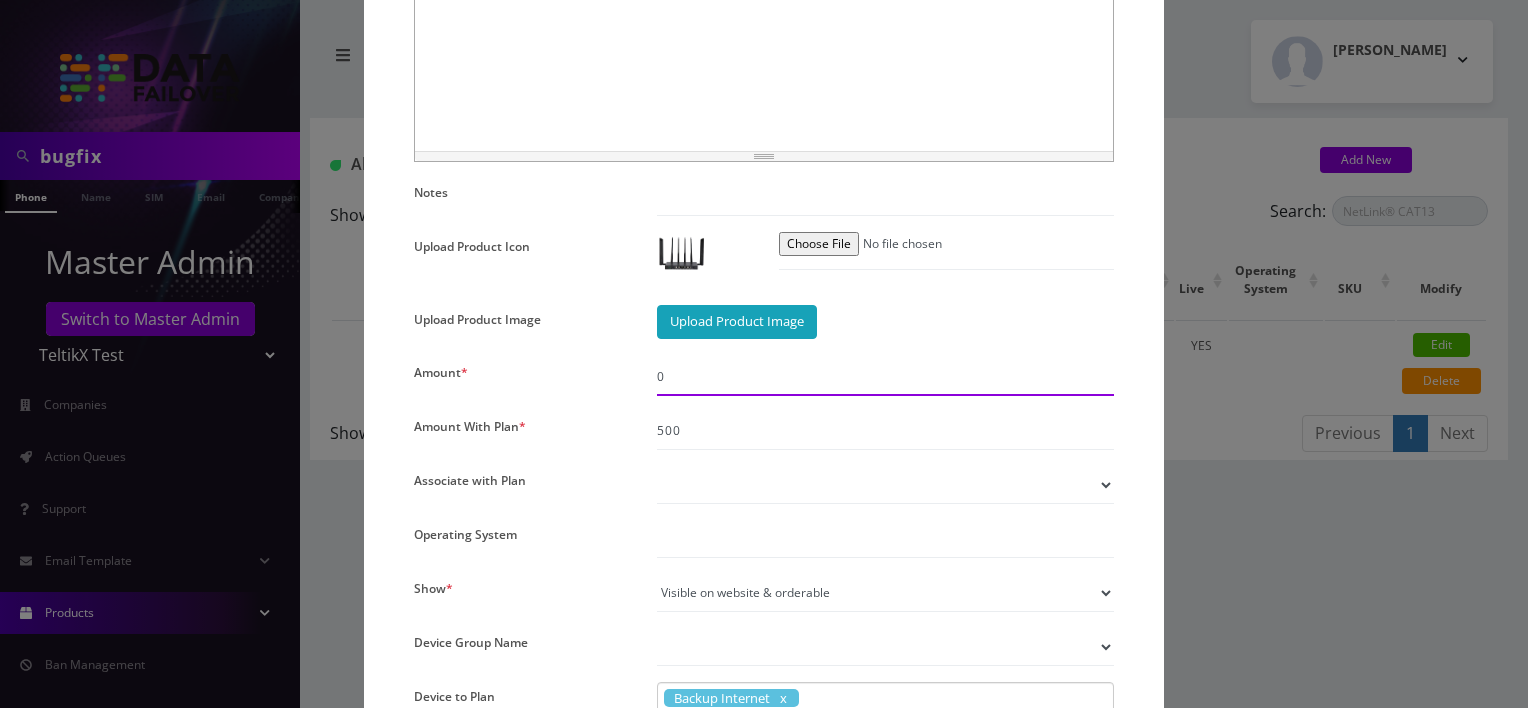 type on "0" 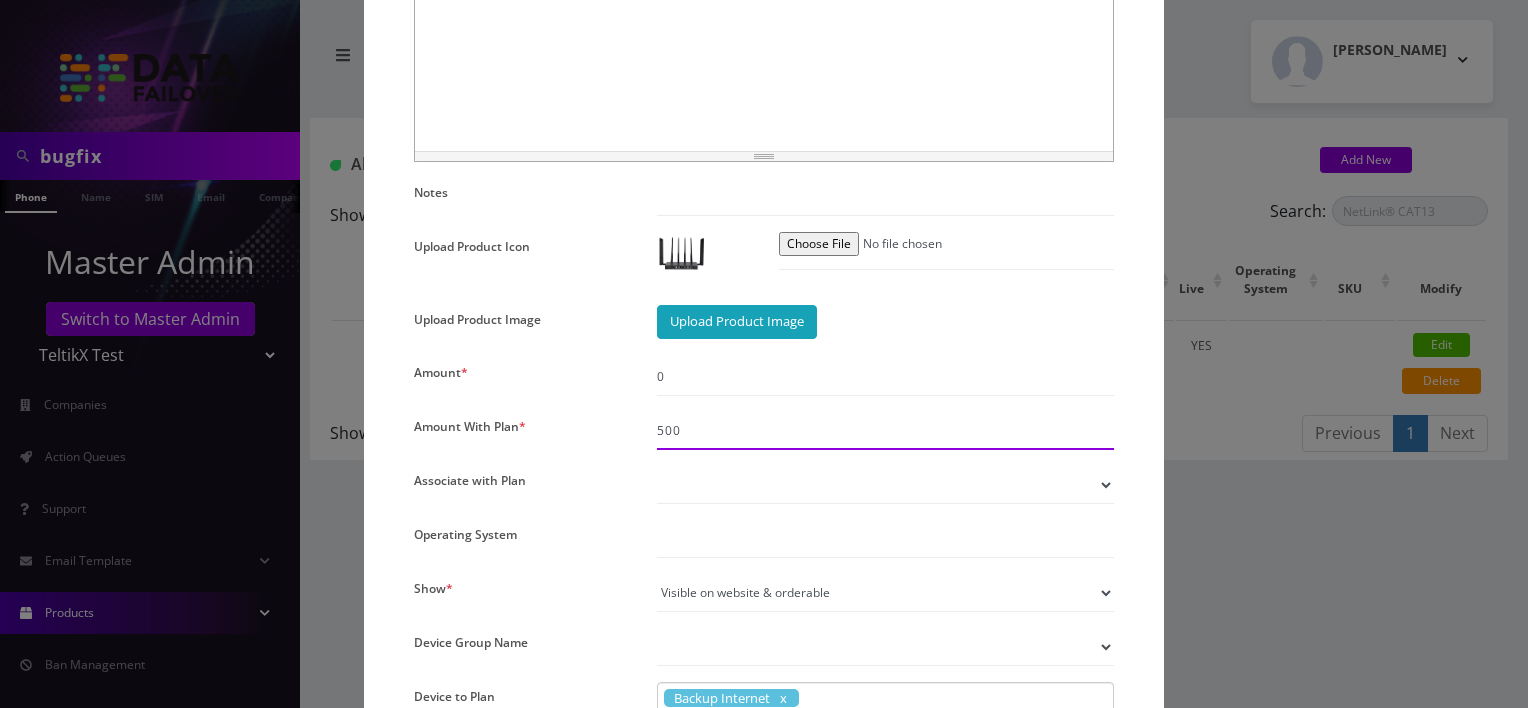 drag, startPoint x: 512, startPoint y: 414, endPoint x: 511, endPoint y: 403, distance: 11.045361 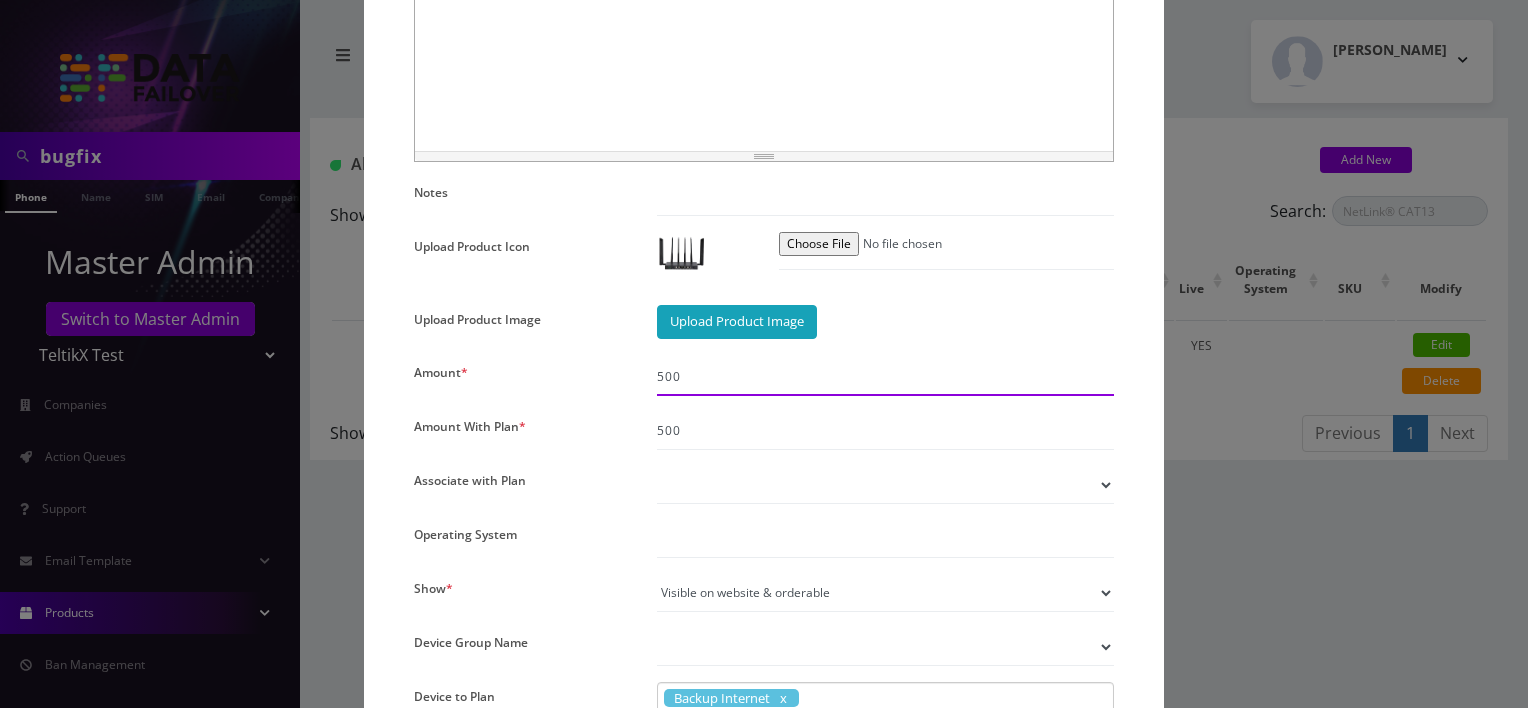 scroll, scrollTop: 1400, scrollLeft: 0, axis: vertical 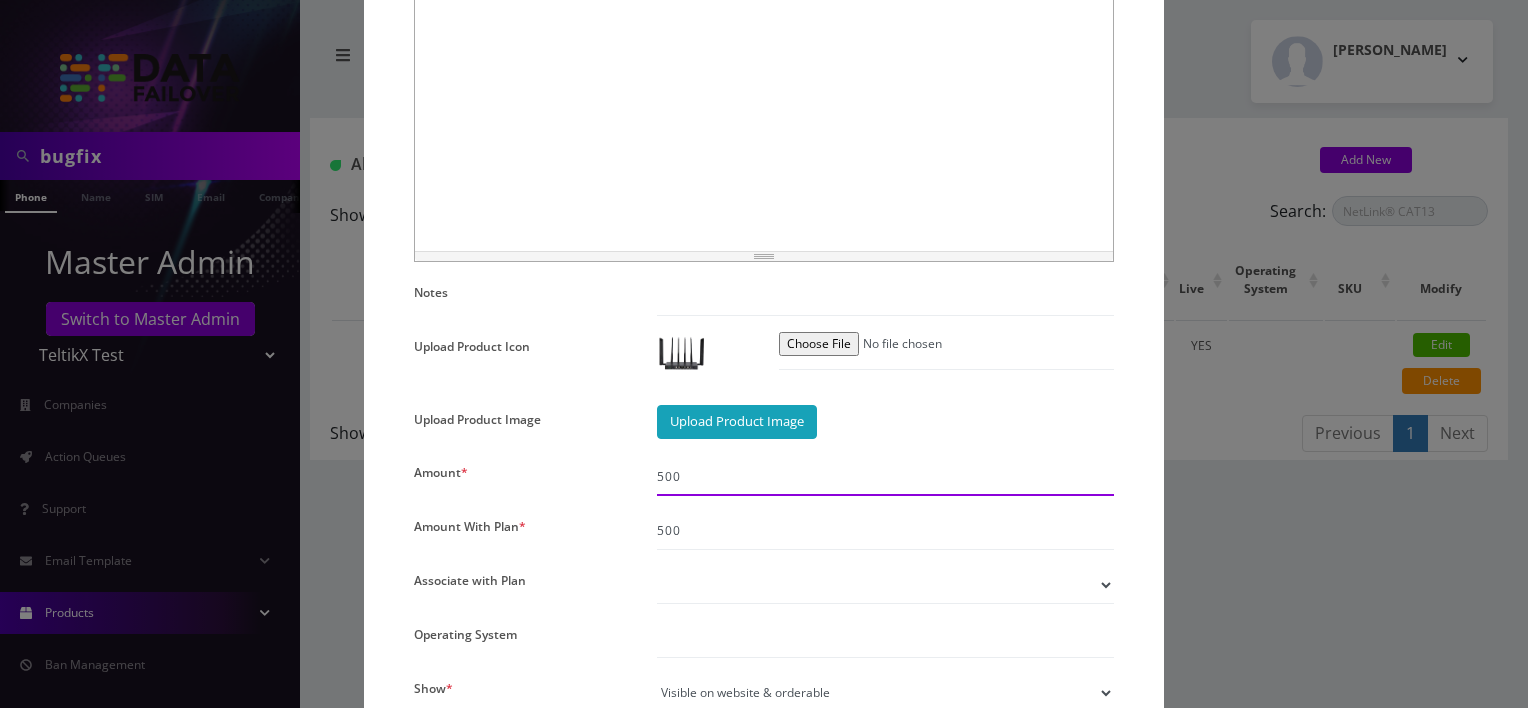 type on "0" 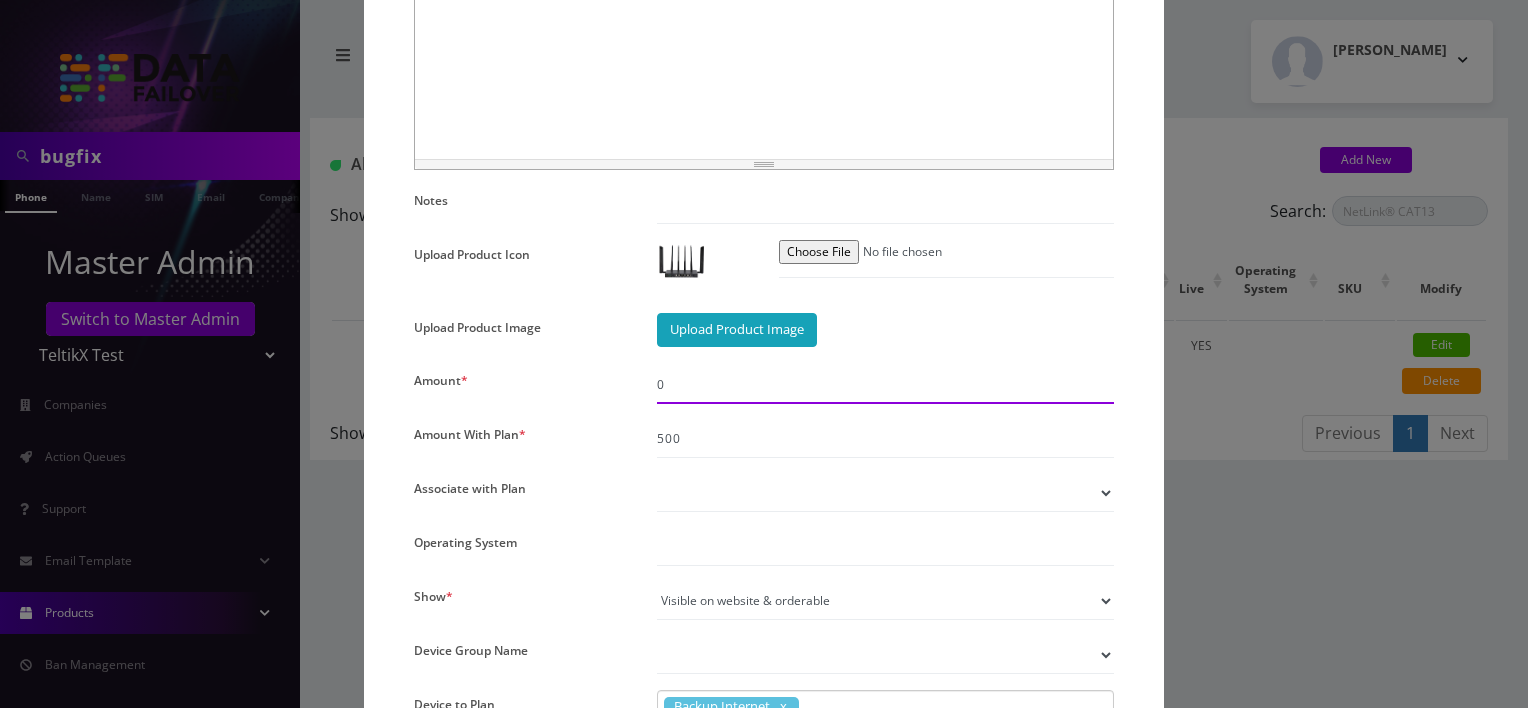 scroll, scrollTop: 1600, scrollLeft: 0, axis: vertical 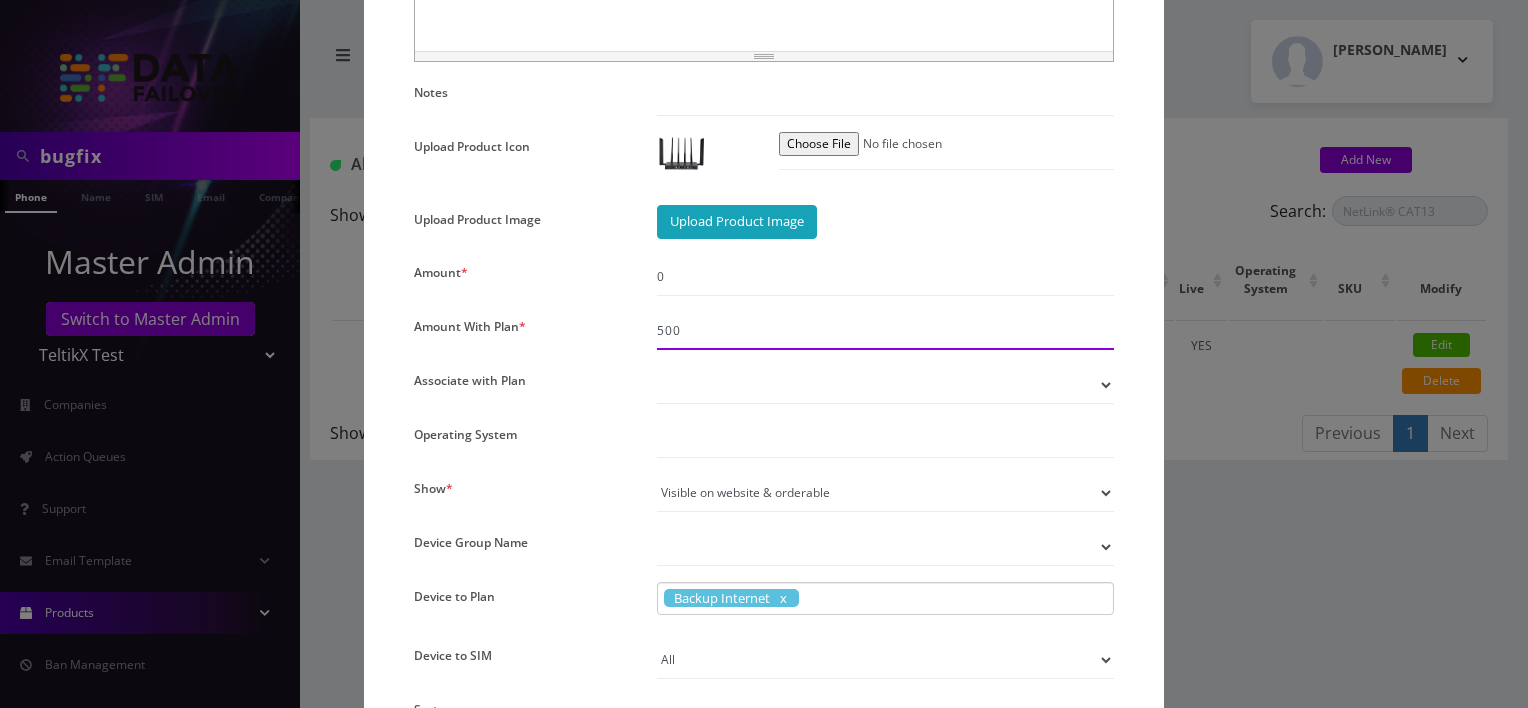 drag, startPoint x: 628, startPoint y: 317, endPoint x: 516, endPoint y: 317, distance: 112 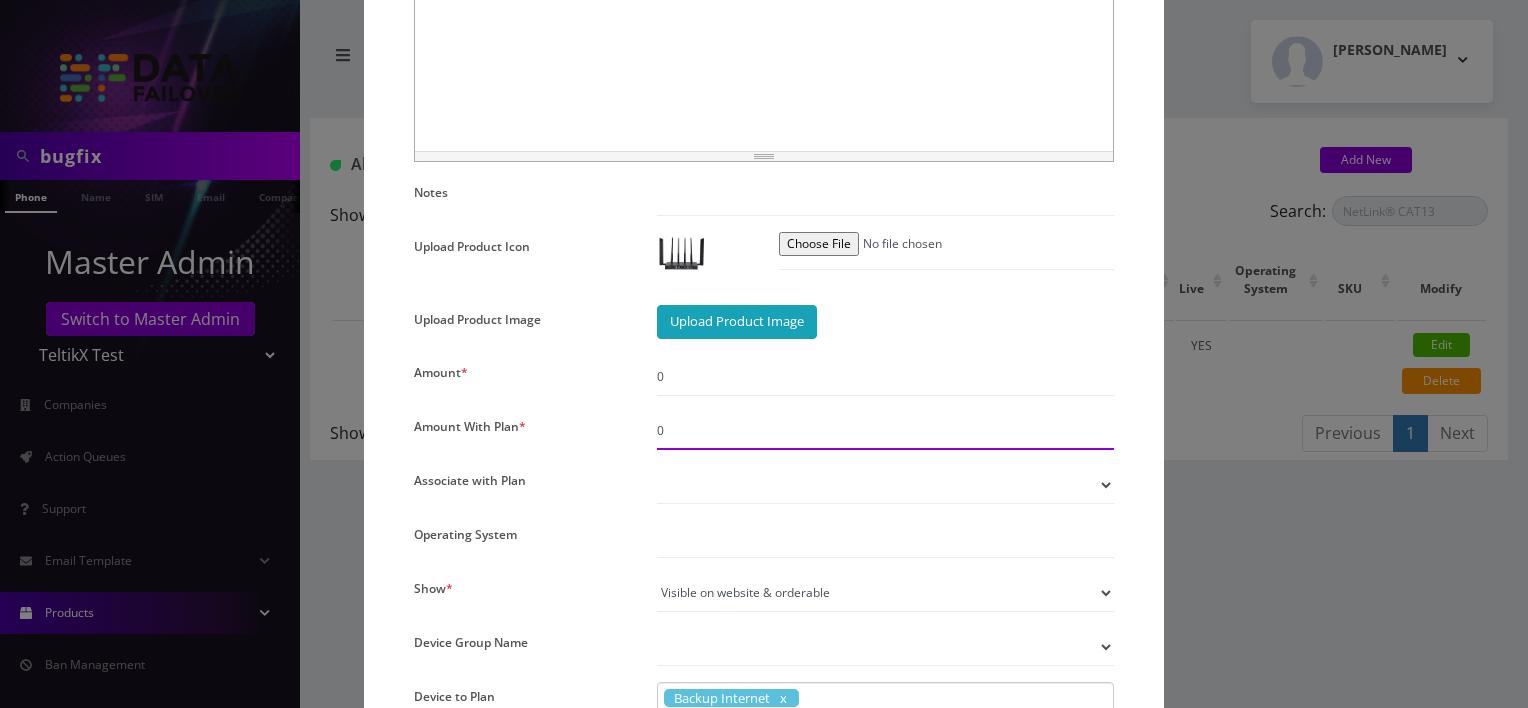 scroll, scrollTop: 2011, scrollLeft: 0, axis: vertical 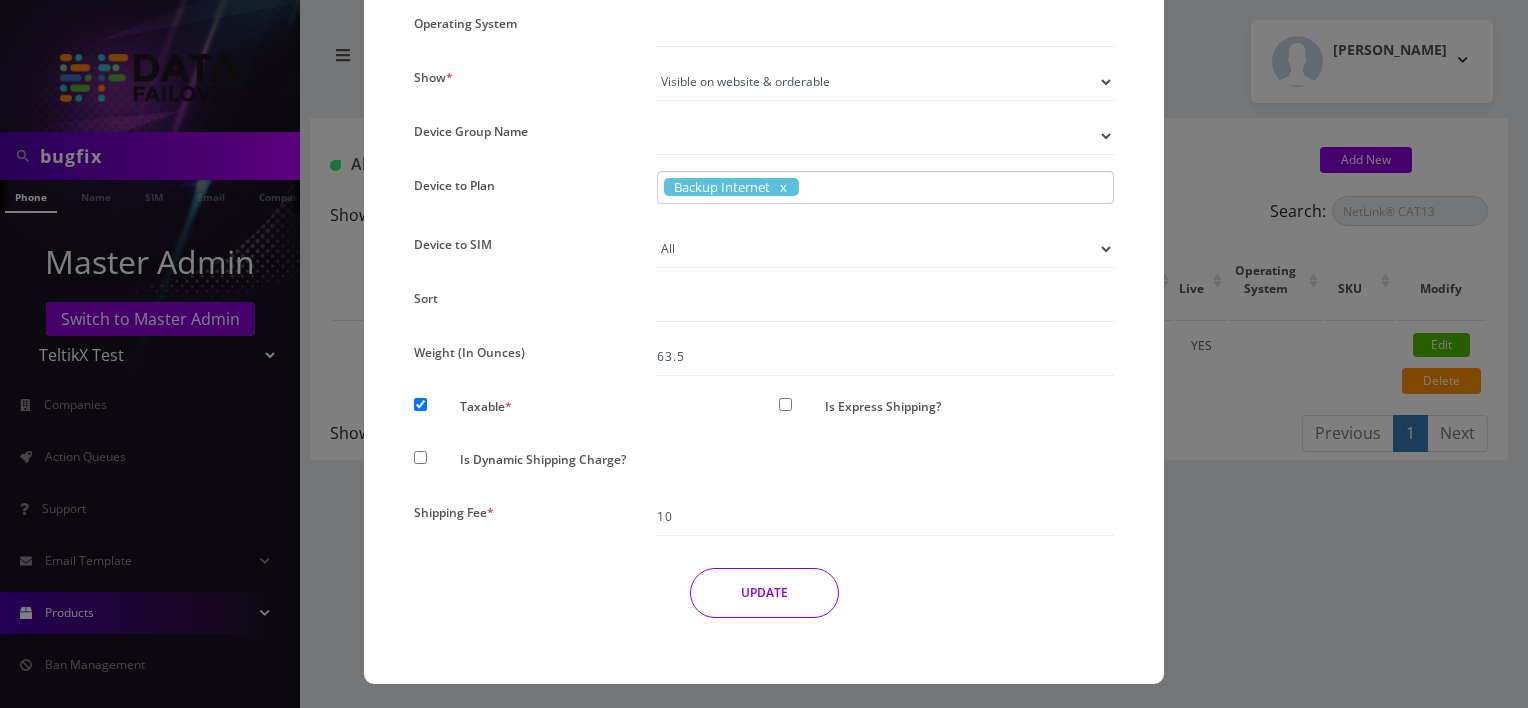 type on "0" 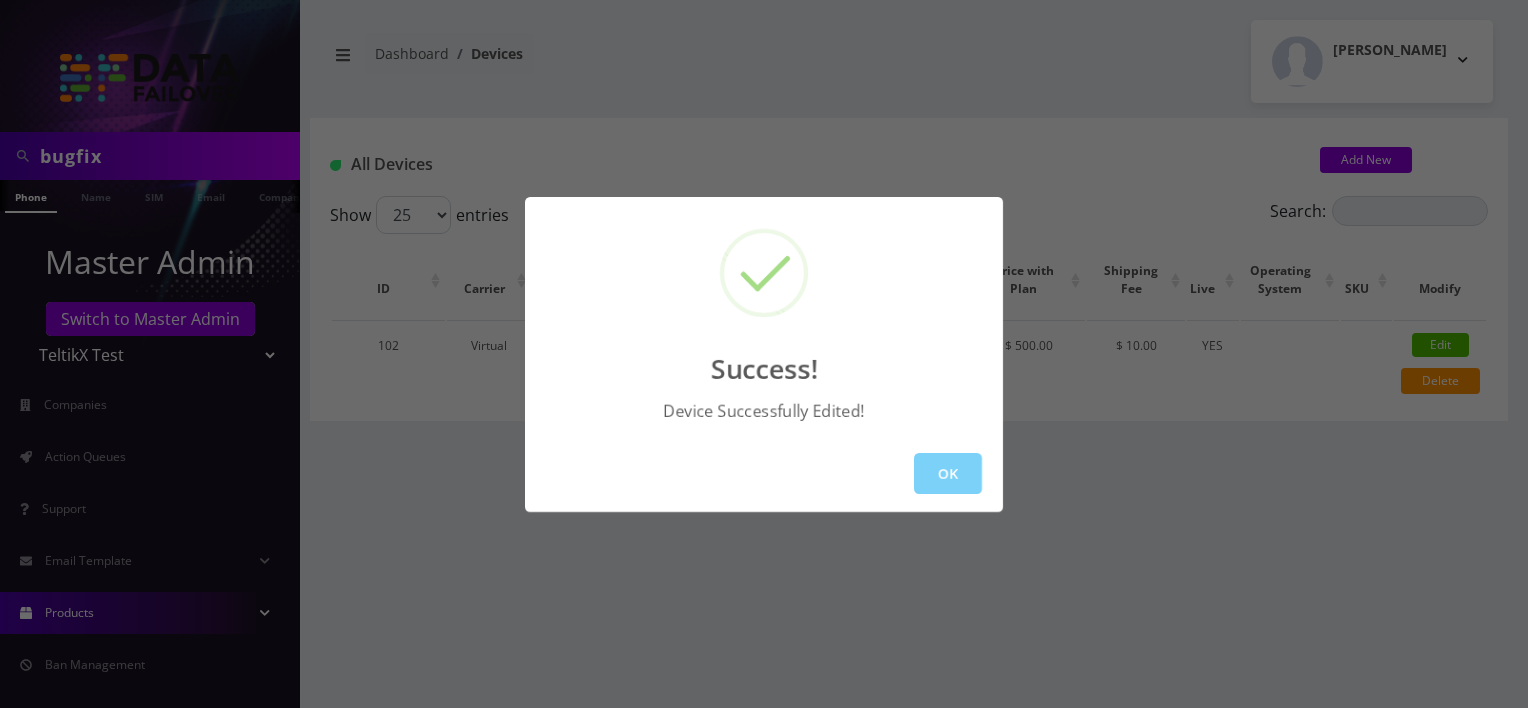click on "OK" at bounding box center (948, 473) 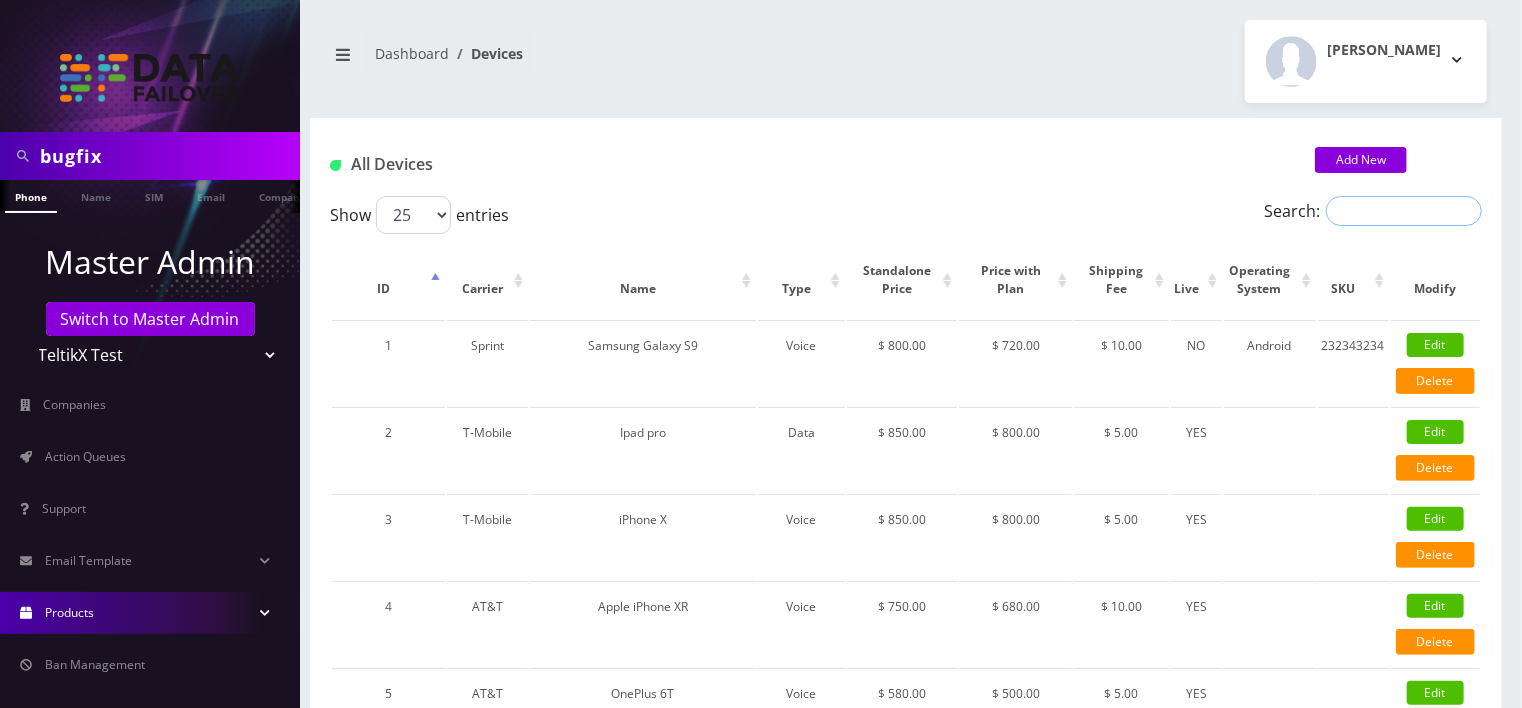 click on "Search:" at bounding box center (1404, 211) 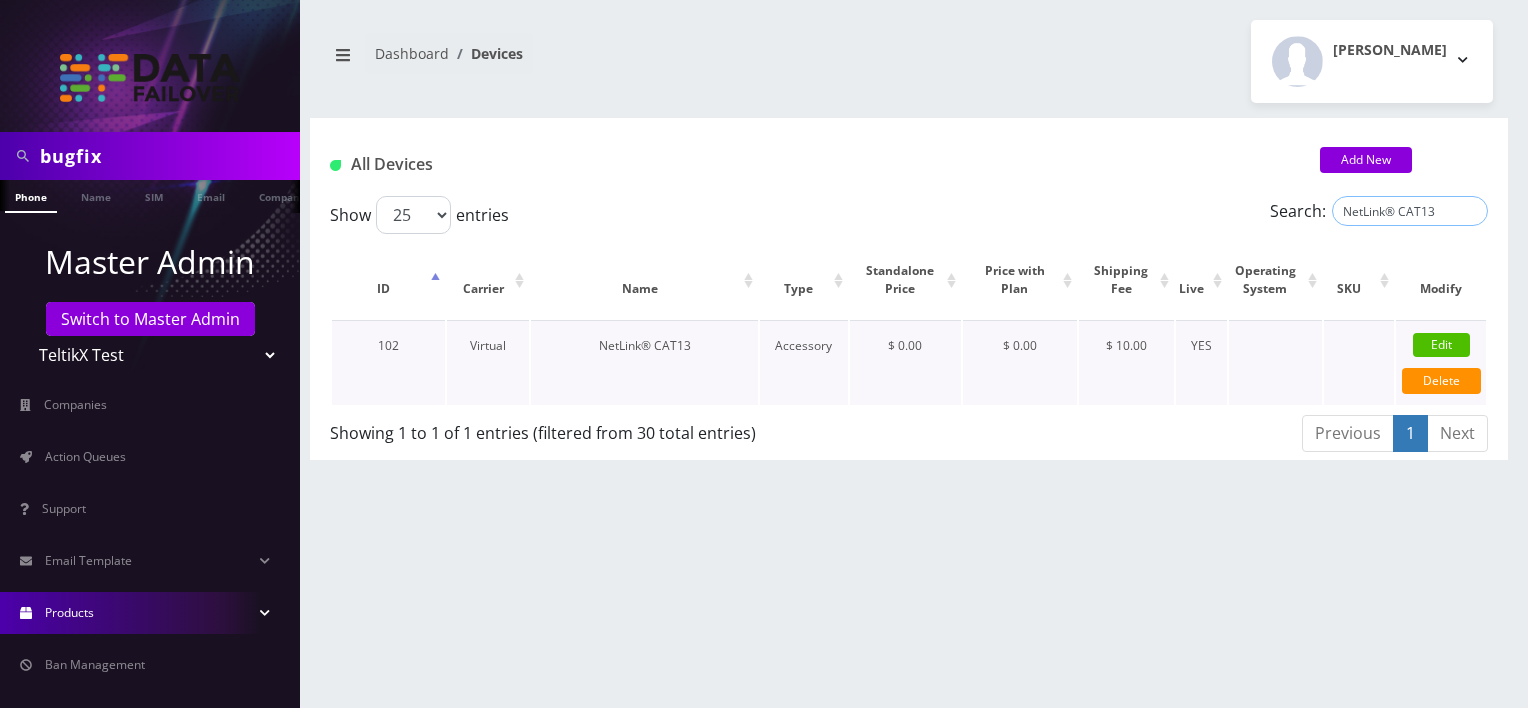 type on "NetLink® CAT13" 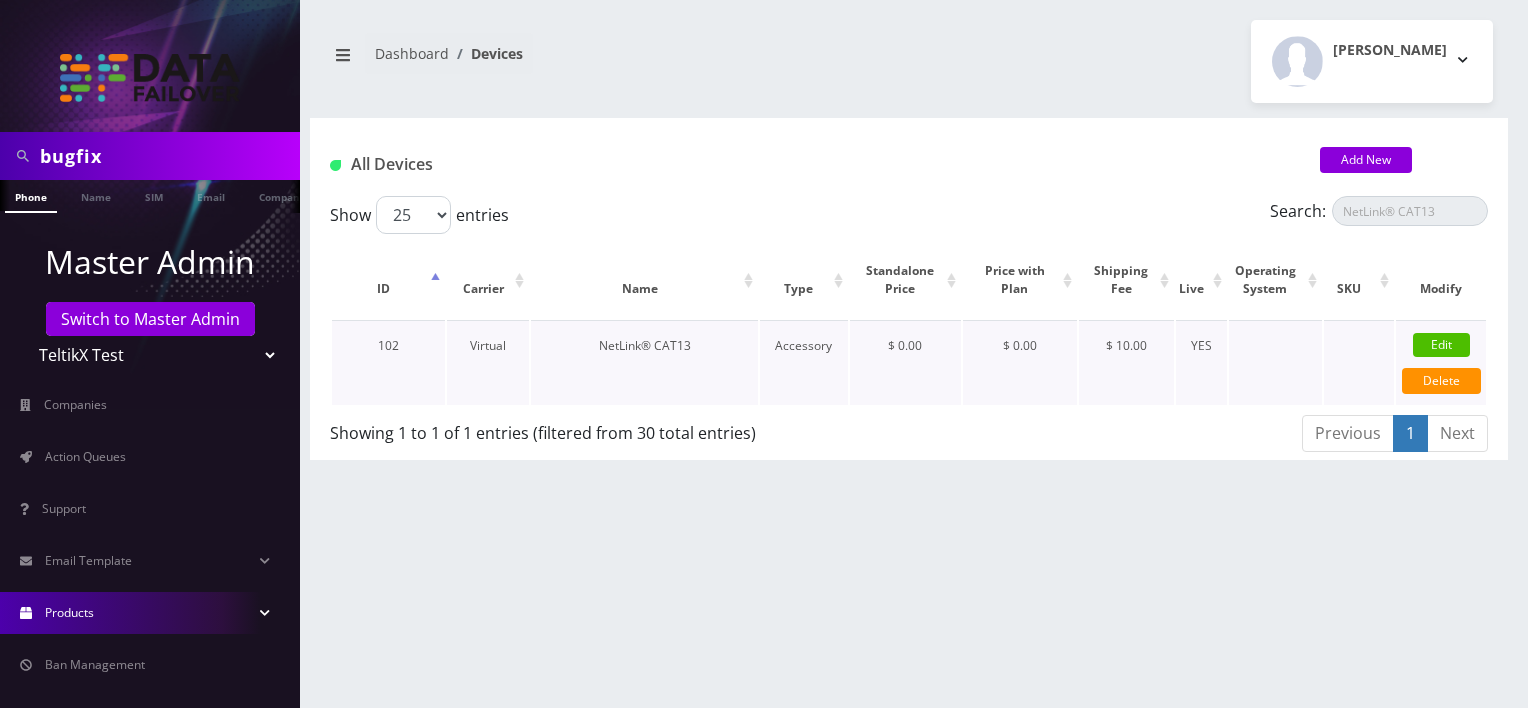 click on "Edit" at bounding box center (1441, 345) 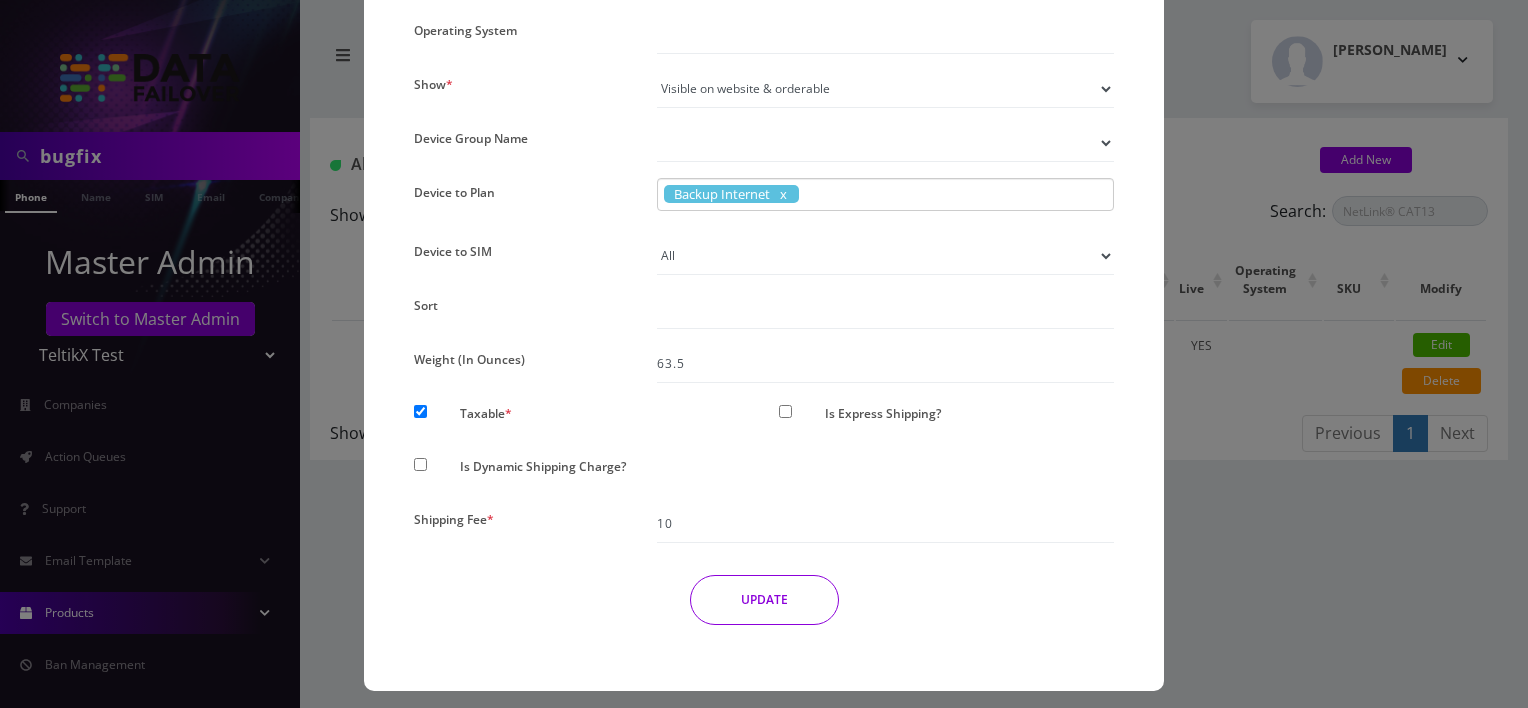 scroll, scrollTop: 2011, scrollLeft: 0, axis: vertical 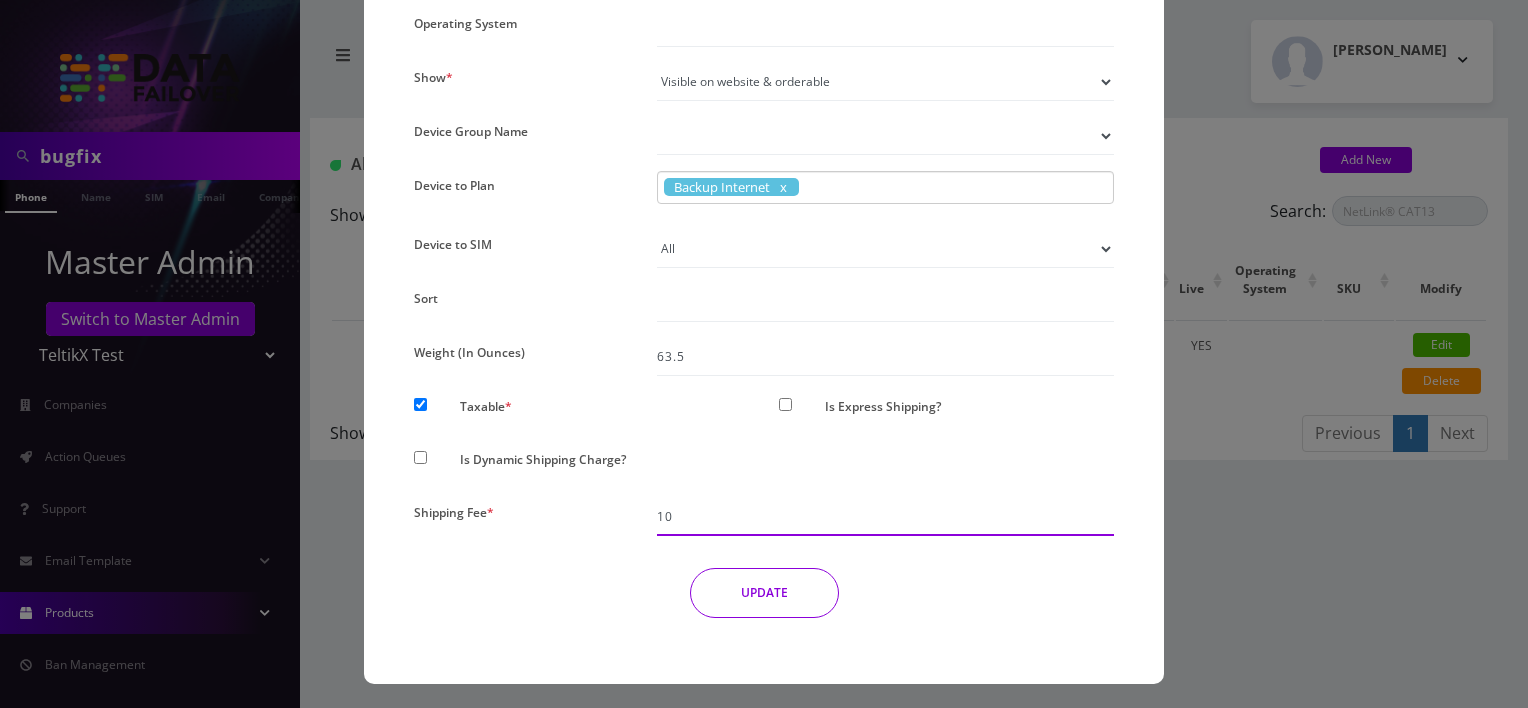drag, startPoint x: 660, startPoint y: 508, endPoint x: 584, endPoint y: 489, distance: 78.339005 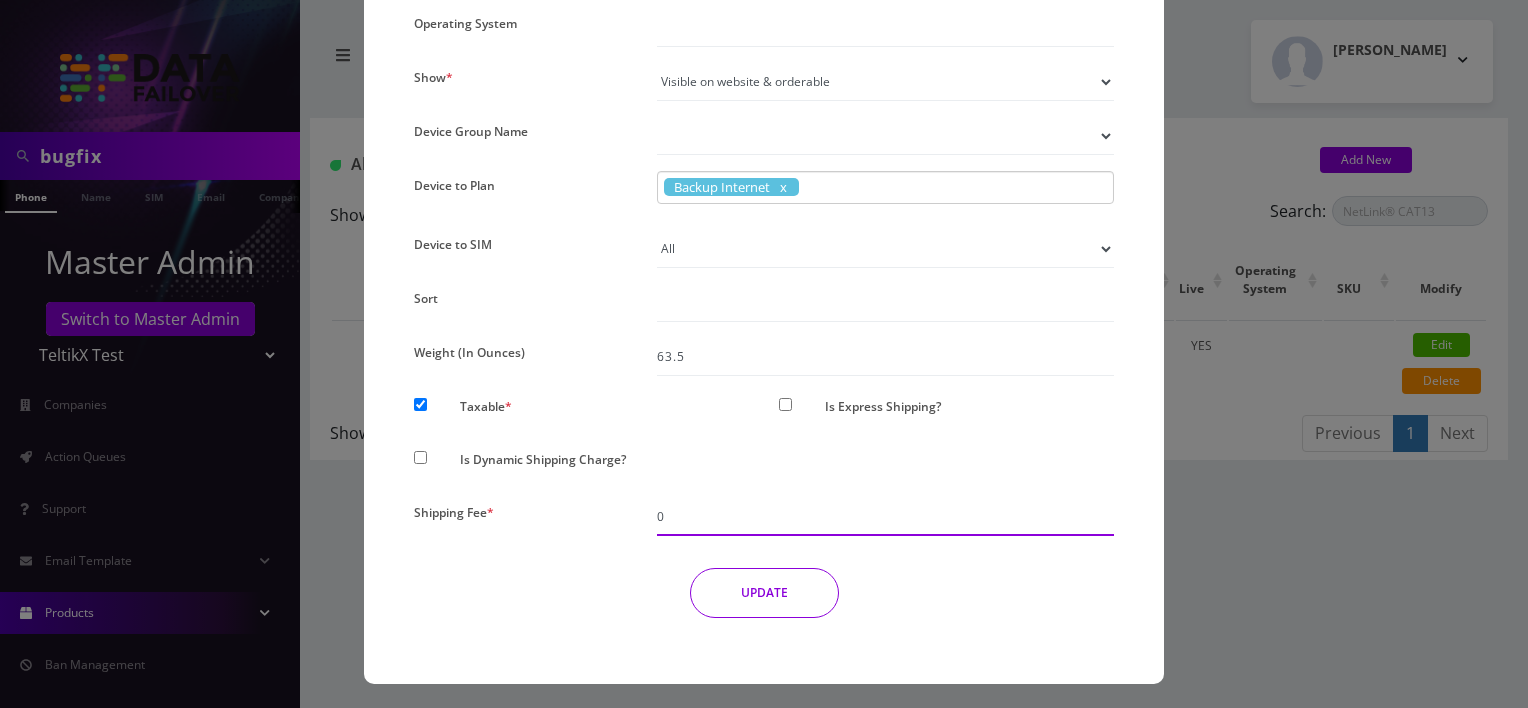 type on "0" 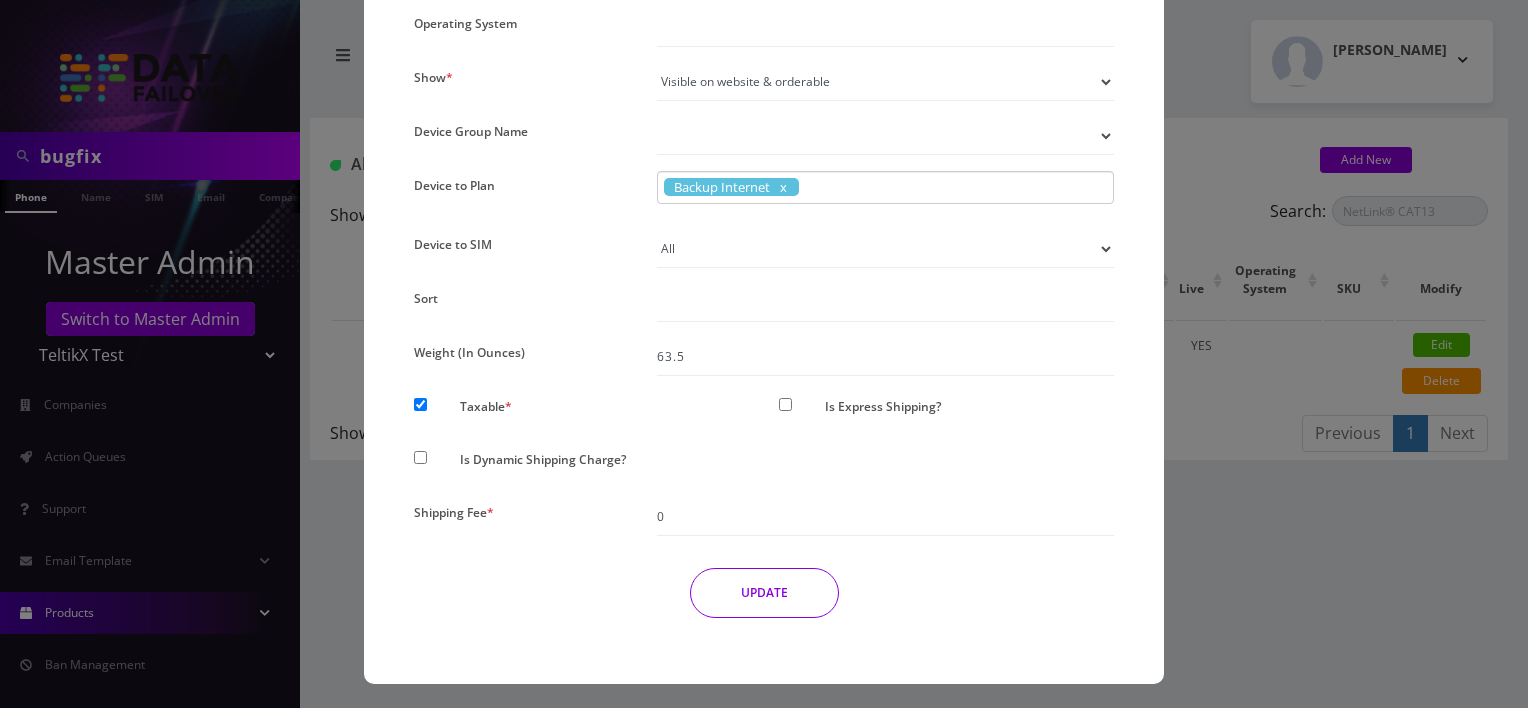 click on "UPDATE" at bounding box center [764, 593] 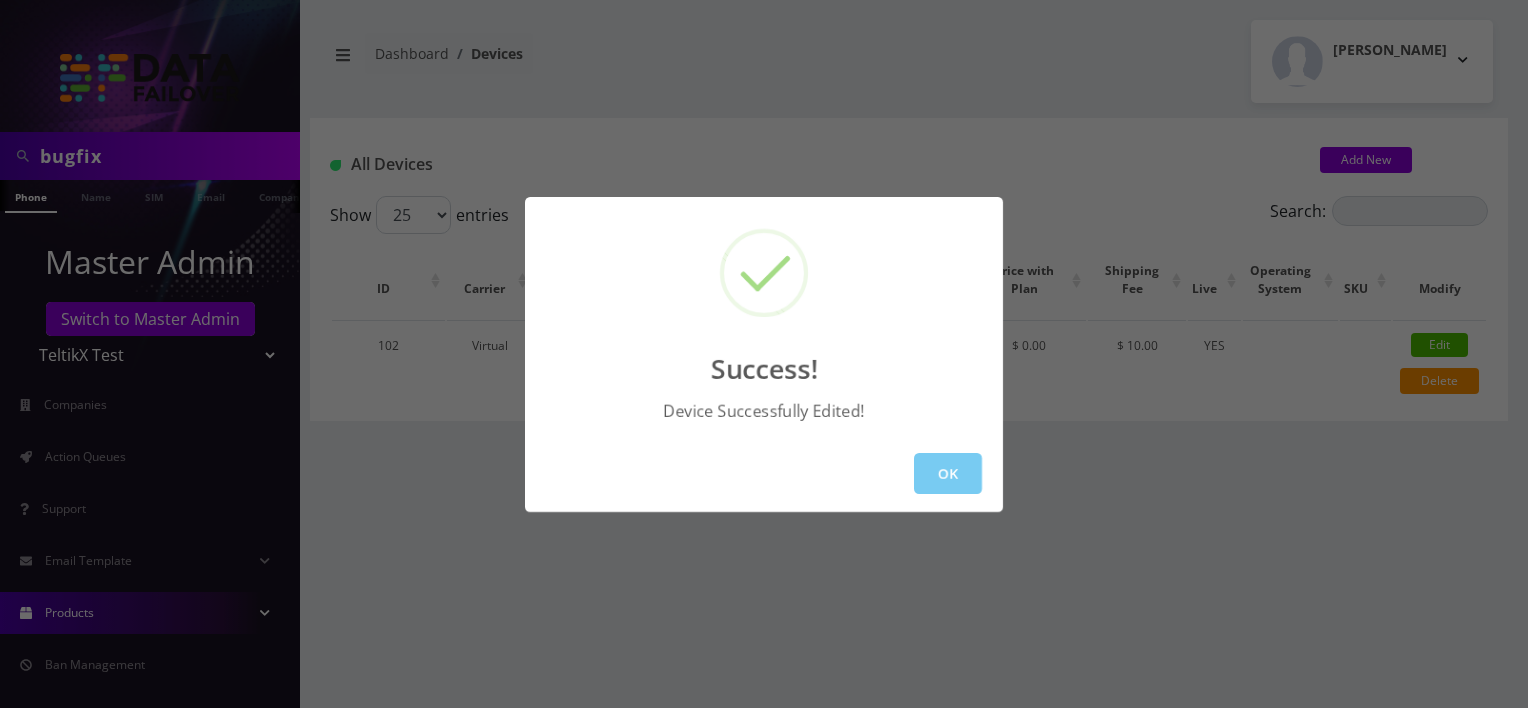 click on "OK" at bounding box center [948, 473] 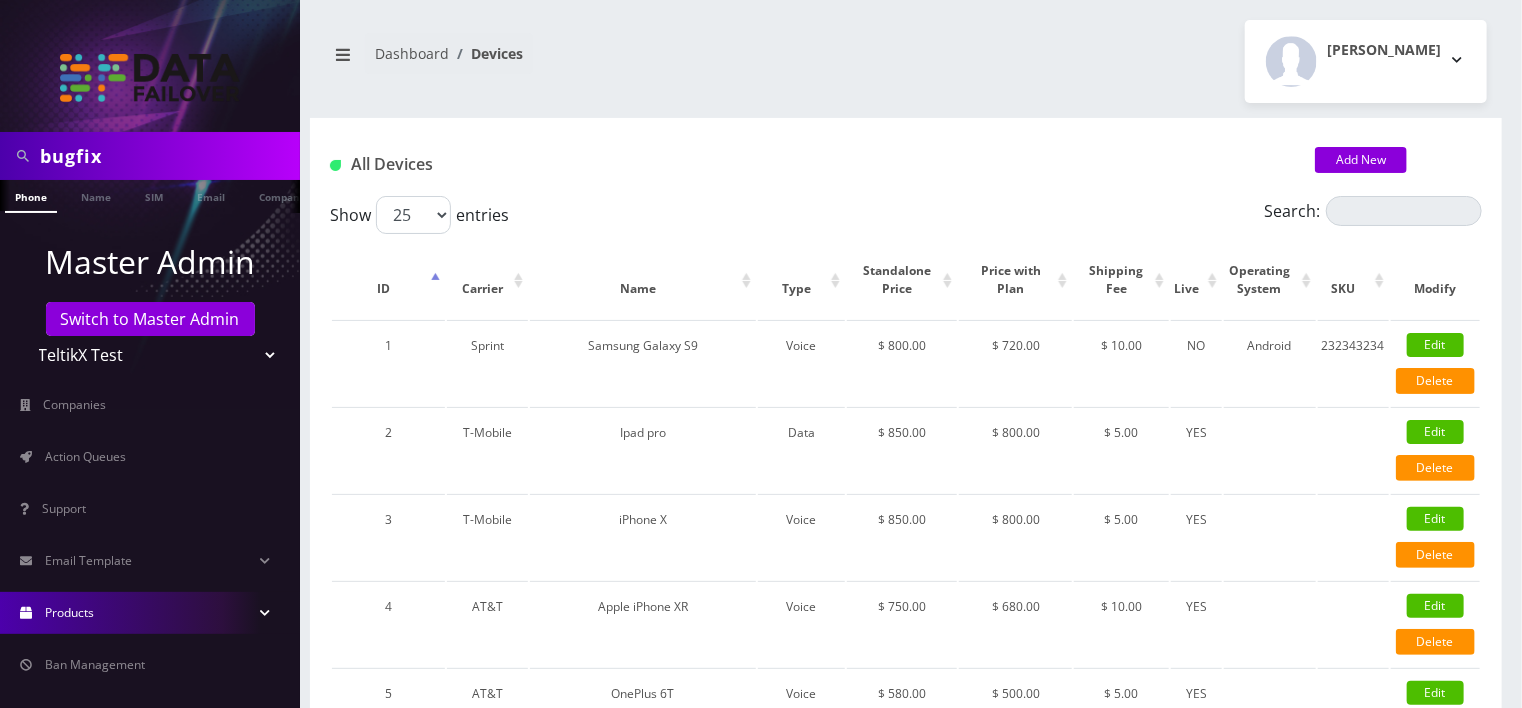 click on "All Devices
Add New" at bounding box center [906, 157] 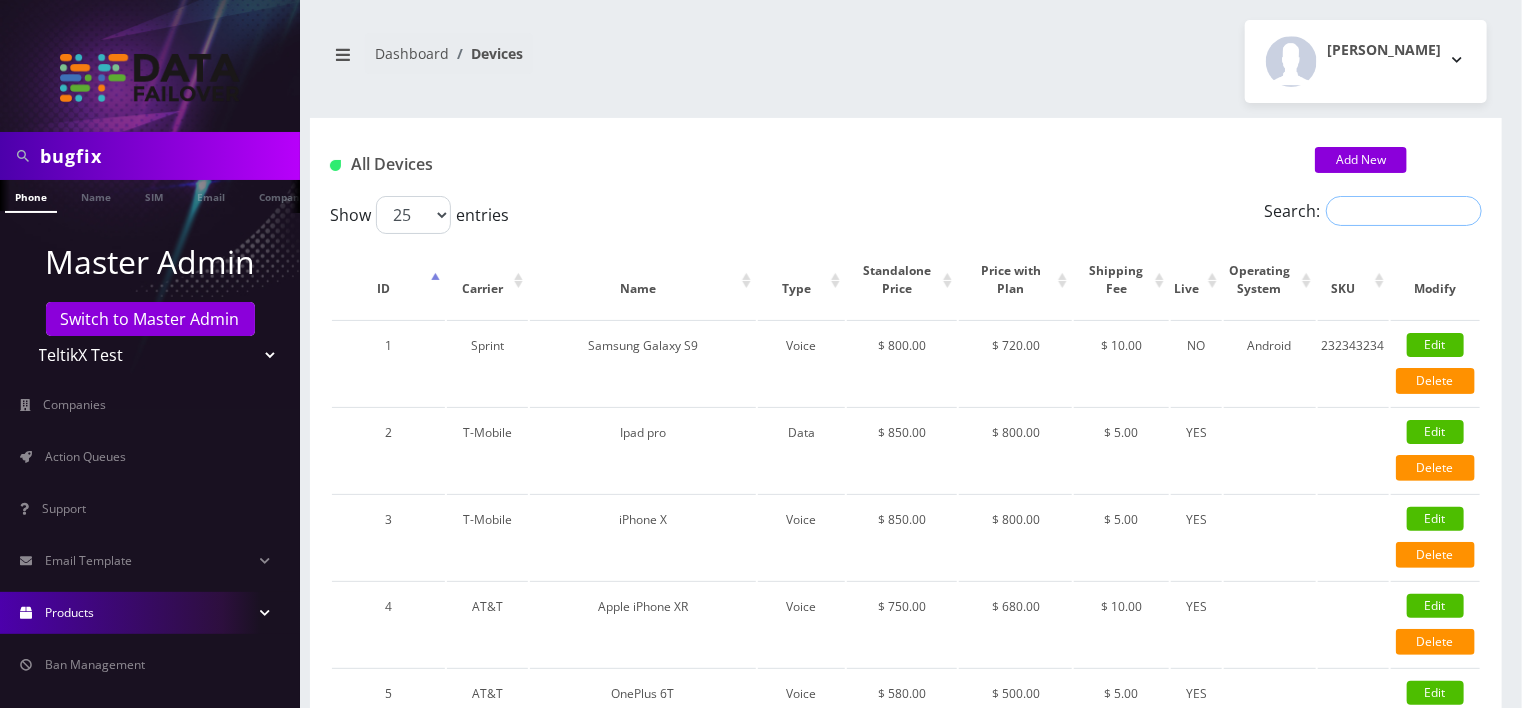 click on "Search:" at bounding box center (1404, 211) 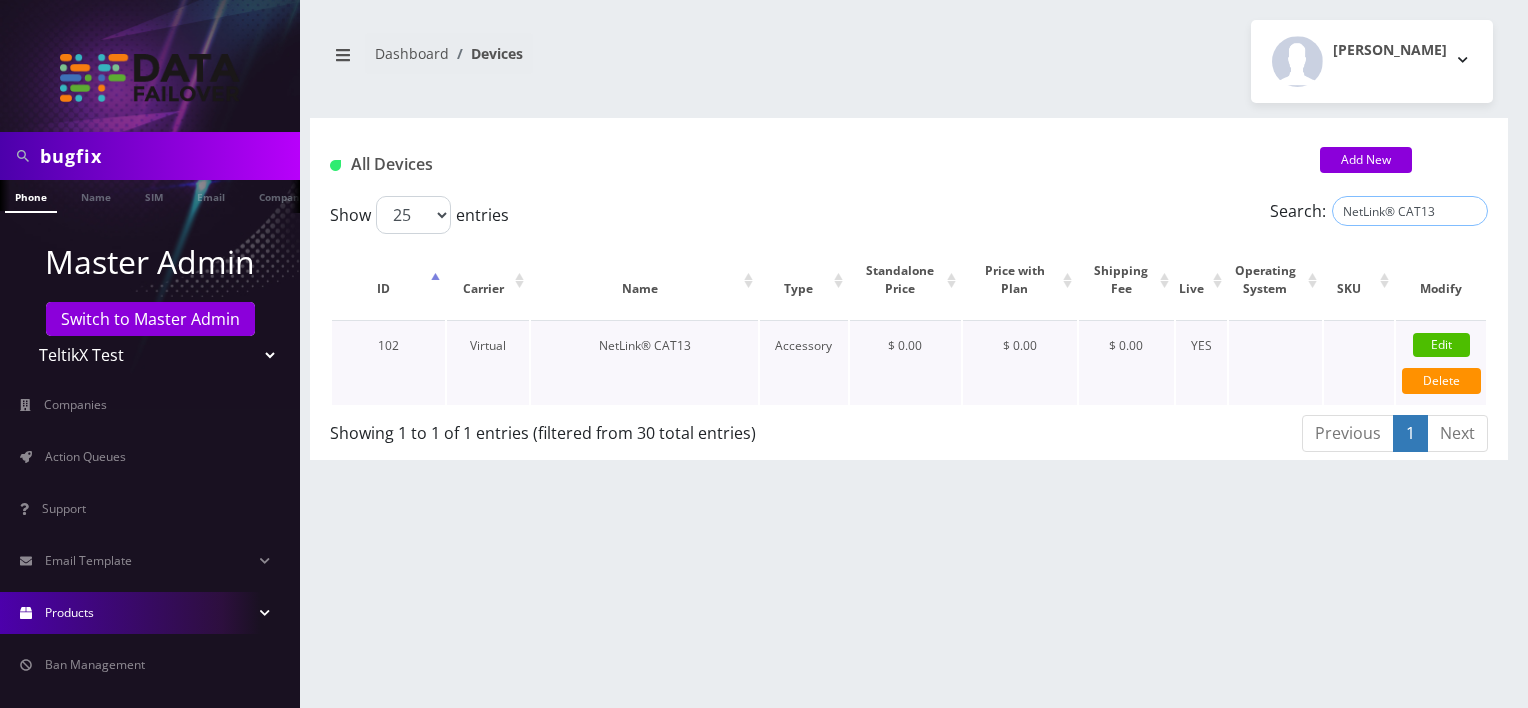 type on "NetLink® CAT13" 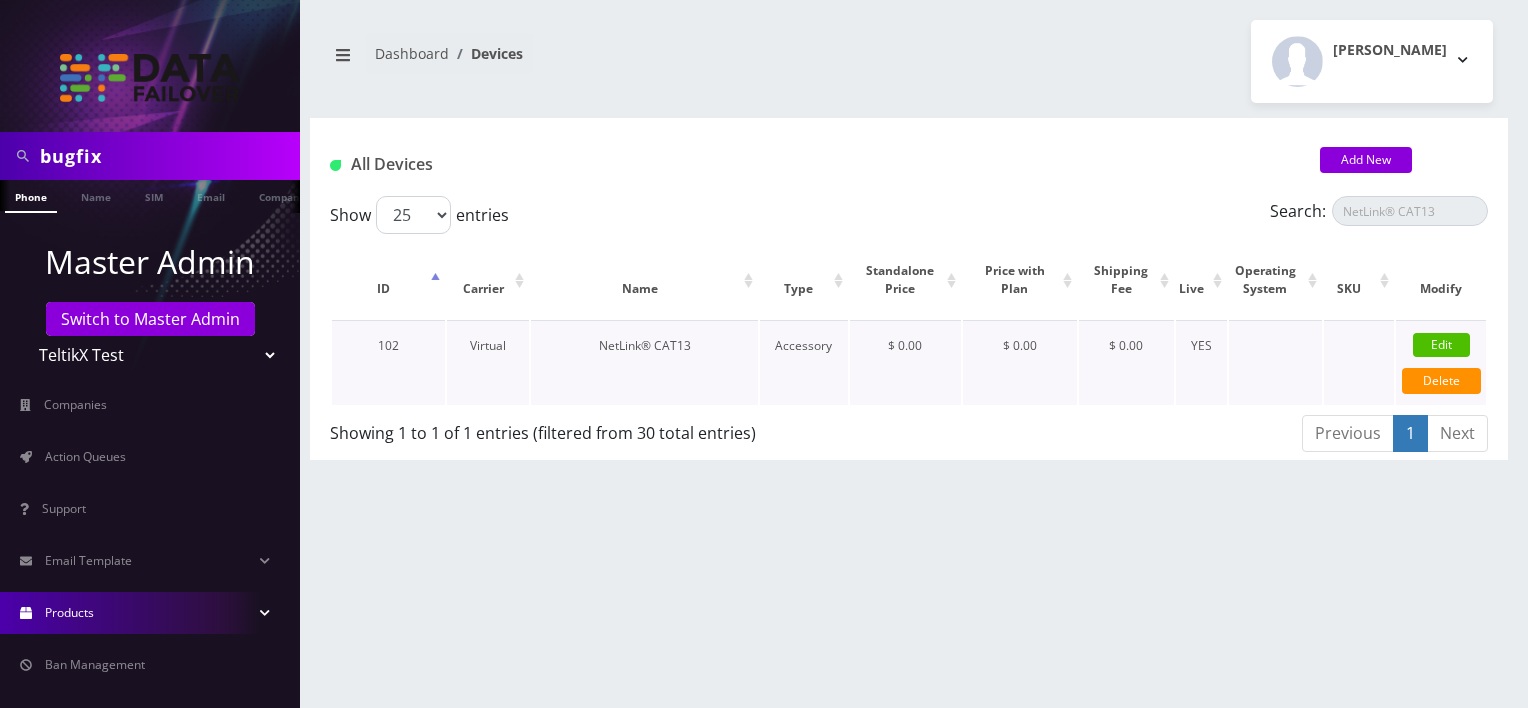 click on "Edit" at bounding box center [1441, 345] 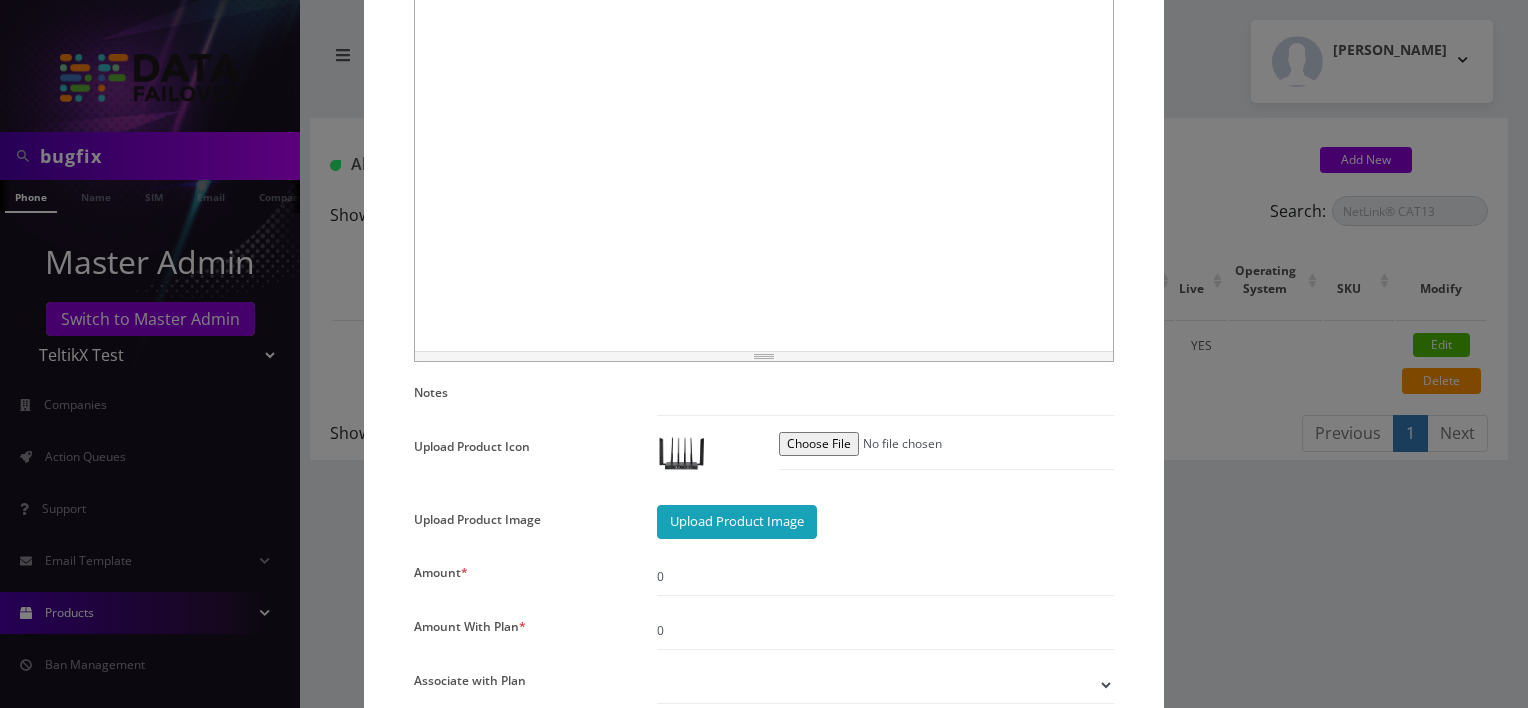 scroll, scrollTop: 1700, scrollLeft: 0, axis: vertical 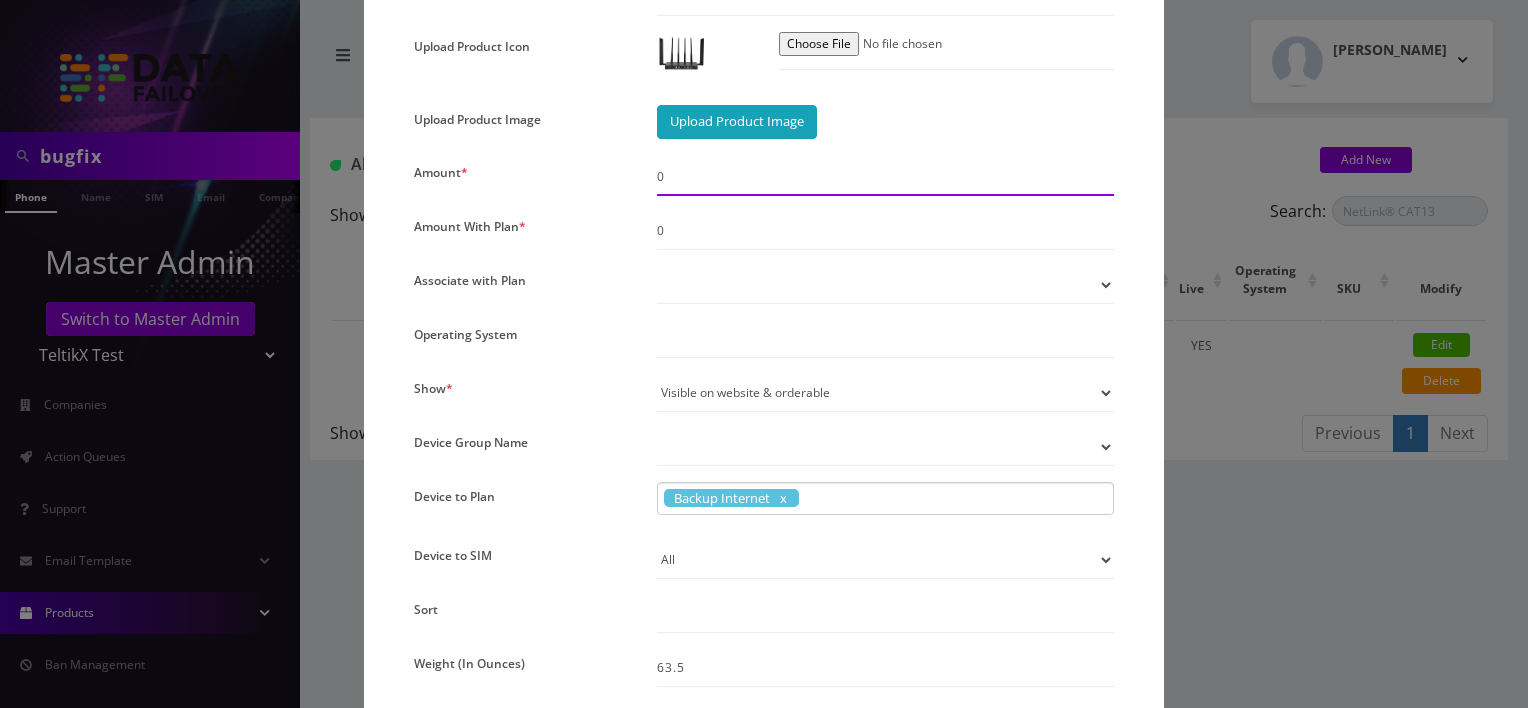 drag, startPoint x: 662, startPoint y: 180, endPoint x: 640, endPoint y: 180, distance: 22 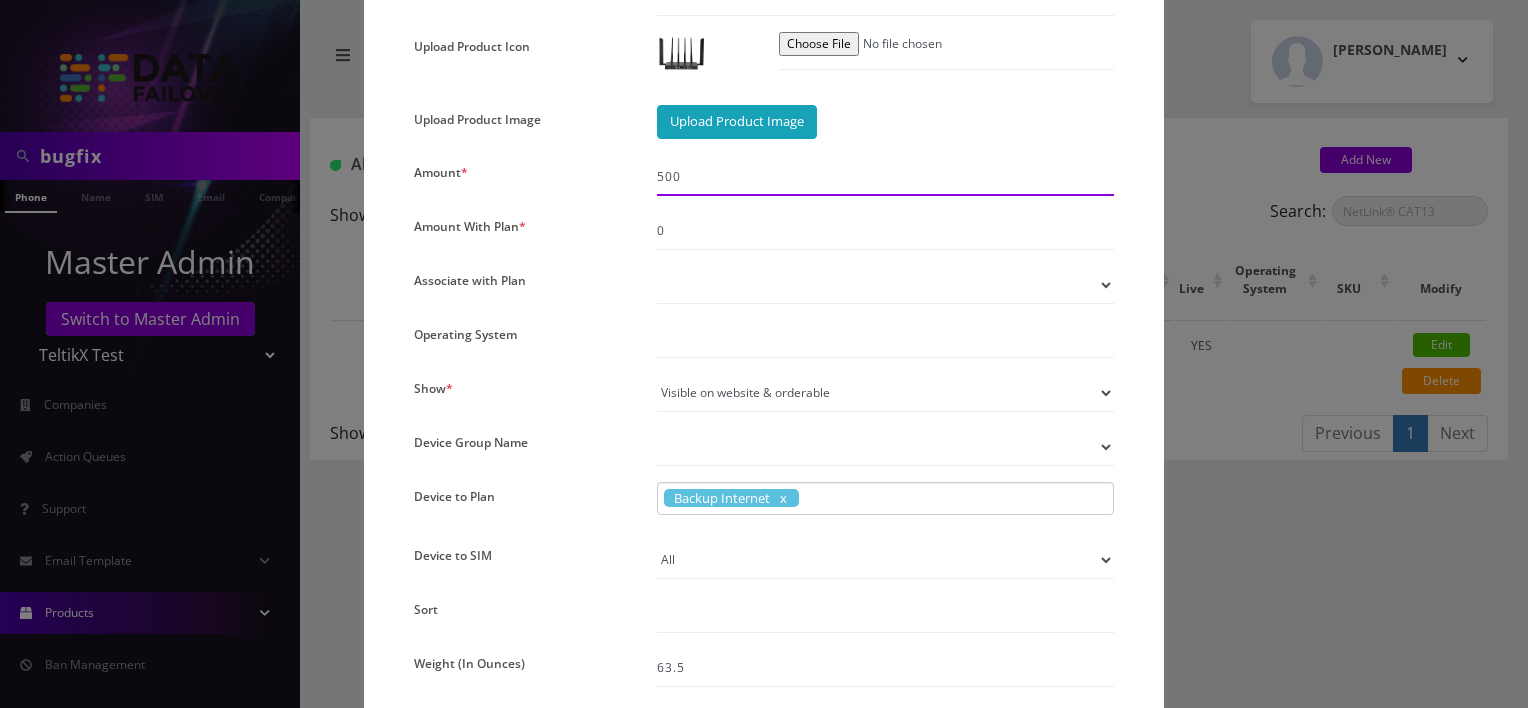 type on "500" 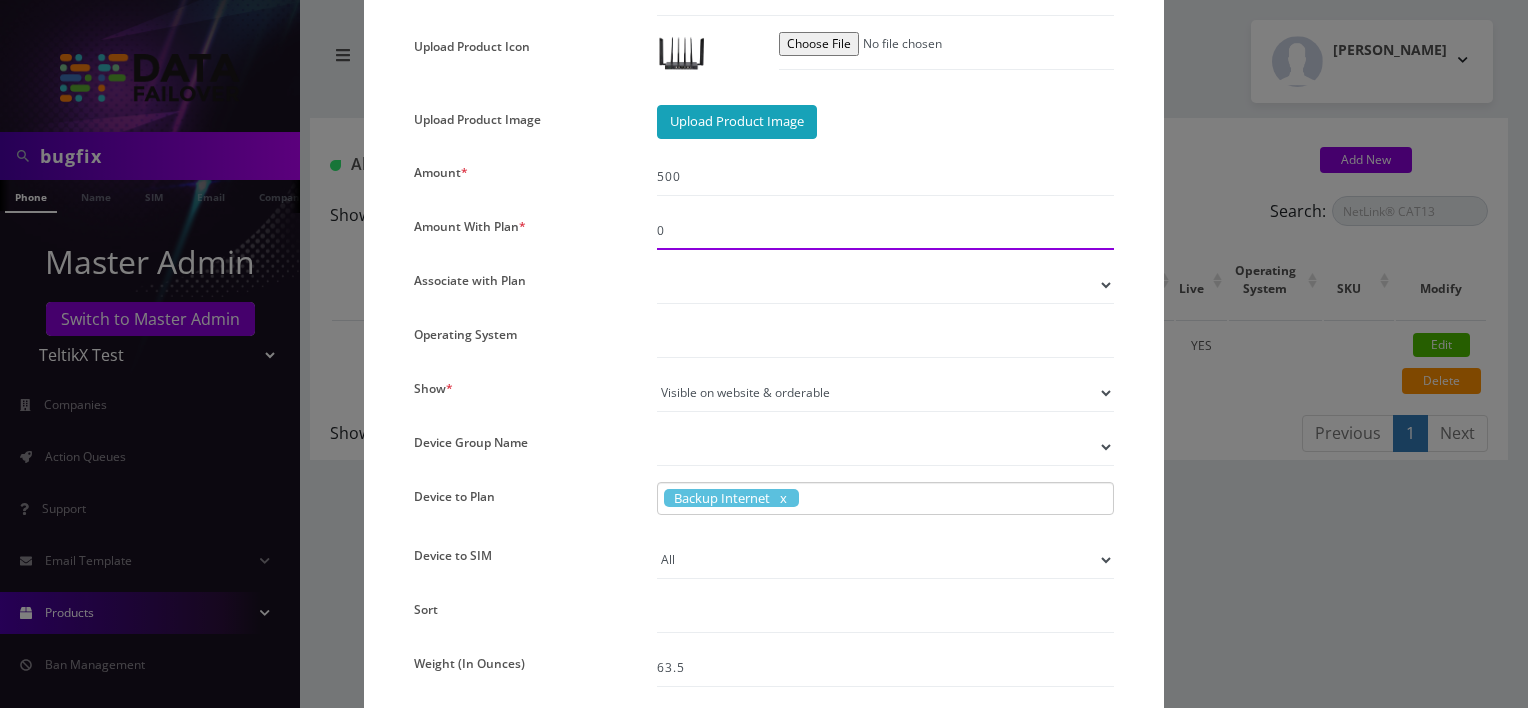 drag, startPoint x: 606, startPoint y: 244, endPoint x: 504, endPoint y: 233, distance: 102.59142 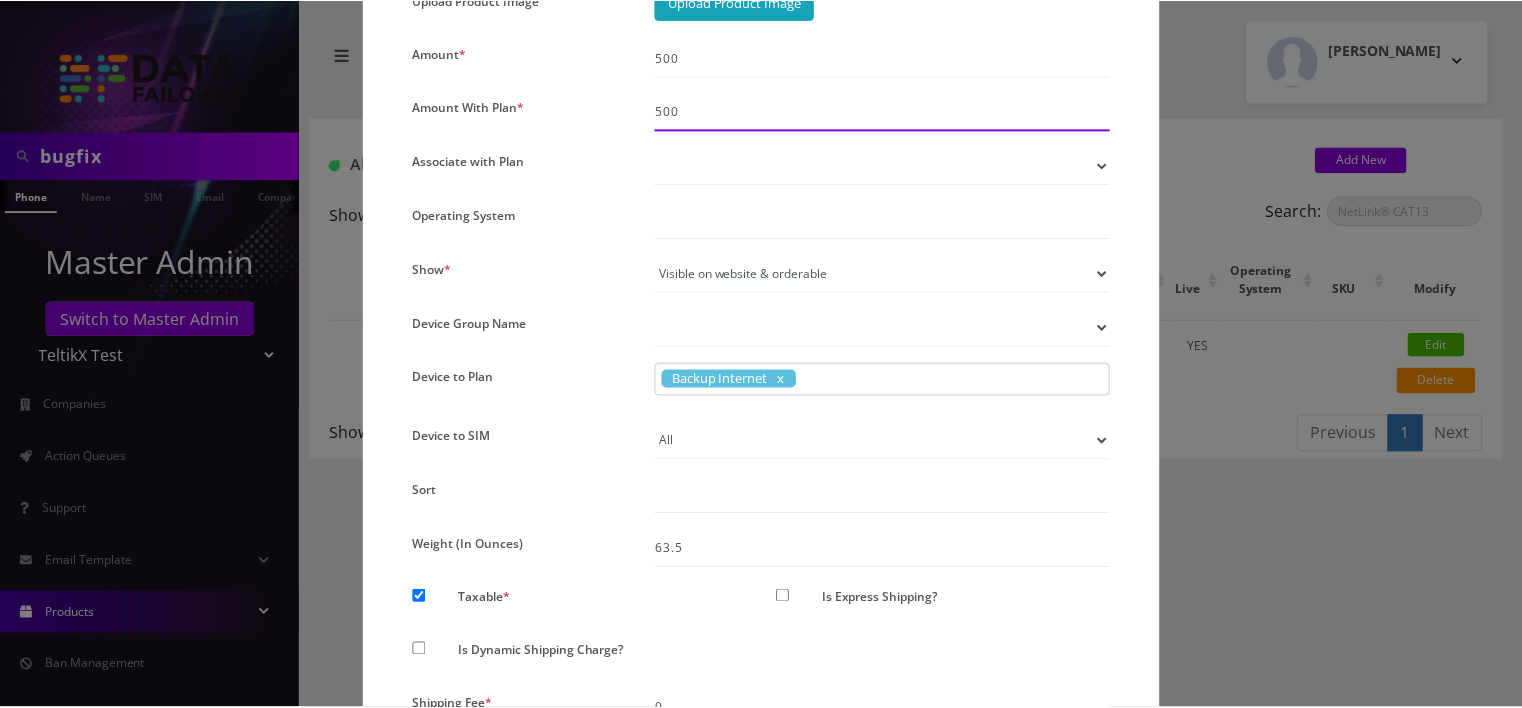 scroll, scrollTop: 2000, scrollLeft: 0, axis: vertical 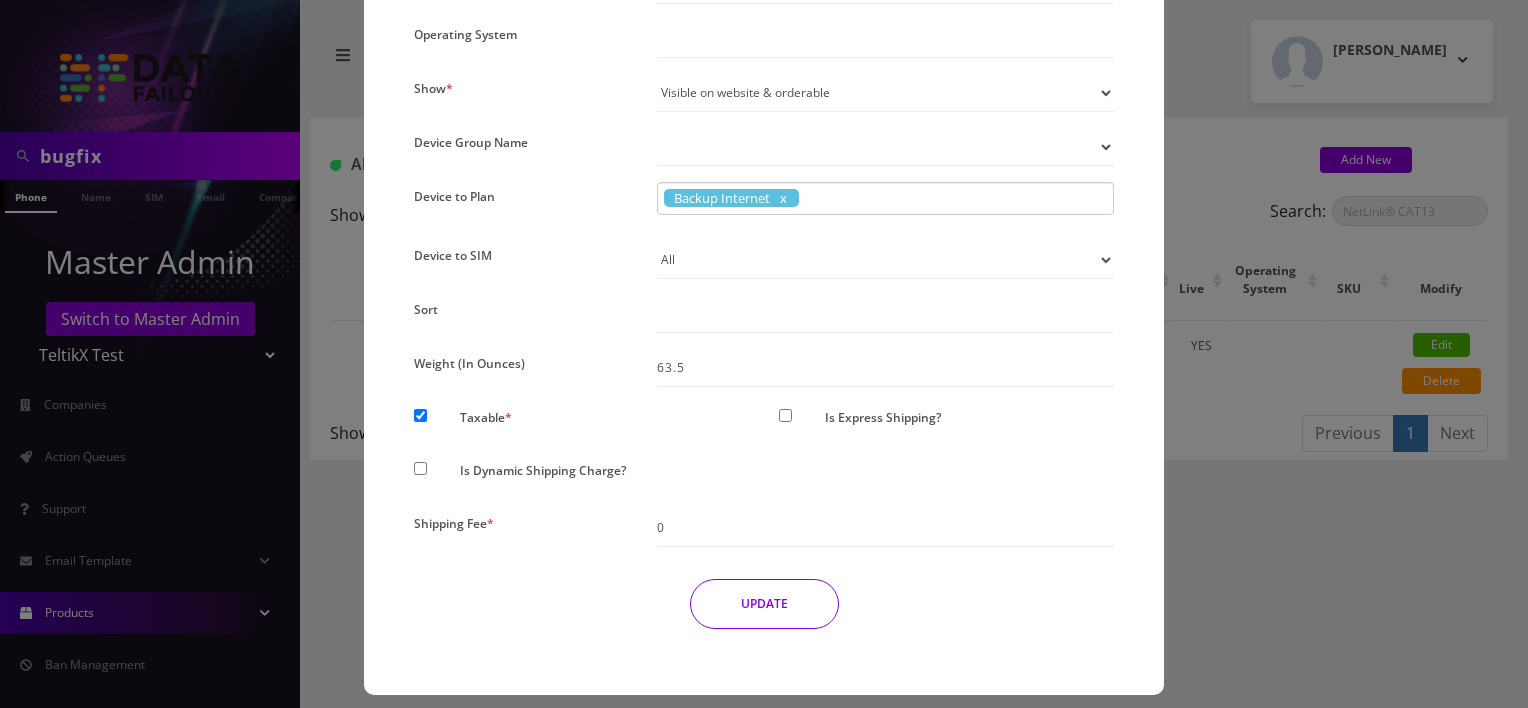 type on "500" 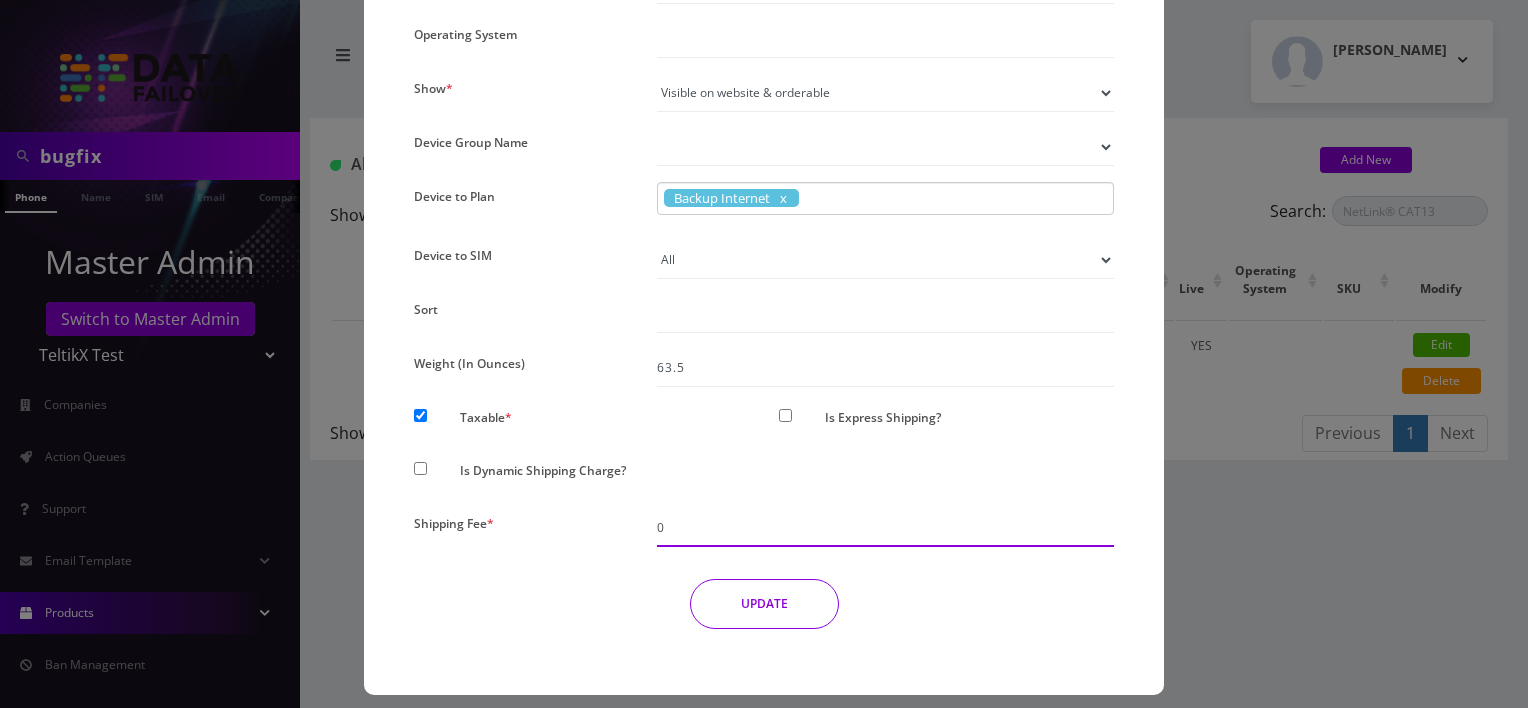 drag, startPoint x: 679, startPoint y: 533, endPoint x: 570, endPoint y: 532, distance: 109.004585 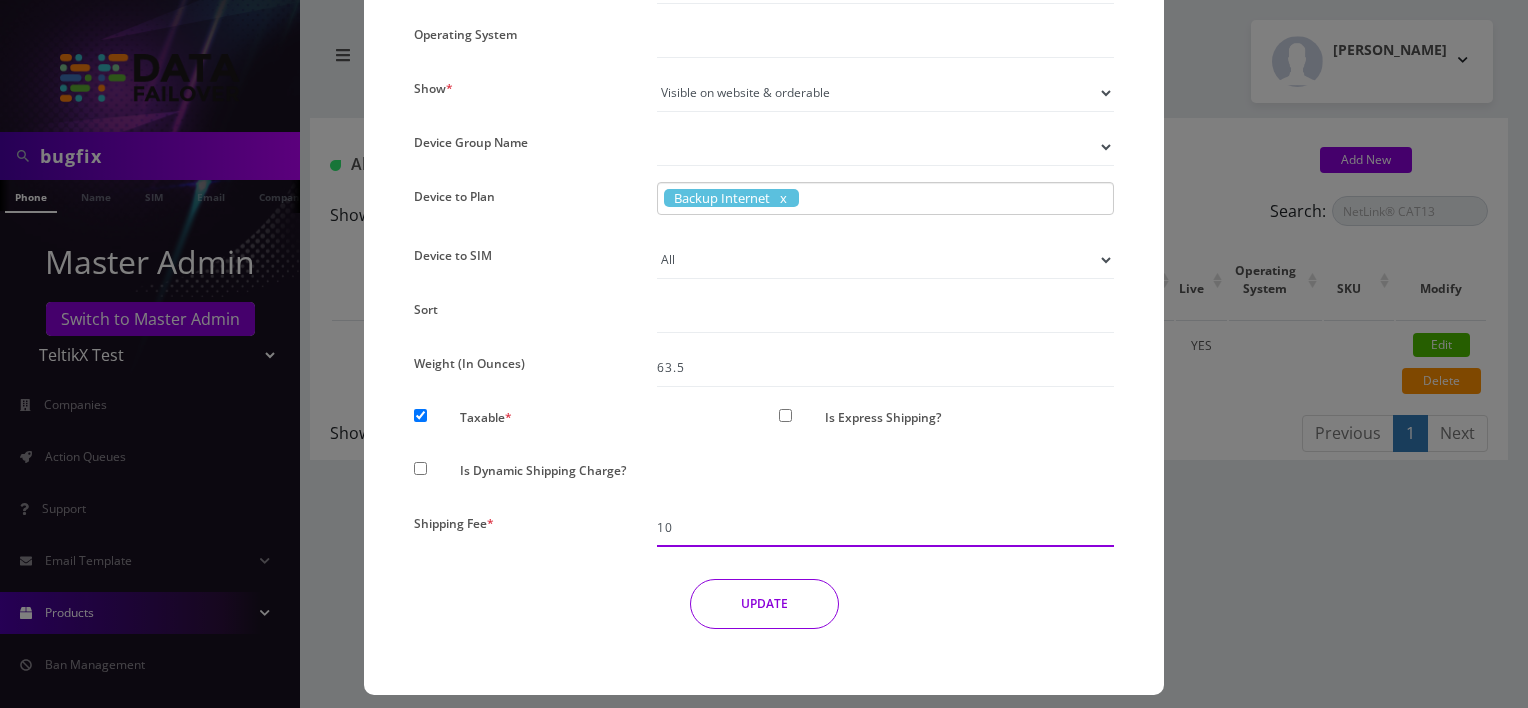 type on "10" 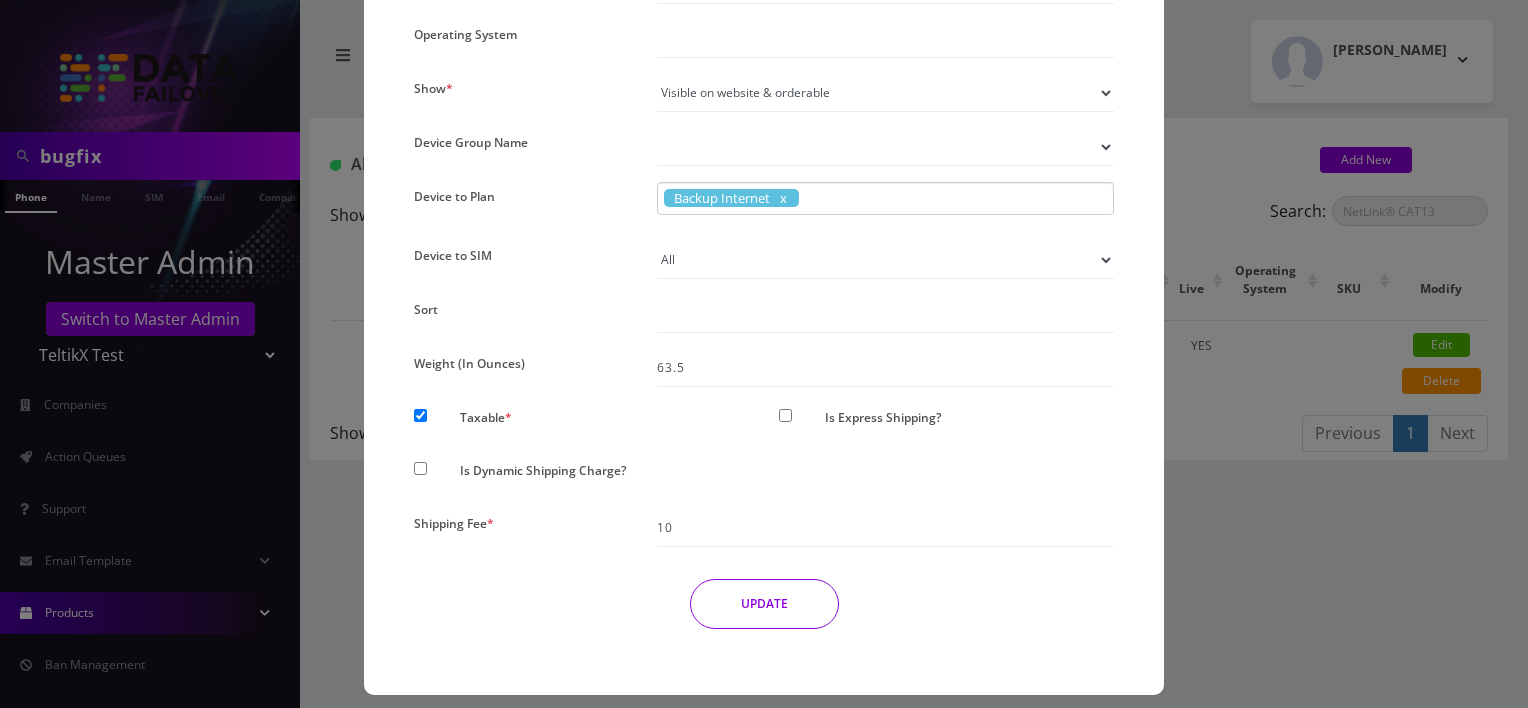 click on "UPDATE" at bounding box center (764, 604) 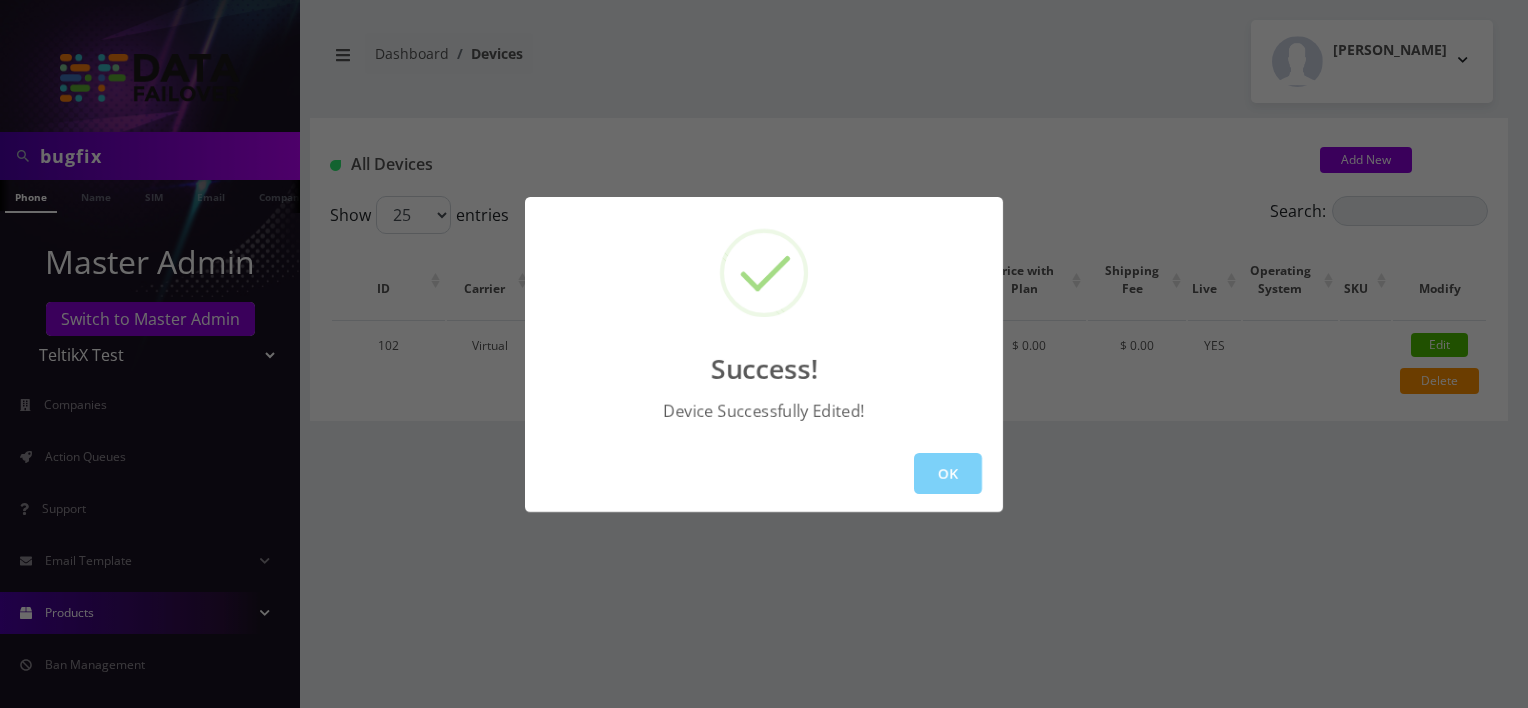 click on "OK" at bounding box center [948, 473] 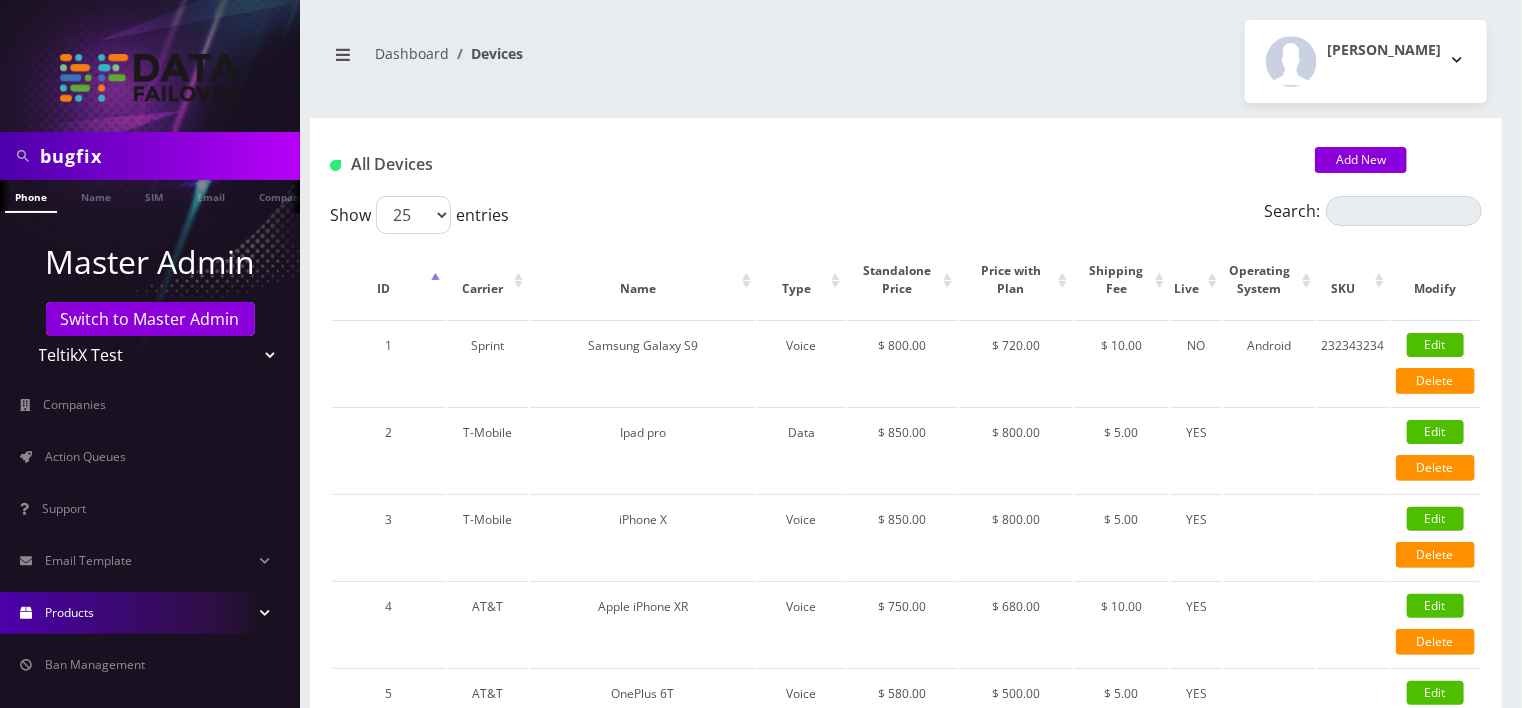 click on "Products" at bounding box center (150, 613) 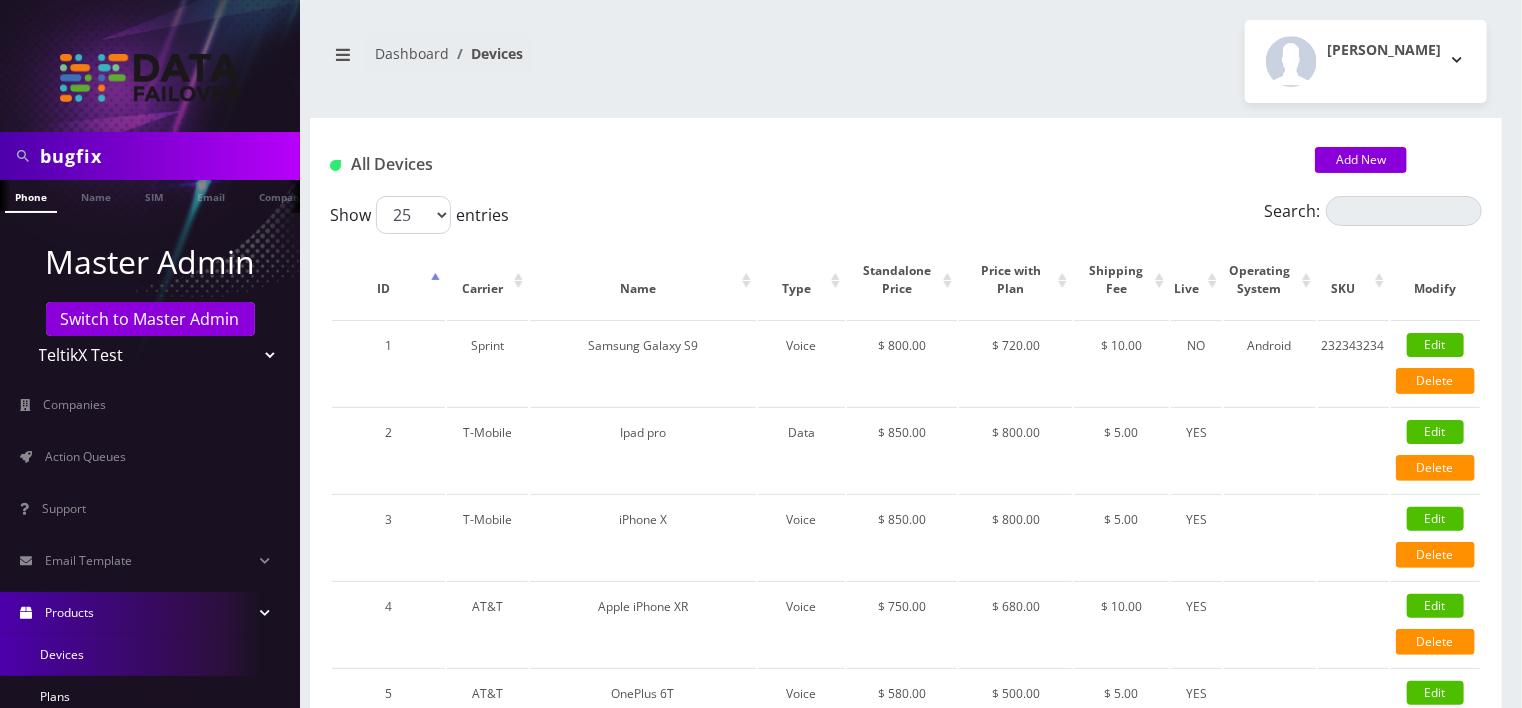 scroll, scrollTop: 200, scrollLeft: 0, axis: vertical 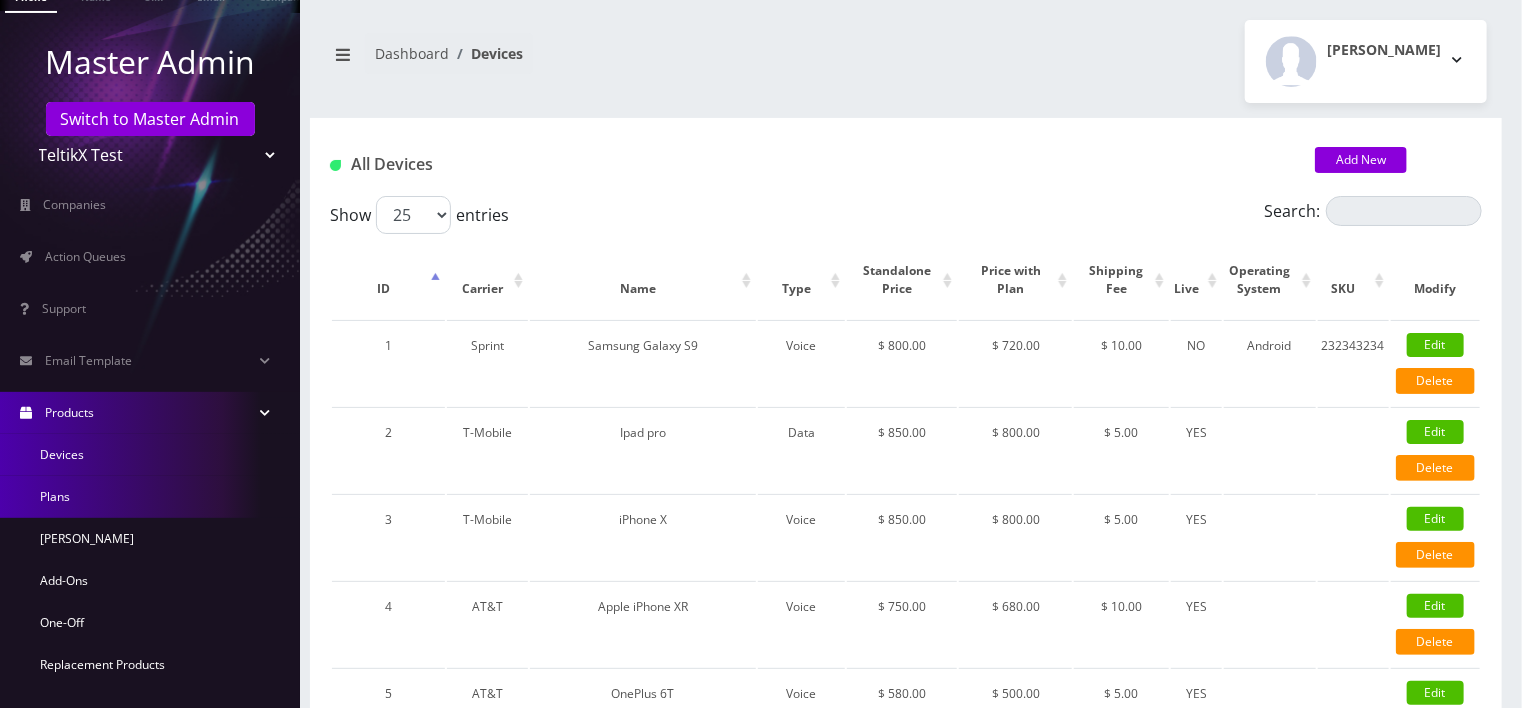 click on "Plans" at bounding box center [150, 497] 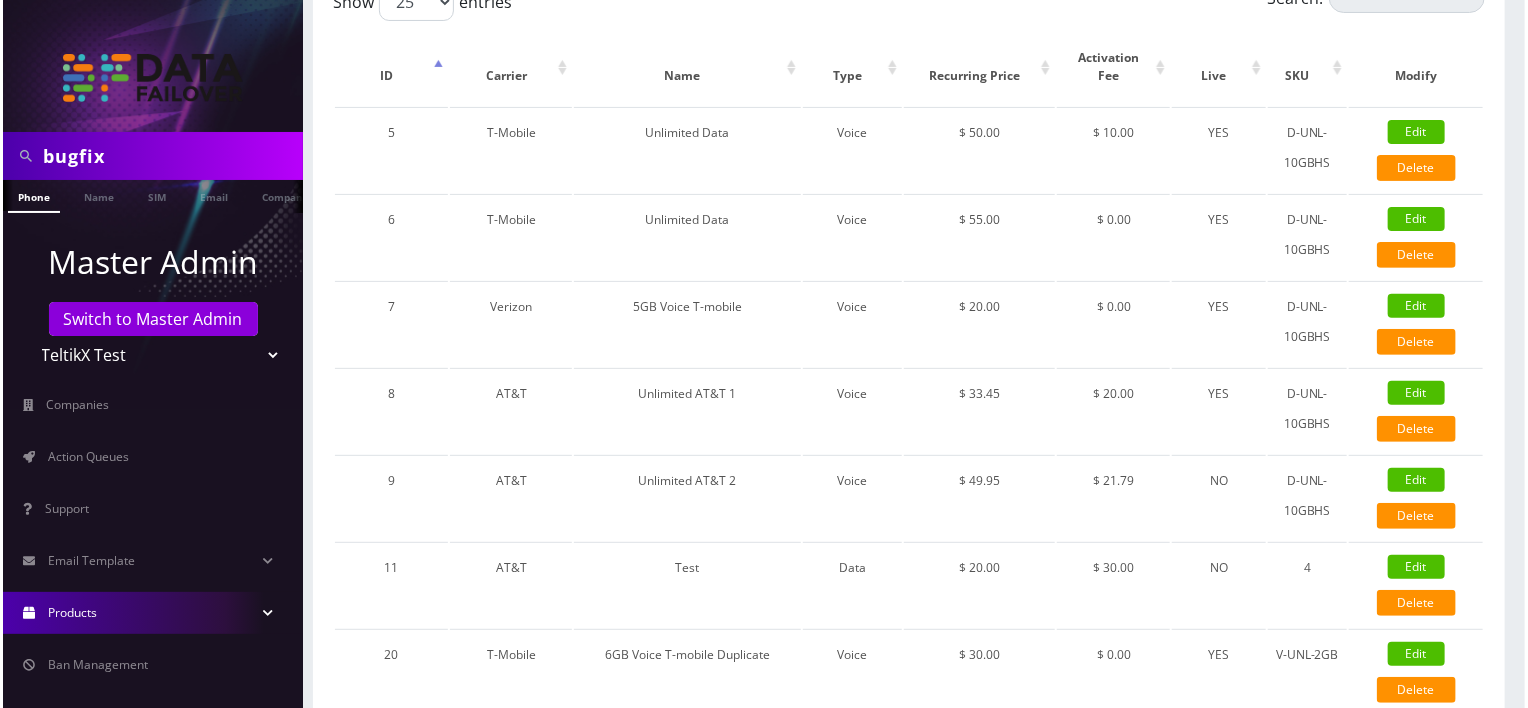 scroll, scrollTop: 0, scrollLeft: 0, axis: both 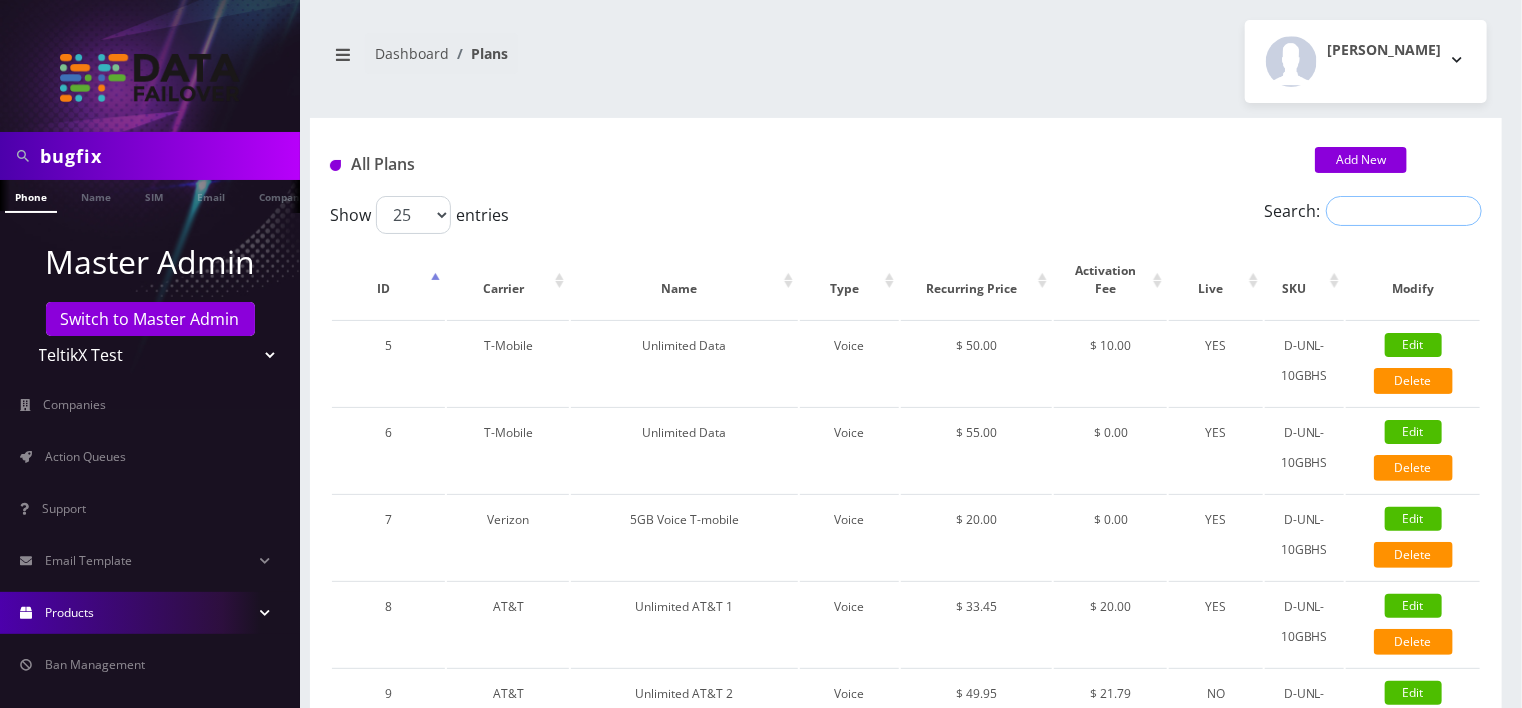 click on "Search:" at bounding box center [1404, 211] 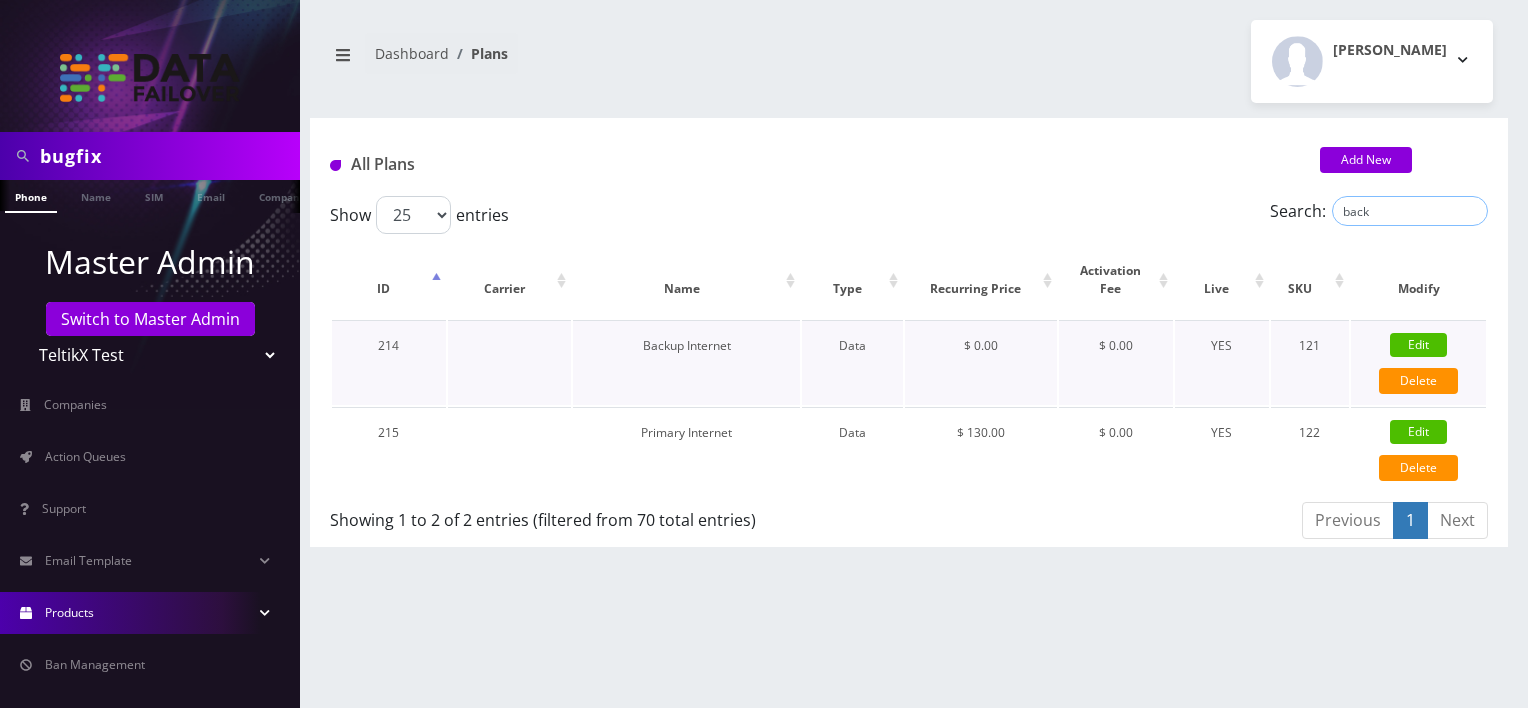 type on "back" 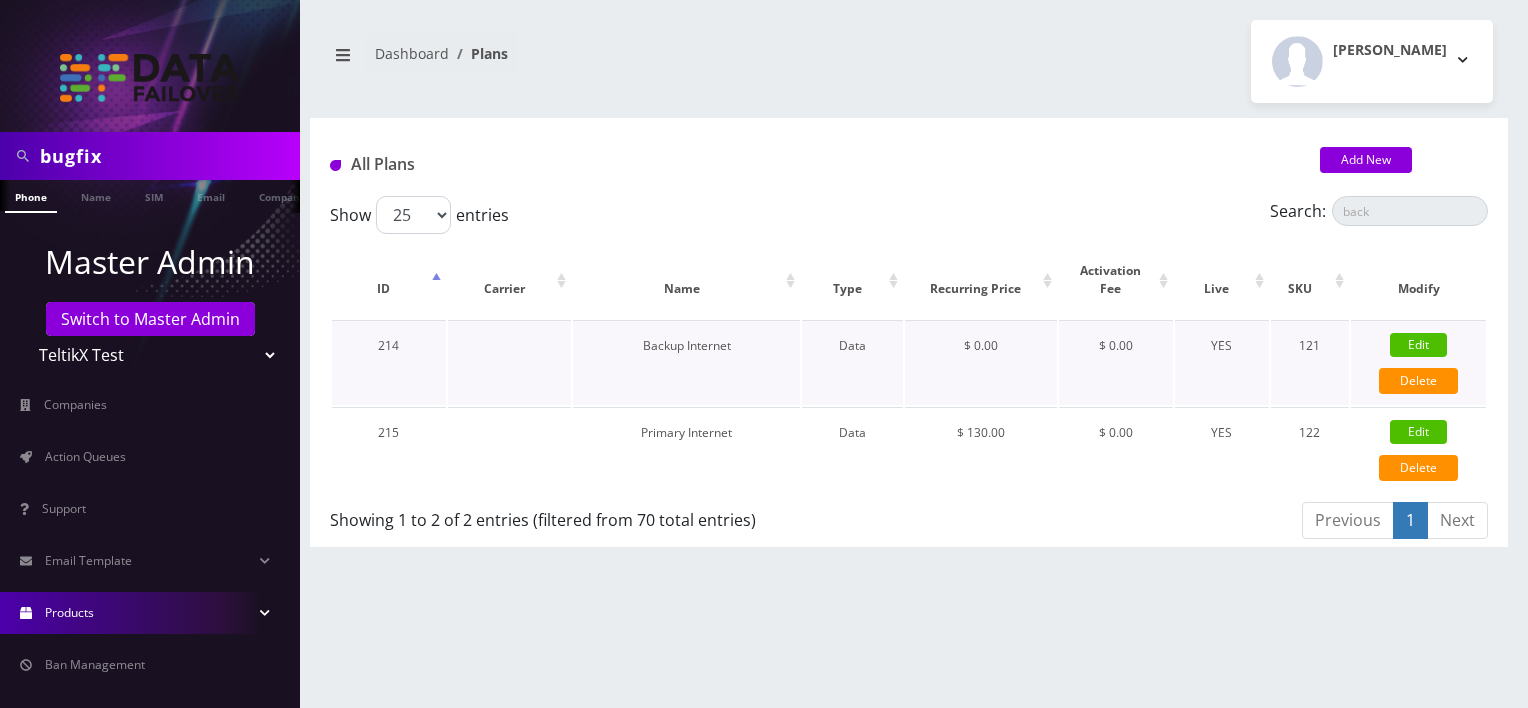 click on "Edit" at bounding box center [1418, 345] 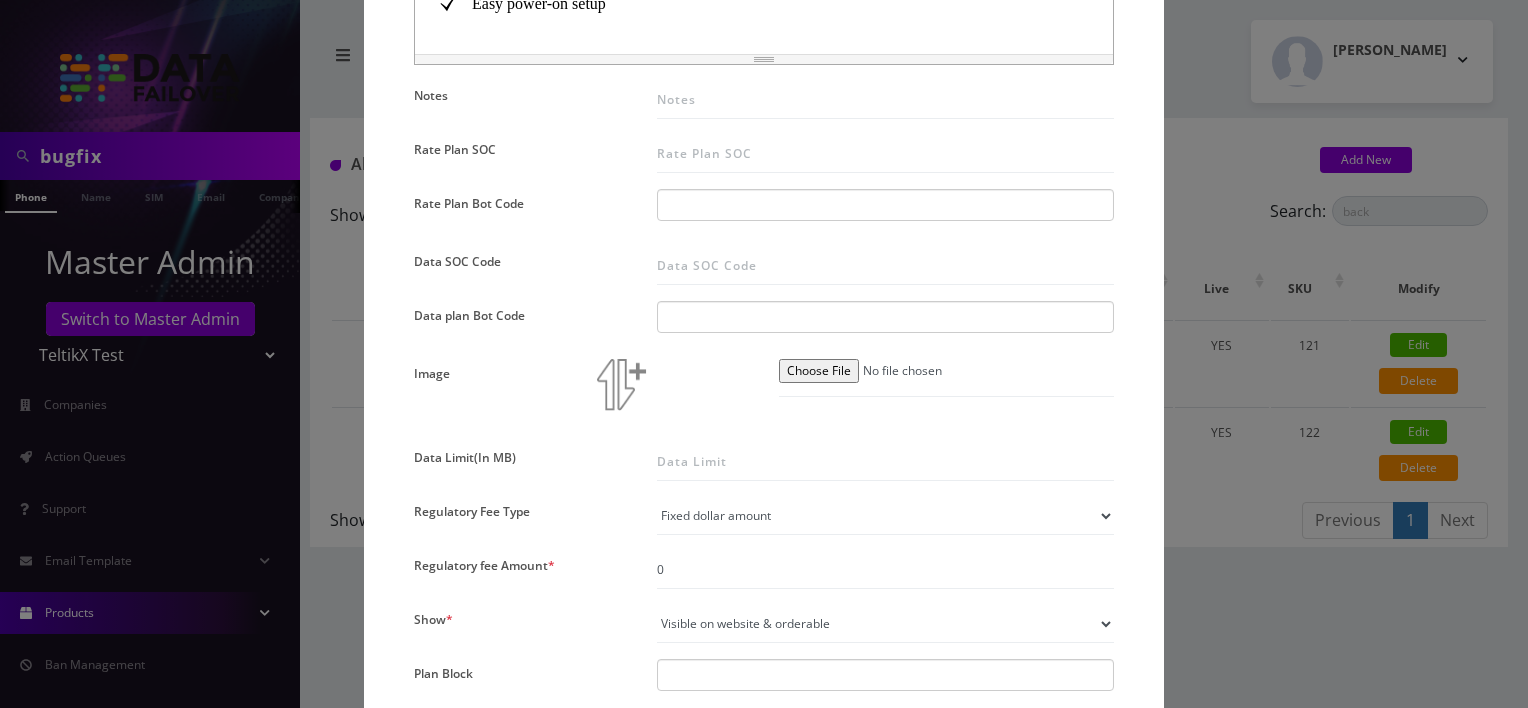 scroll, scrollTop: 1200, scrollLeft: 0, axis: vertical 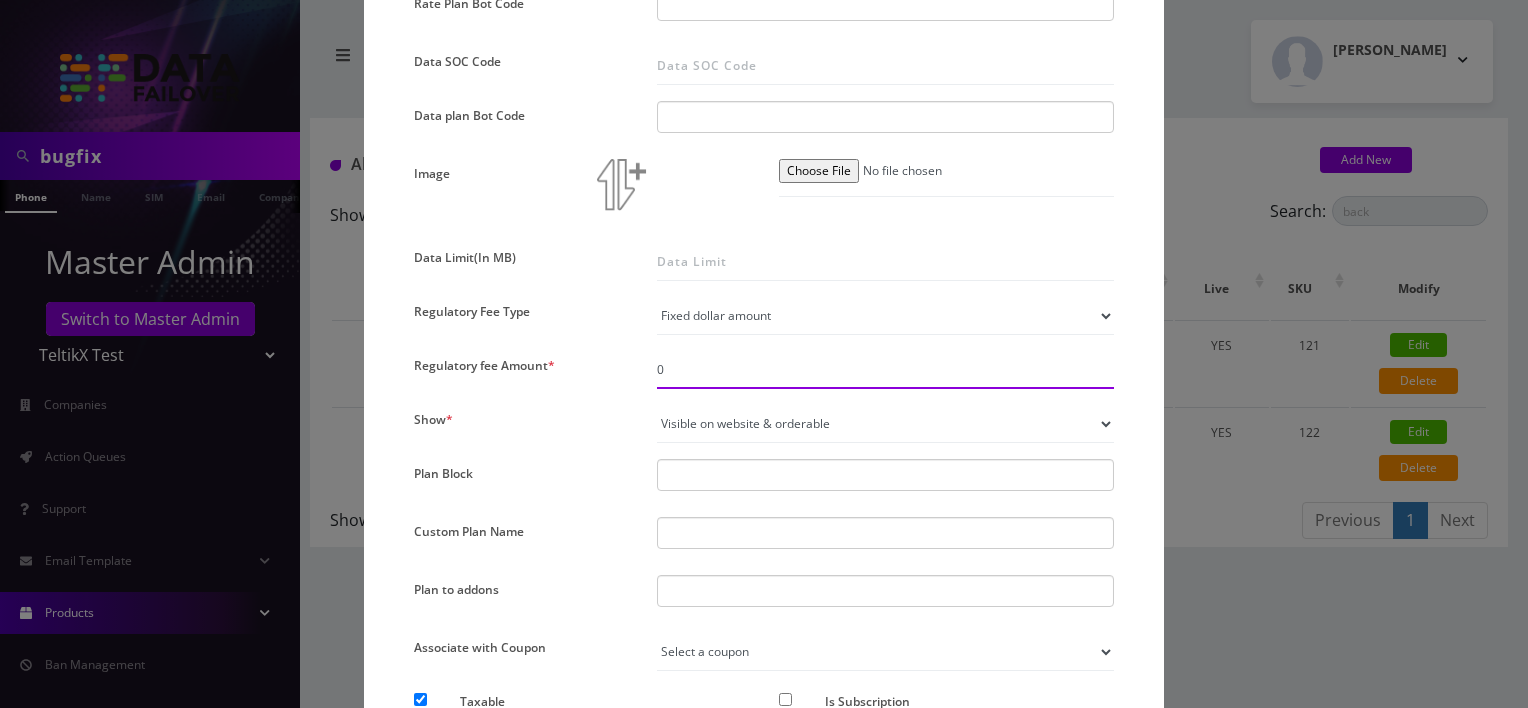 drag, startPoint x: 665, startPoint y: 370, endPoint x: 641, endPoint y: 376, distance: 24.738634 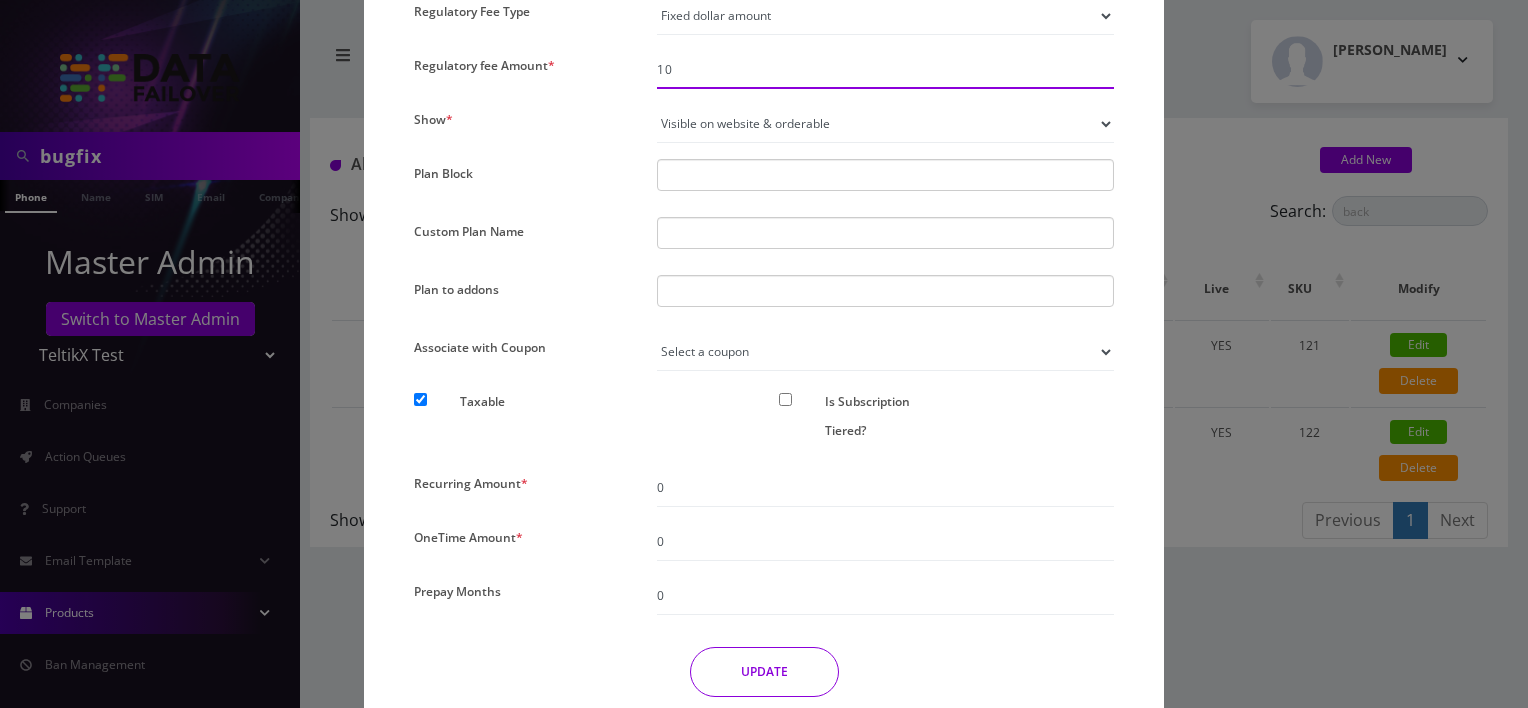 scroll, scrollTop: 1579, scrollLeft: 0, axis: vertical 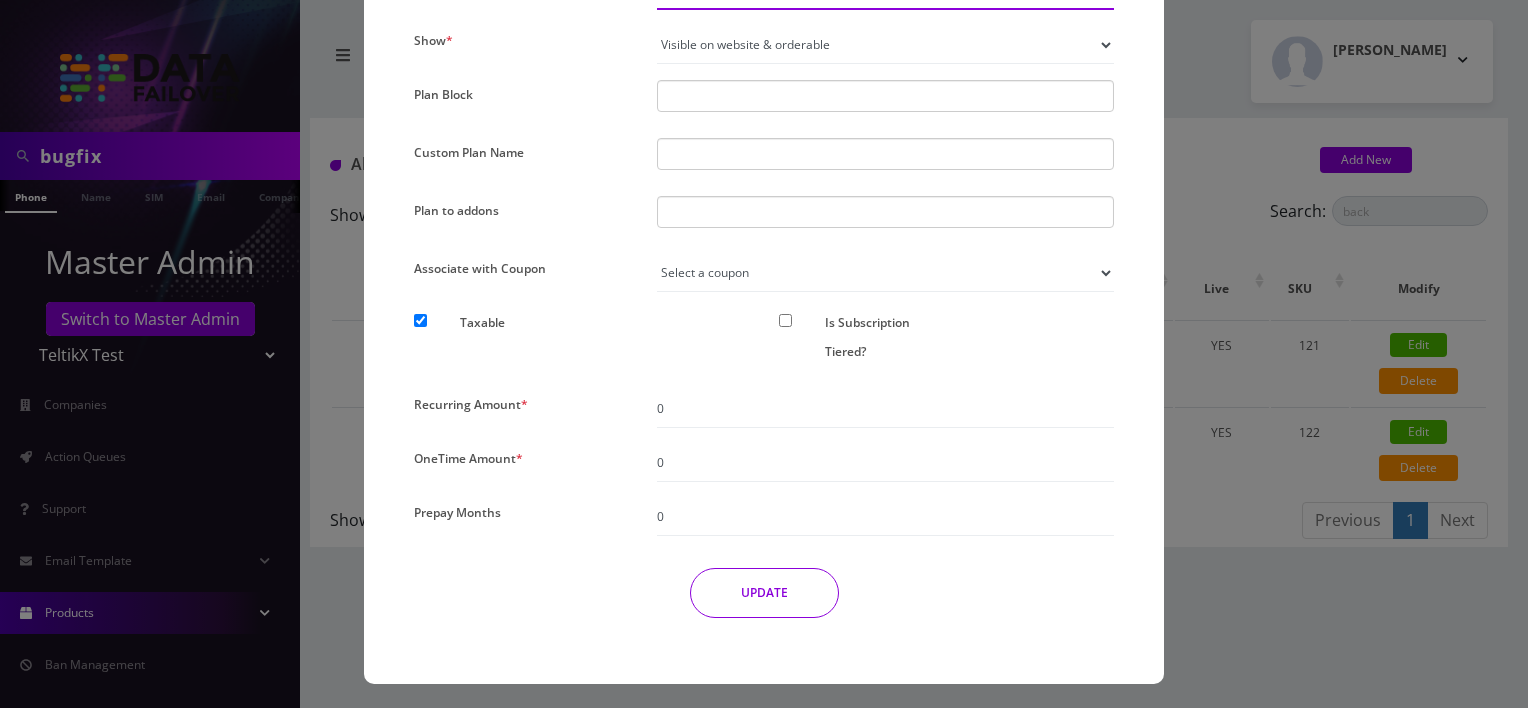 type on "10" 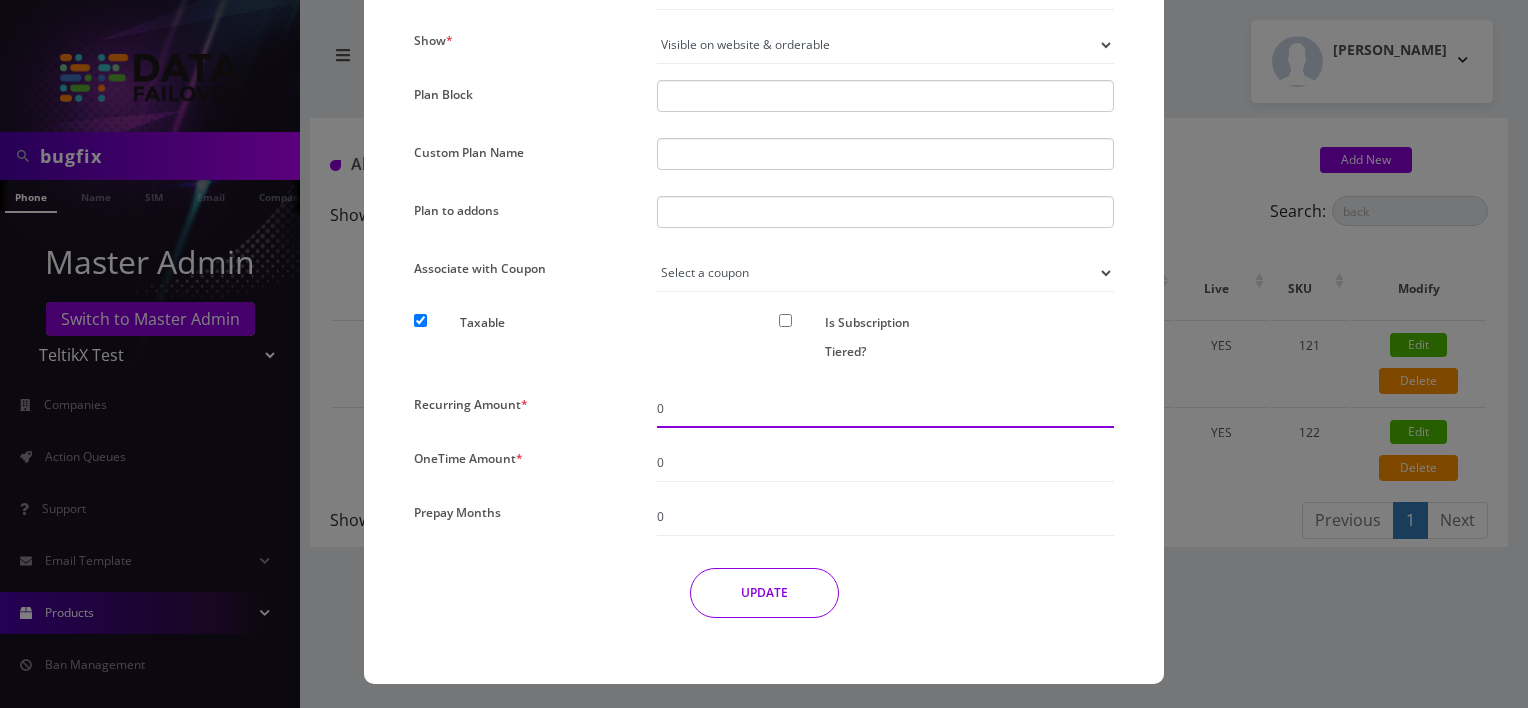drag, startPoint x: 598, startPoint y: 412, endPoint x: 529, endPoint y: 396, distance: 70.83079 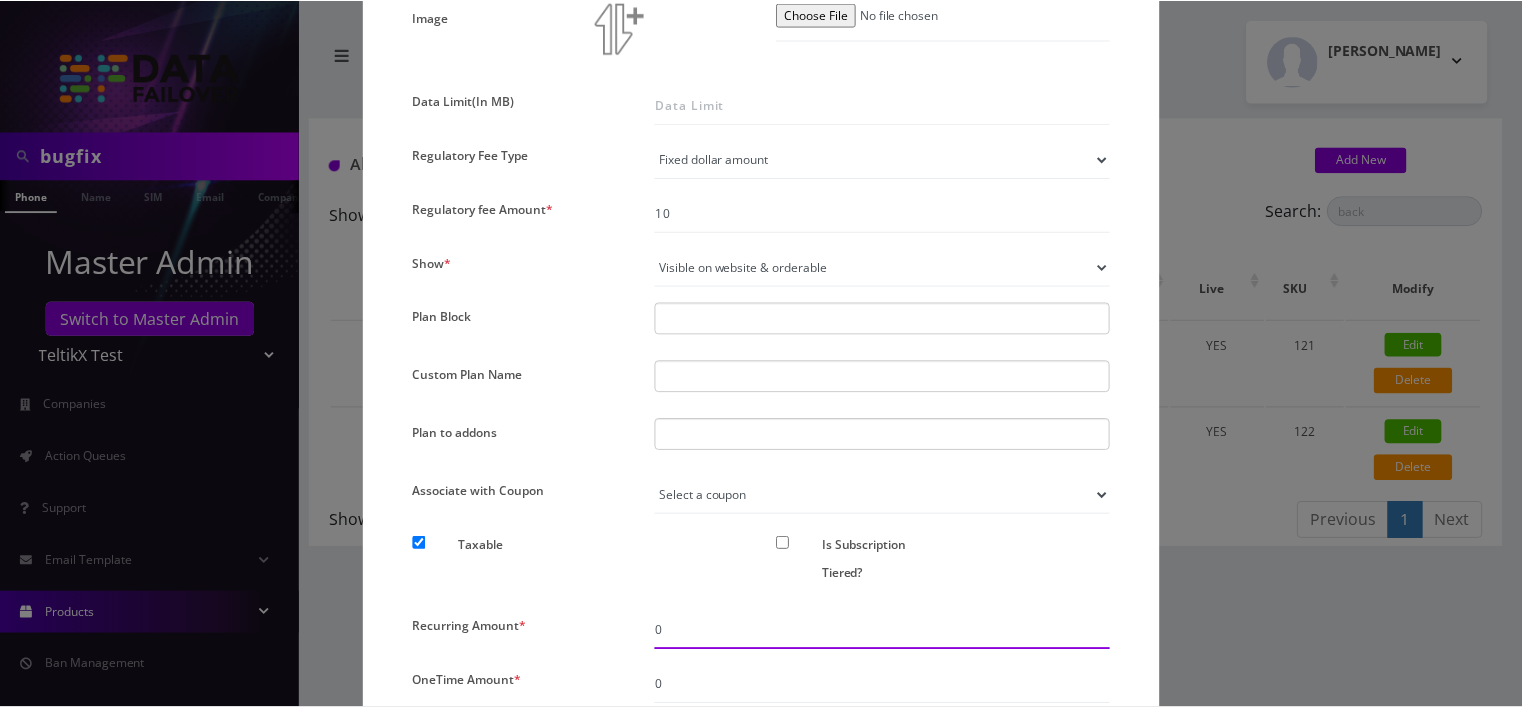 scroll, scrollTop: 1579, scrollLeft: 0, axis: vertical 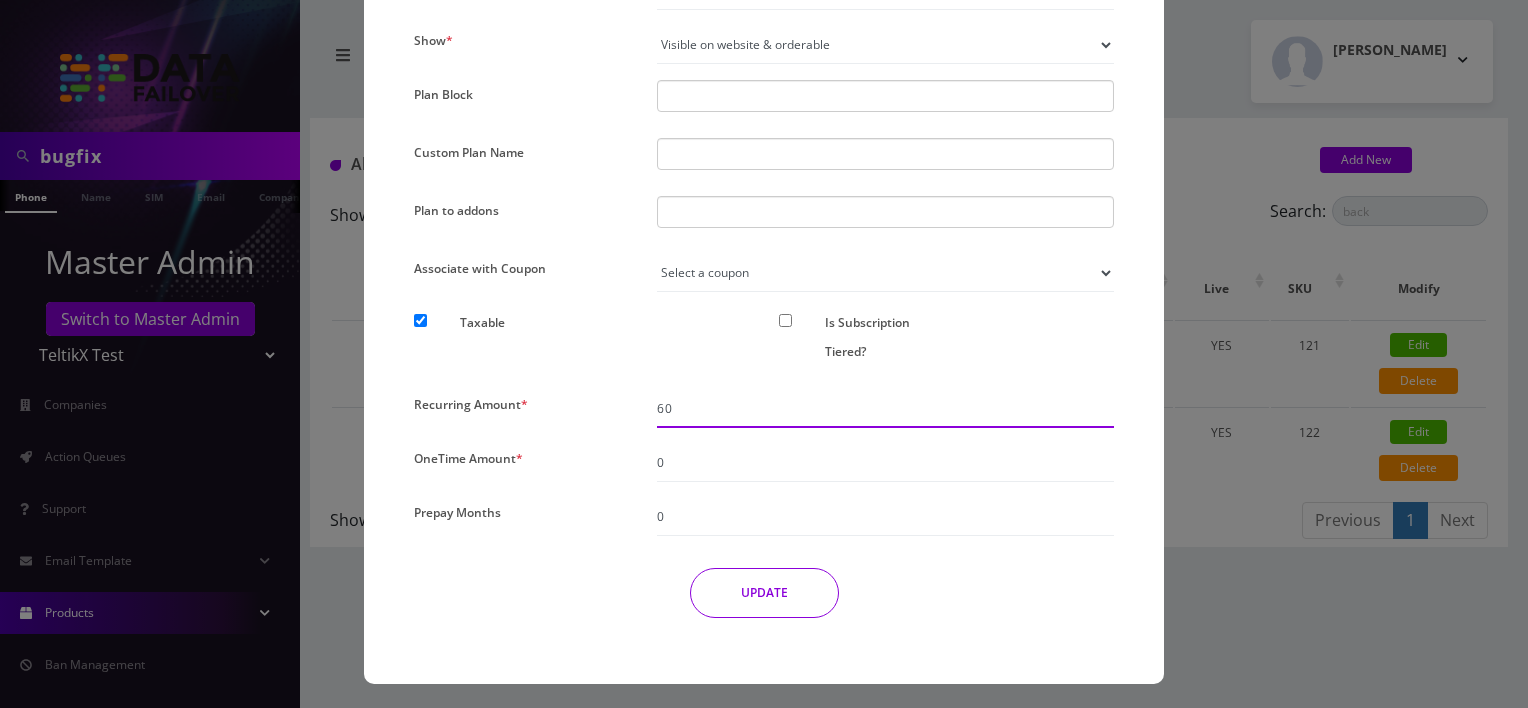 type on "60" 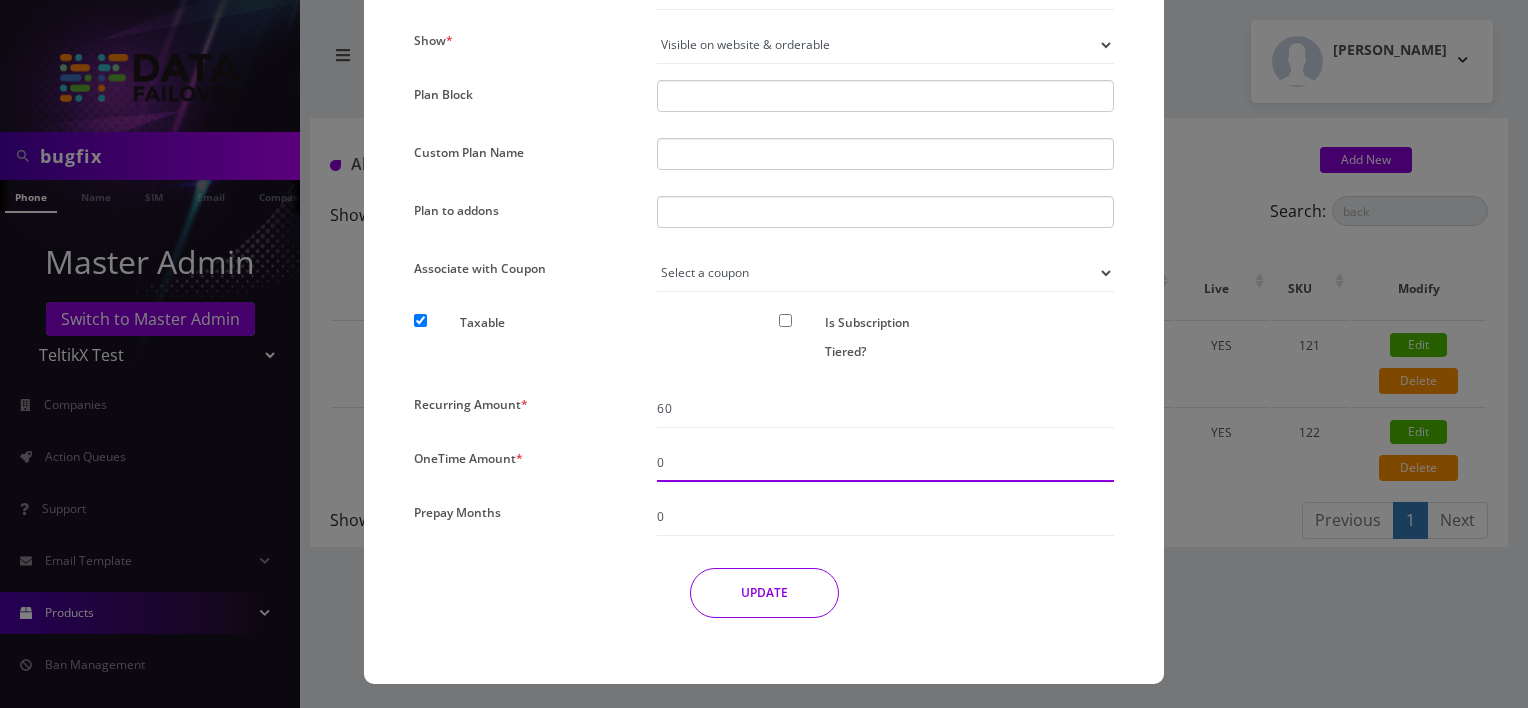 drag, startPoint x: 672, startPoint y: 462, endPoint x: 653, endPoint y: 459, distance: 19.235384 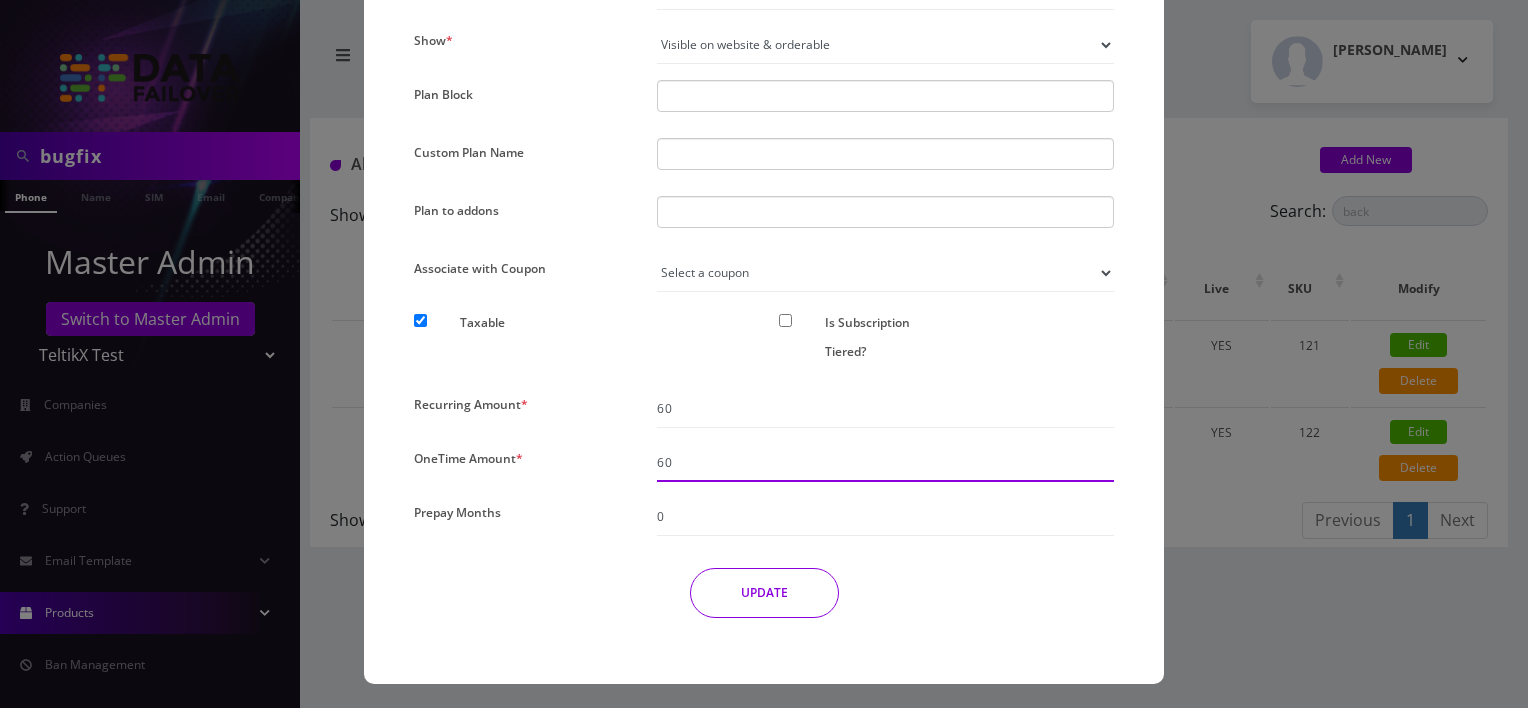 type on "60" 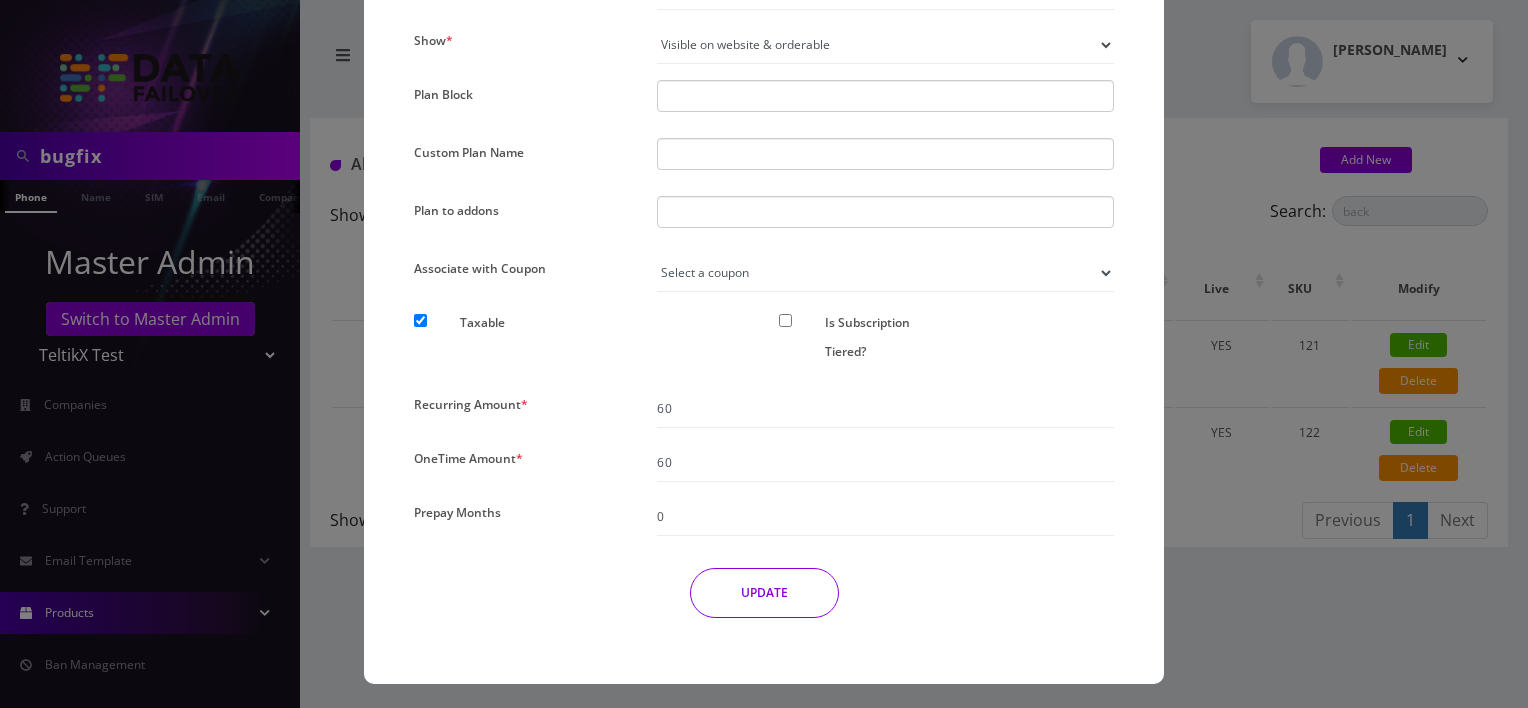 click on "UPDATE" at bounding box center [764, 593] 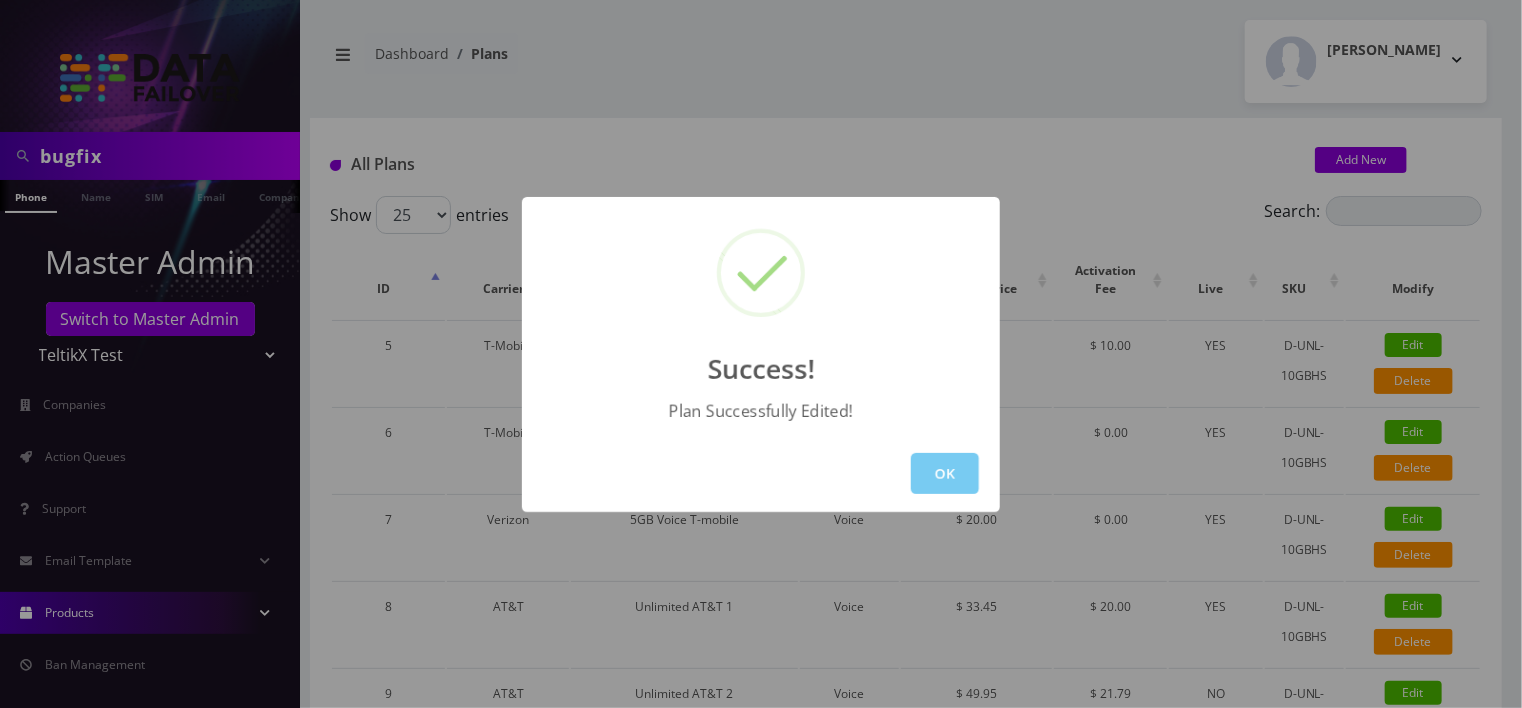 click on "OK" at bounding box center [945, 473] 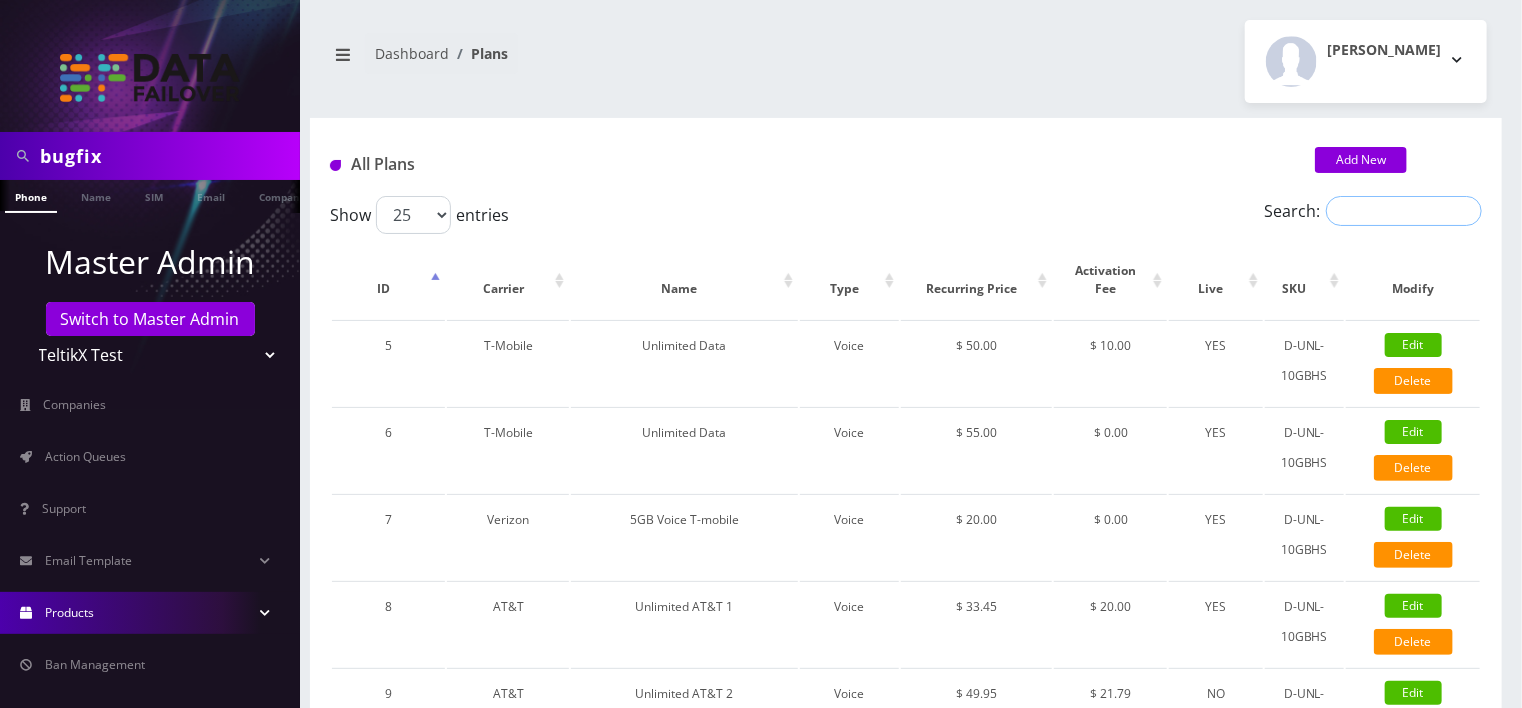 click on "Search:" at bounding box center (1404, 211) 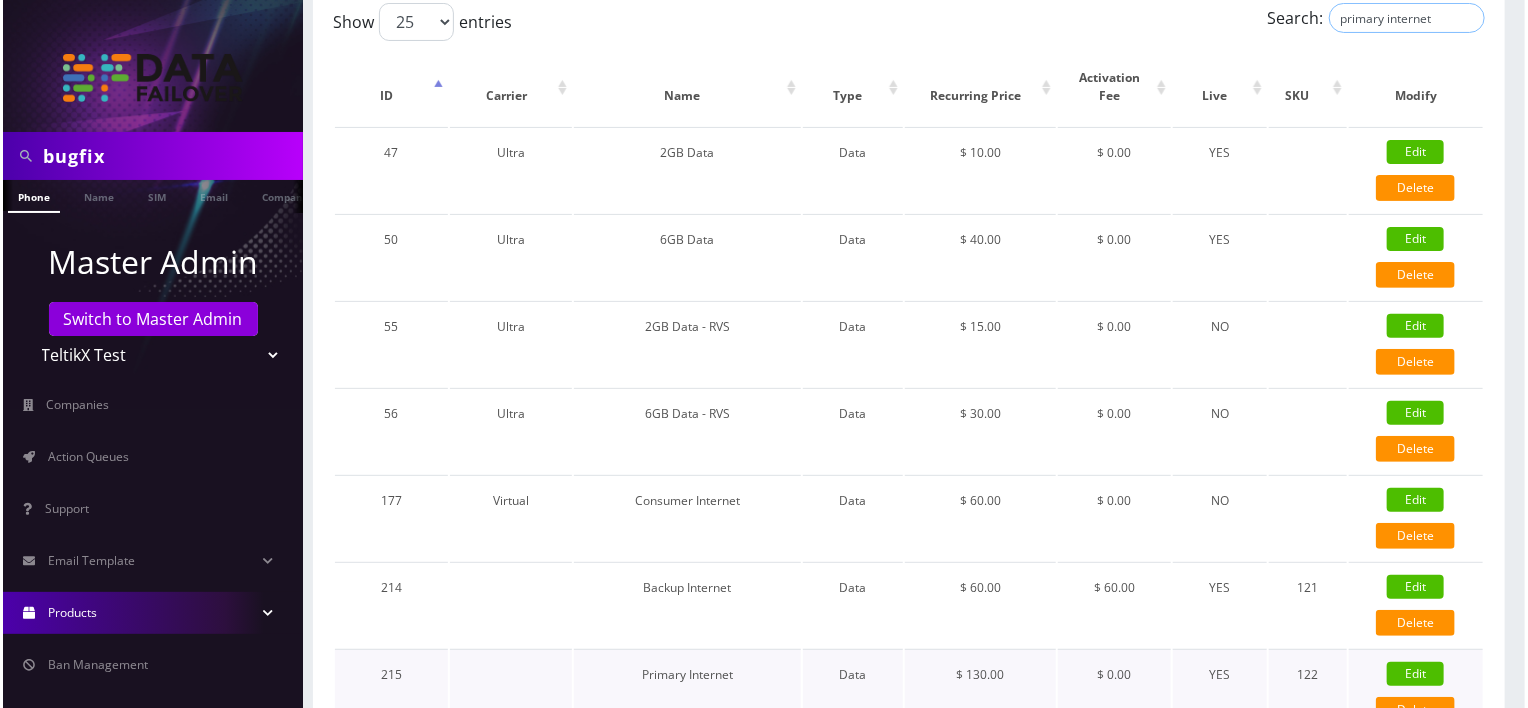 scroll, scrollTop: 284, scrollLeft: 0, axis: vertical 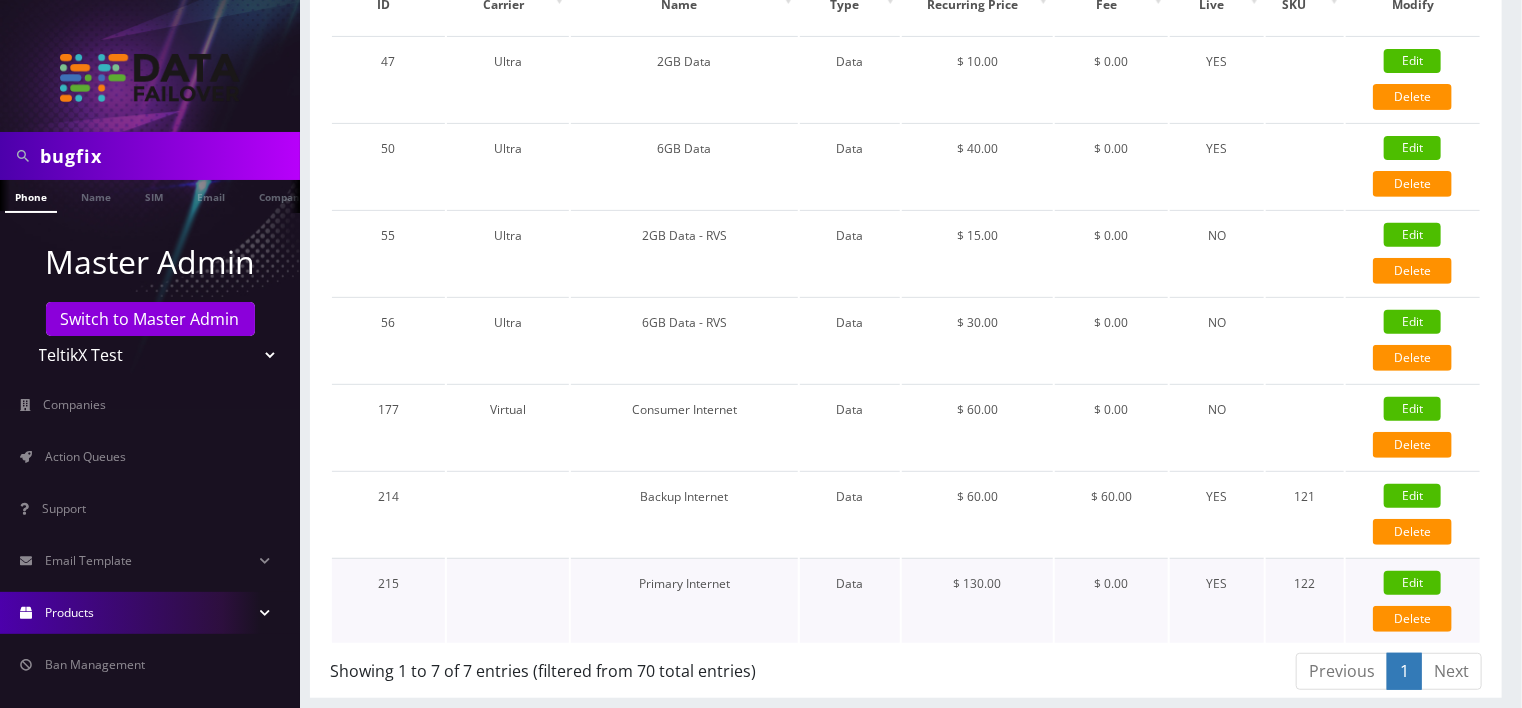 type on "primary internet" 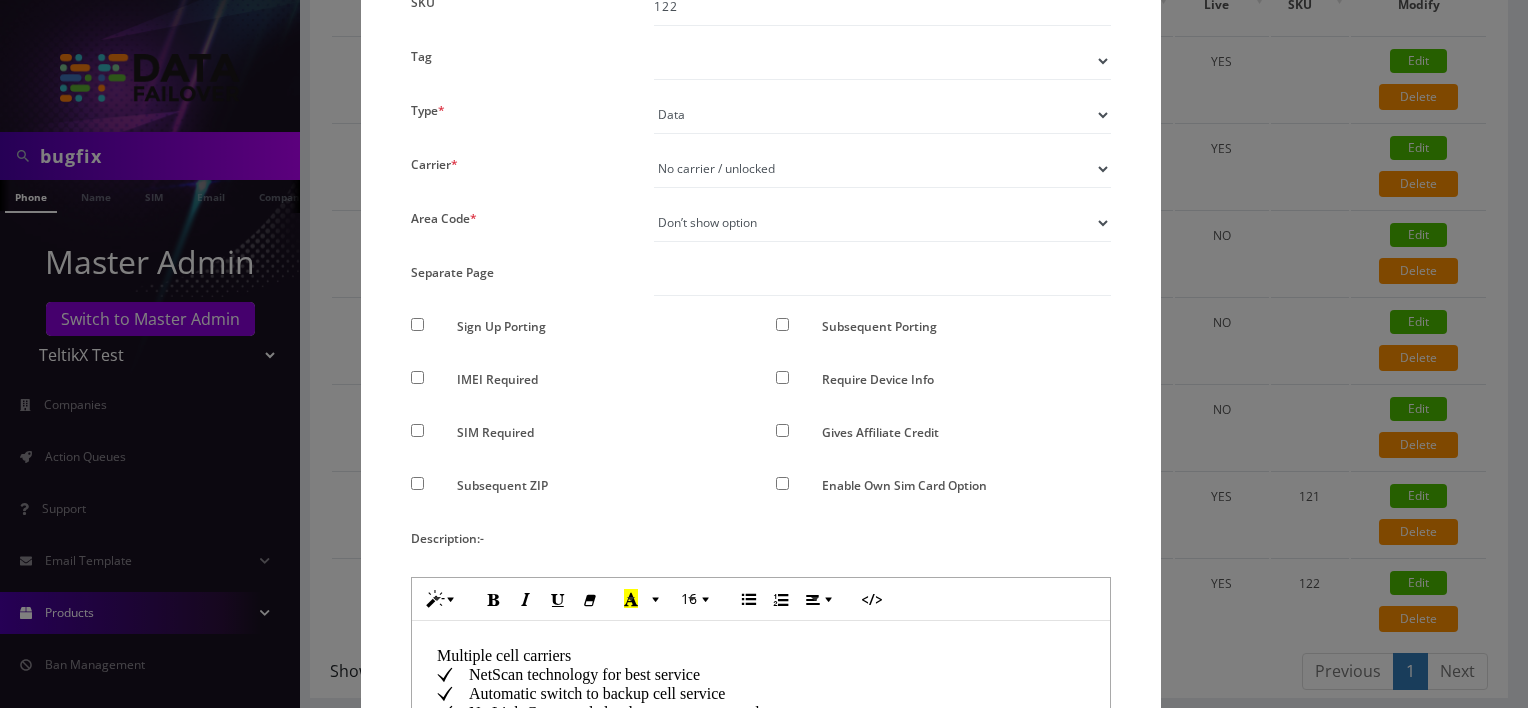 scroll, scrollTop: 0, scrollLeft: 0, axis: both 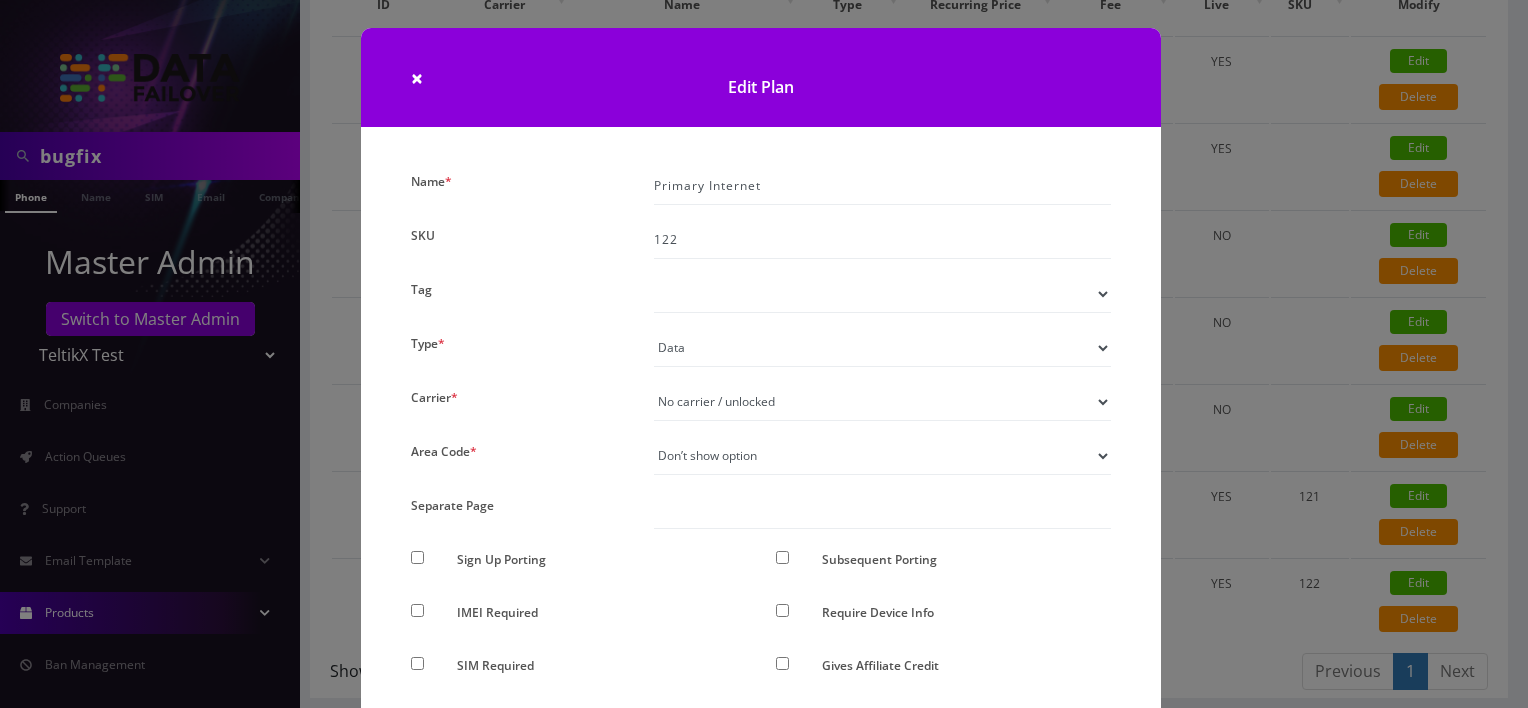click on "×
Edit Plan
Name  *
Primary Internet
SKU
122
Tag
Popular HOT
Type  *
Voice Data Wearable Membership Digits Cloud IoT
Carrier  *
Please Select Carrier No carrier / unlocked AT&T T-Mobile Sprint Ultra Virtual AT&T2 Subscription Verizon
Area Code  *
Don’t show option Show option for area code but NOT required Show option for area code AND required
Separate Page
Sign Up Porting
Subsequent Porting" at bounding box center [764, 354] 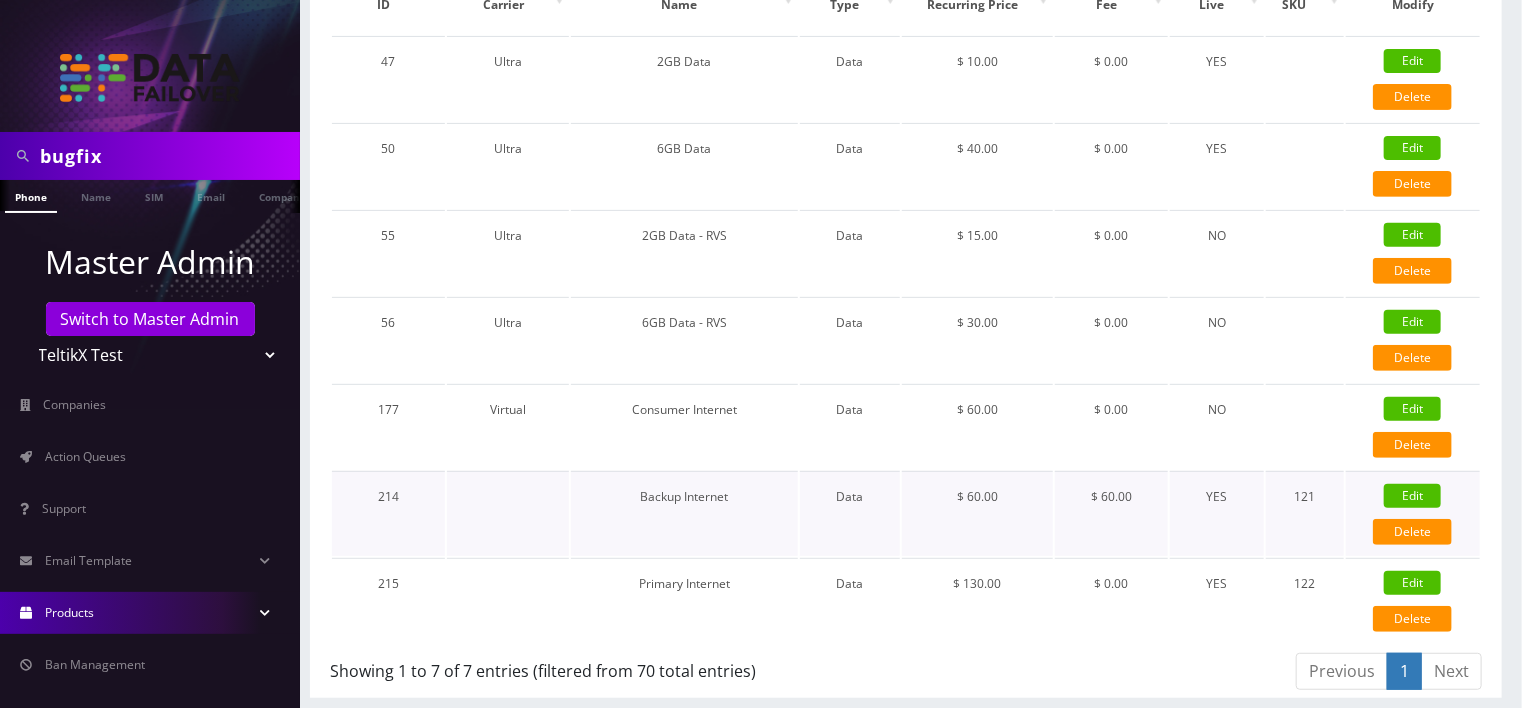 click on "Edit" at bounding box center [1412, 496] 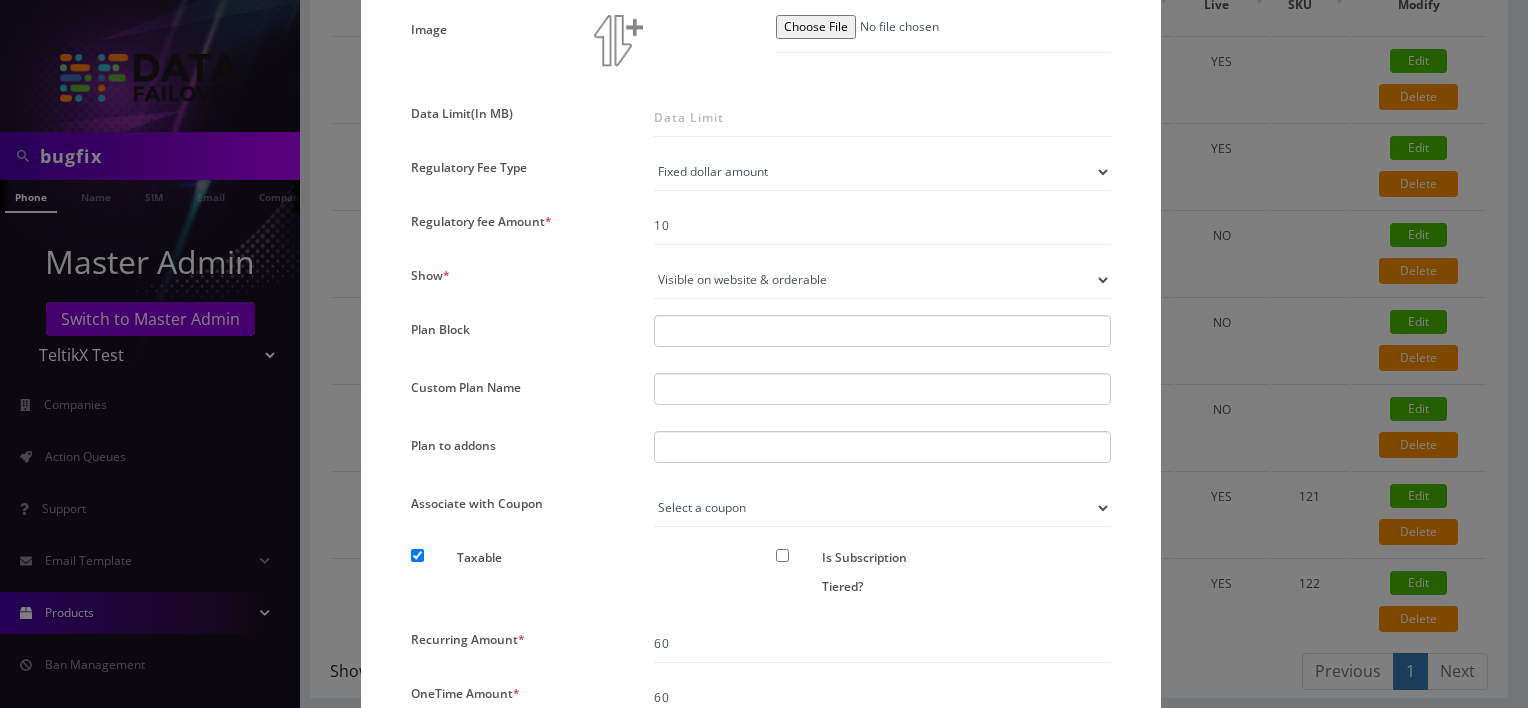 scroll, scrollTop: 1179, scrollLeft: 0, axis: vertical 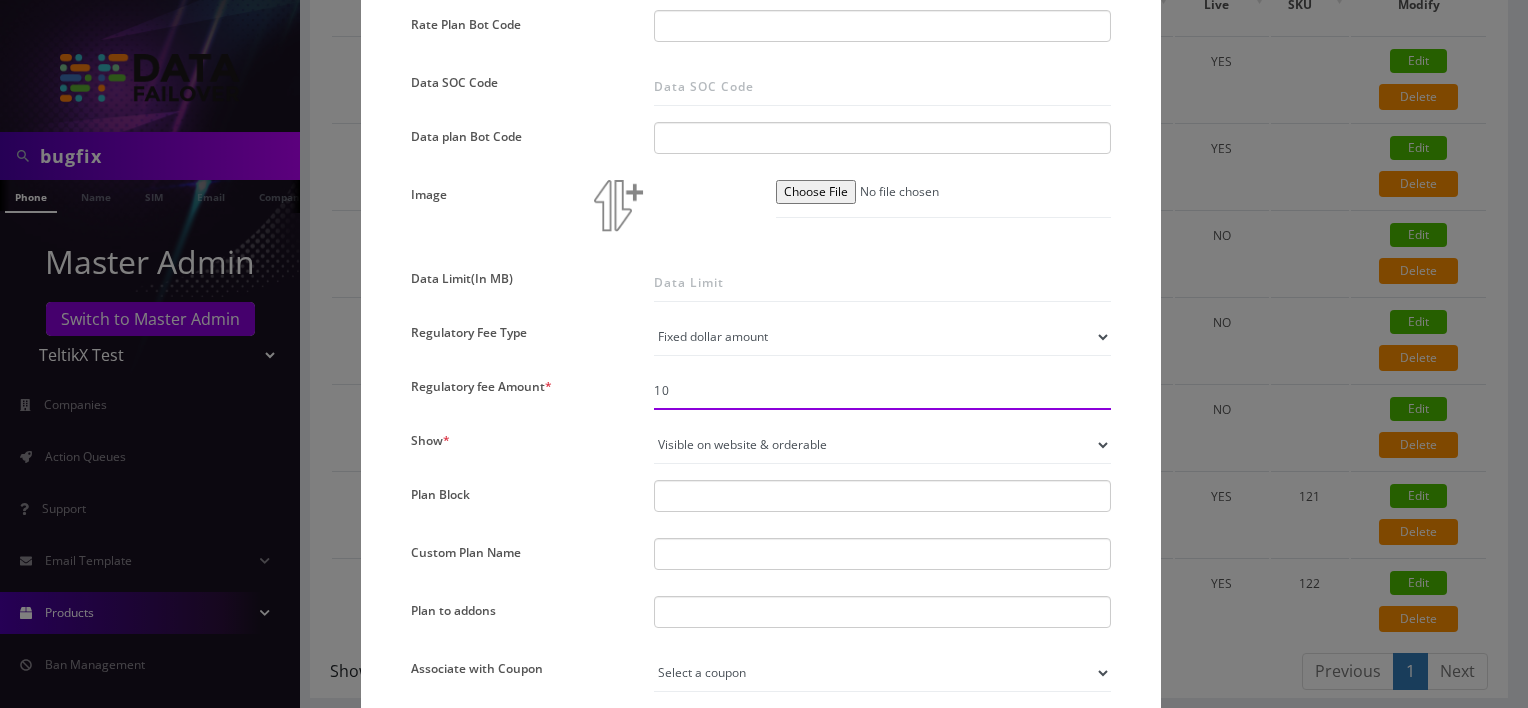 drag, startPoint x: 695, startPoint y: 391, endPoint x: 544, endPoint y: 380, distance: 151.40013 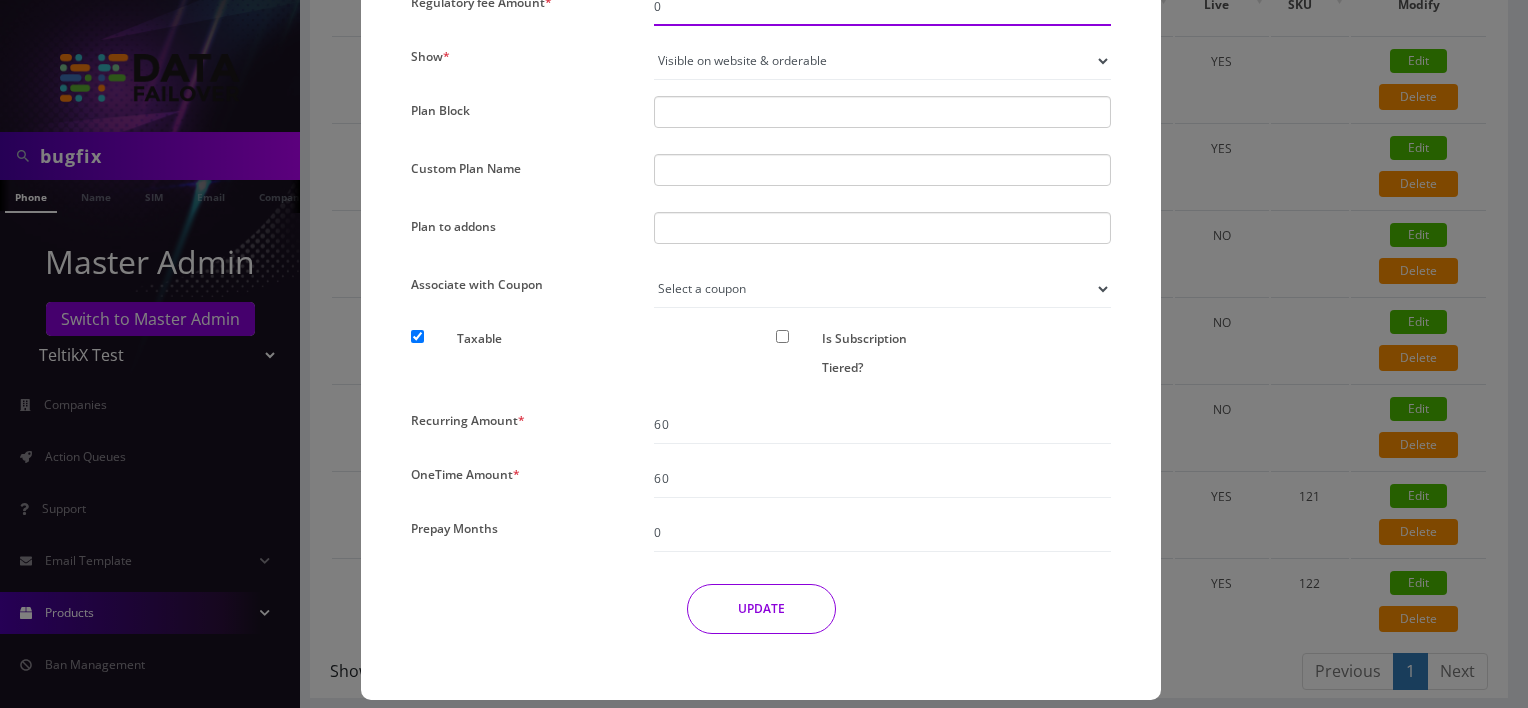 scroll, scrollTop: 1579, scrollLeft: 0, axis: vertical 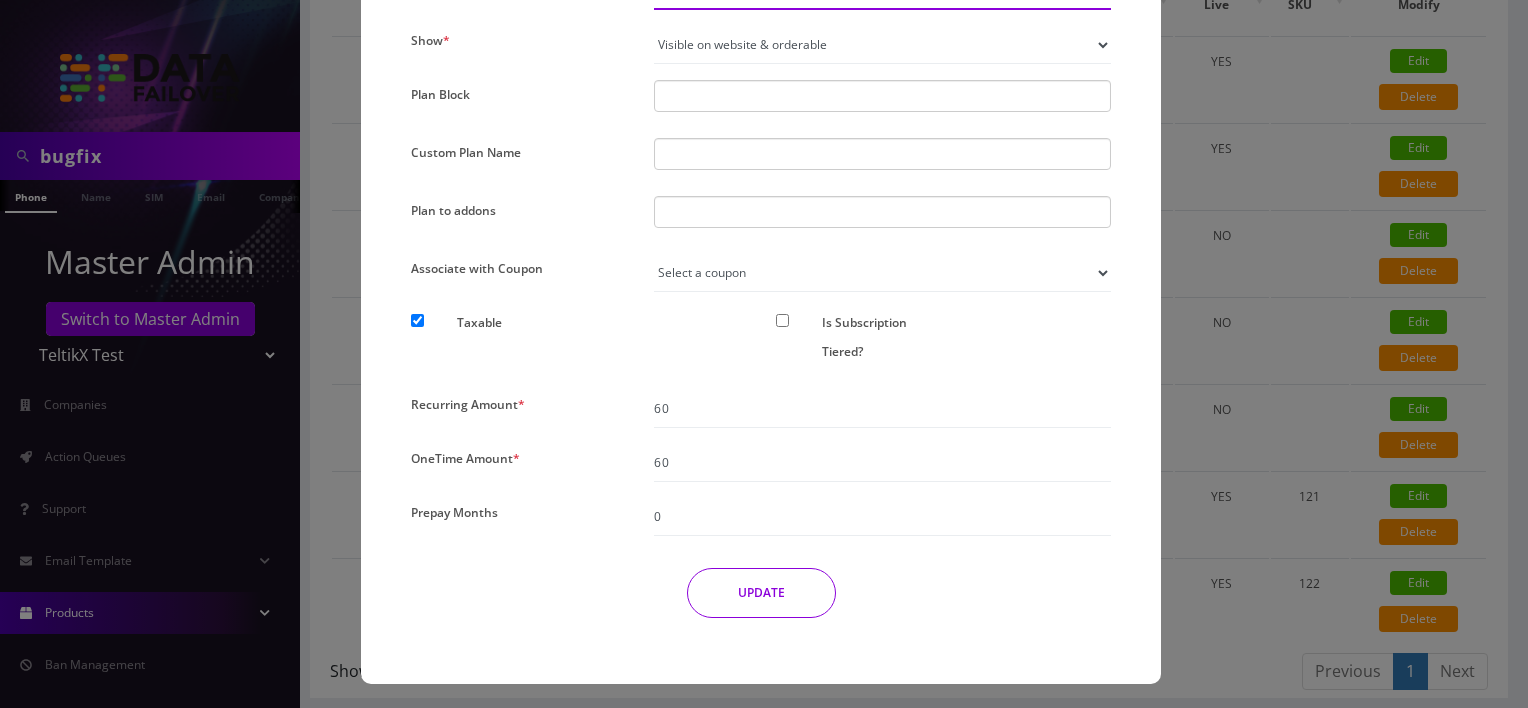 type on "0" 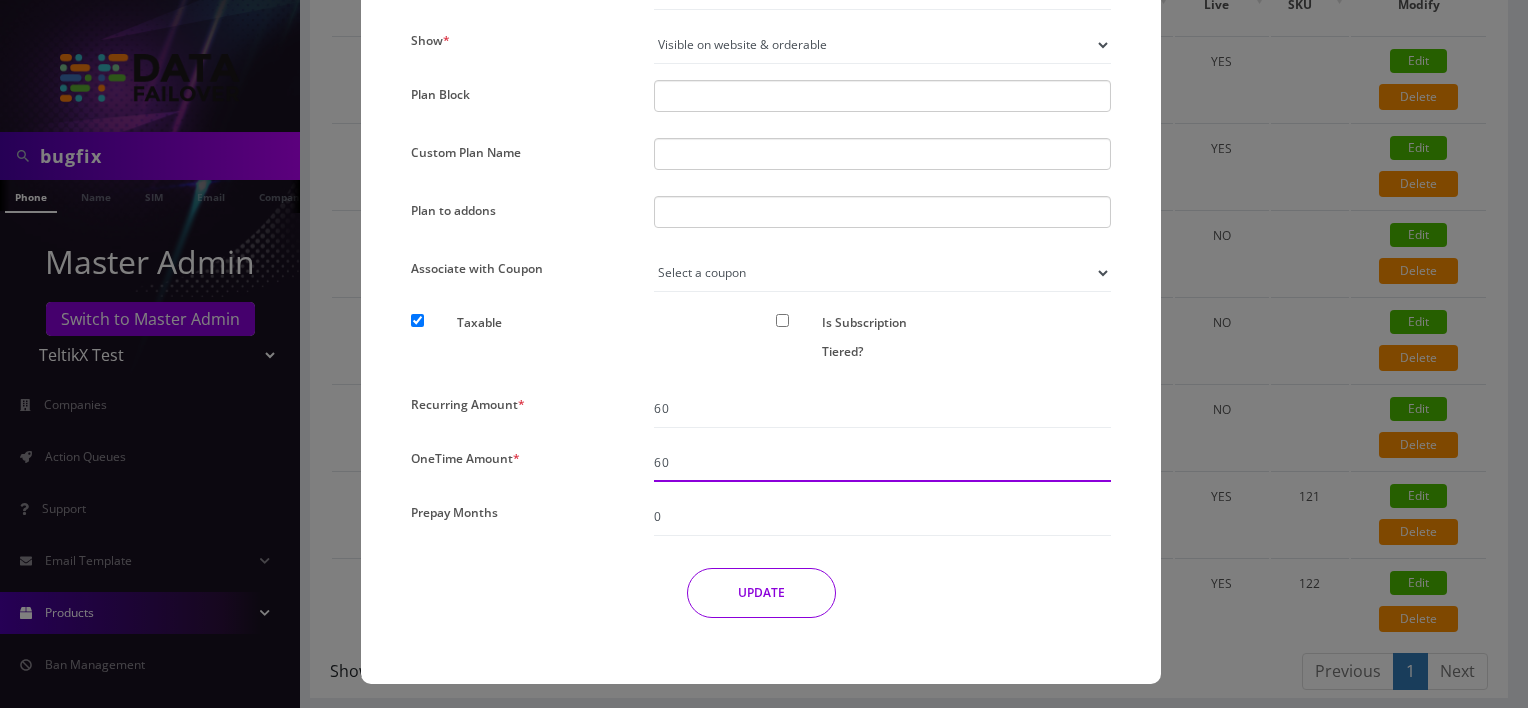 drag, startPoint x: 707, startPoint y: 457, endPoint x: 540, endPoint y: 479, distance: 168.44287 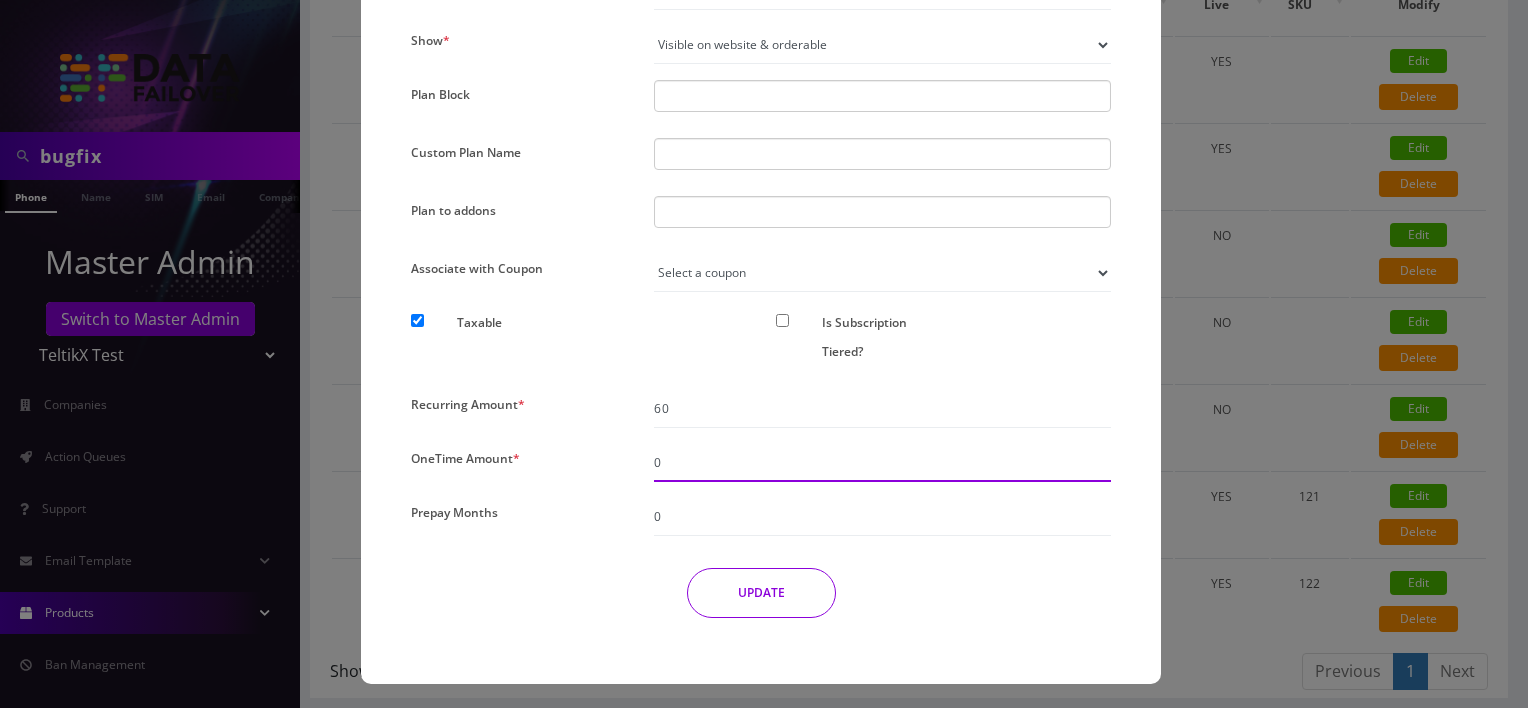 type on "0" 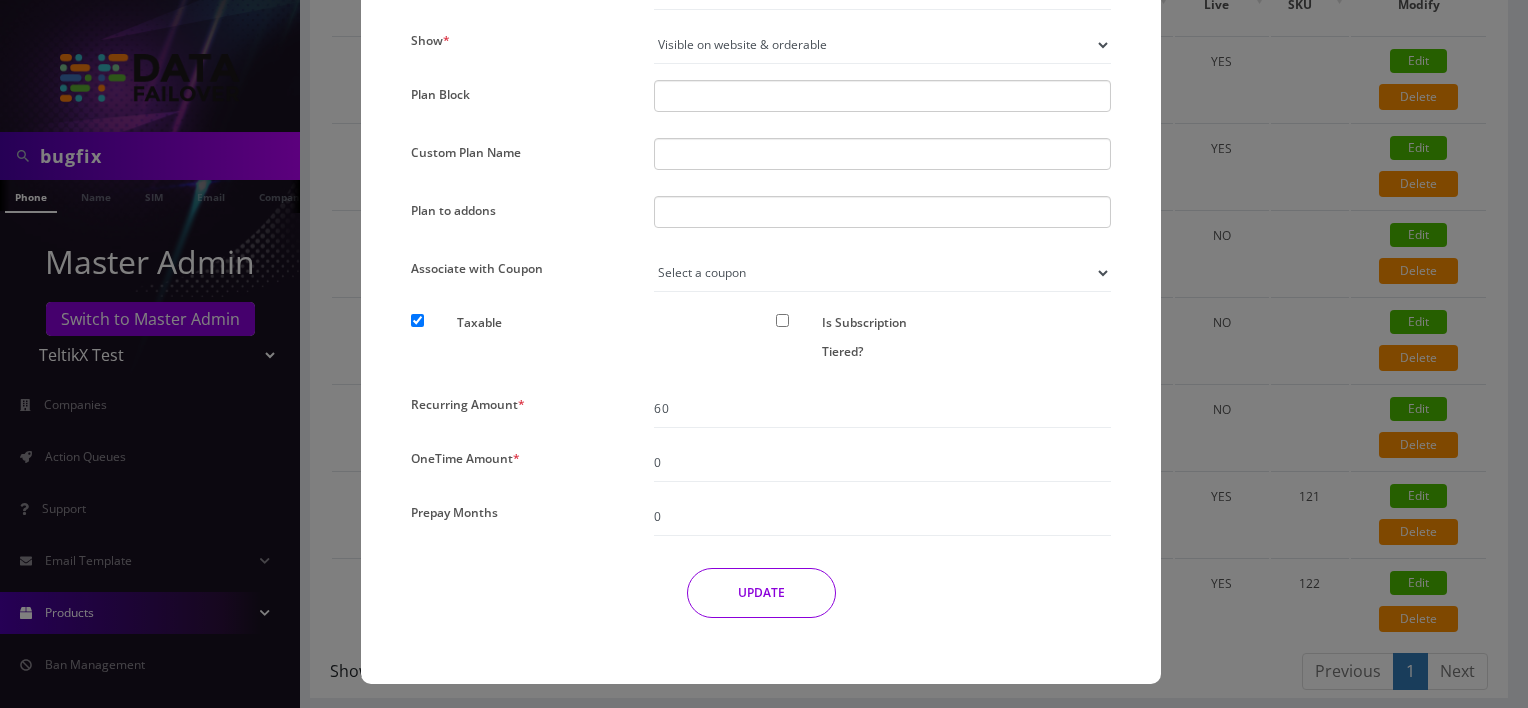 click on "UPDATE" at bounding box center (761, 593) 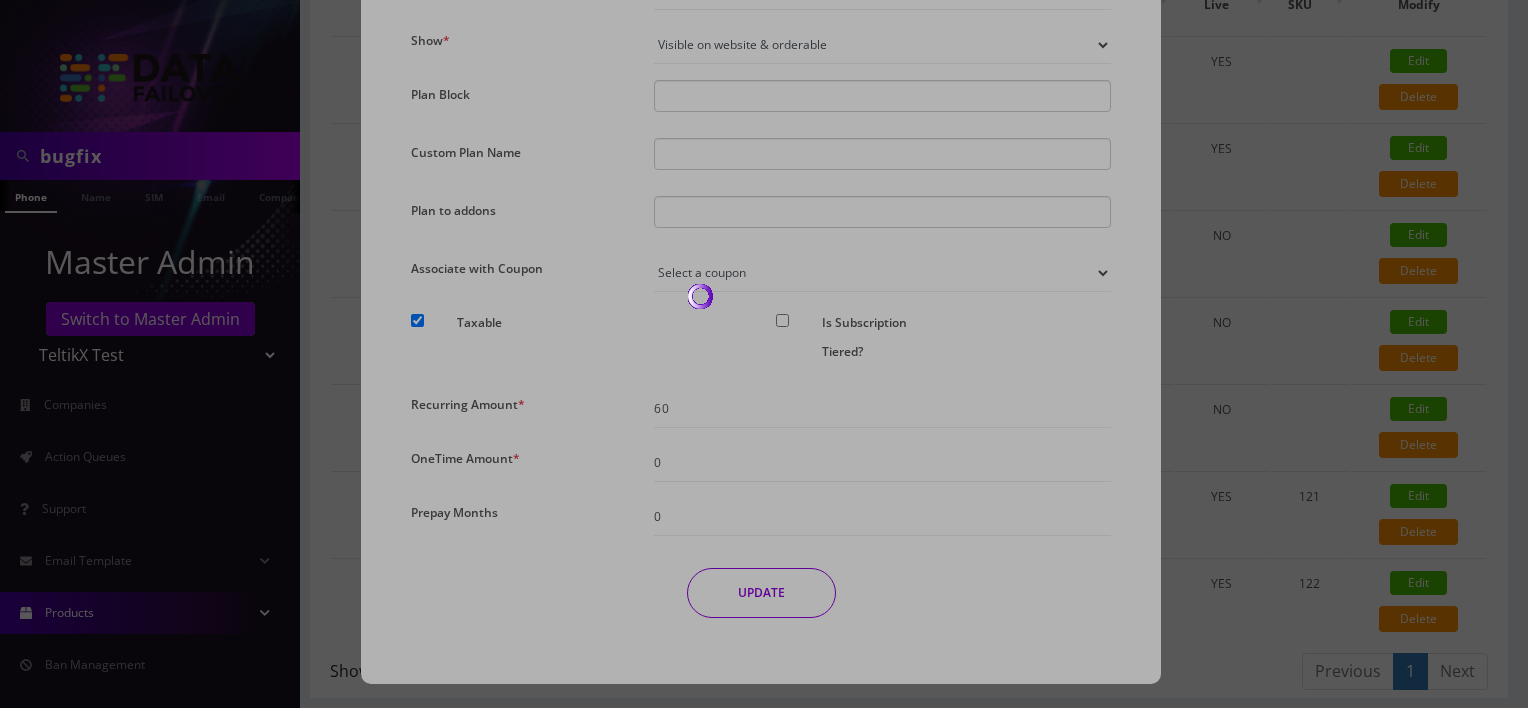 scroll, scrollTop: 244, scrollLeft: 0, axis: vertical 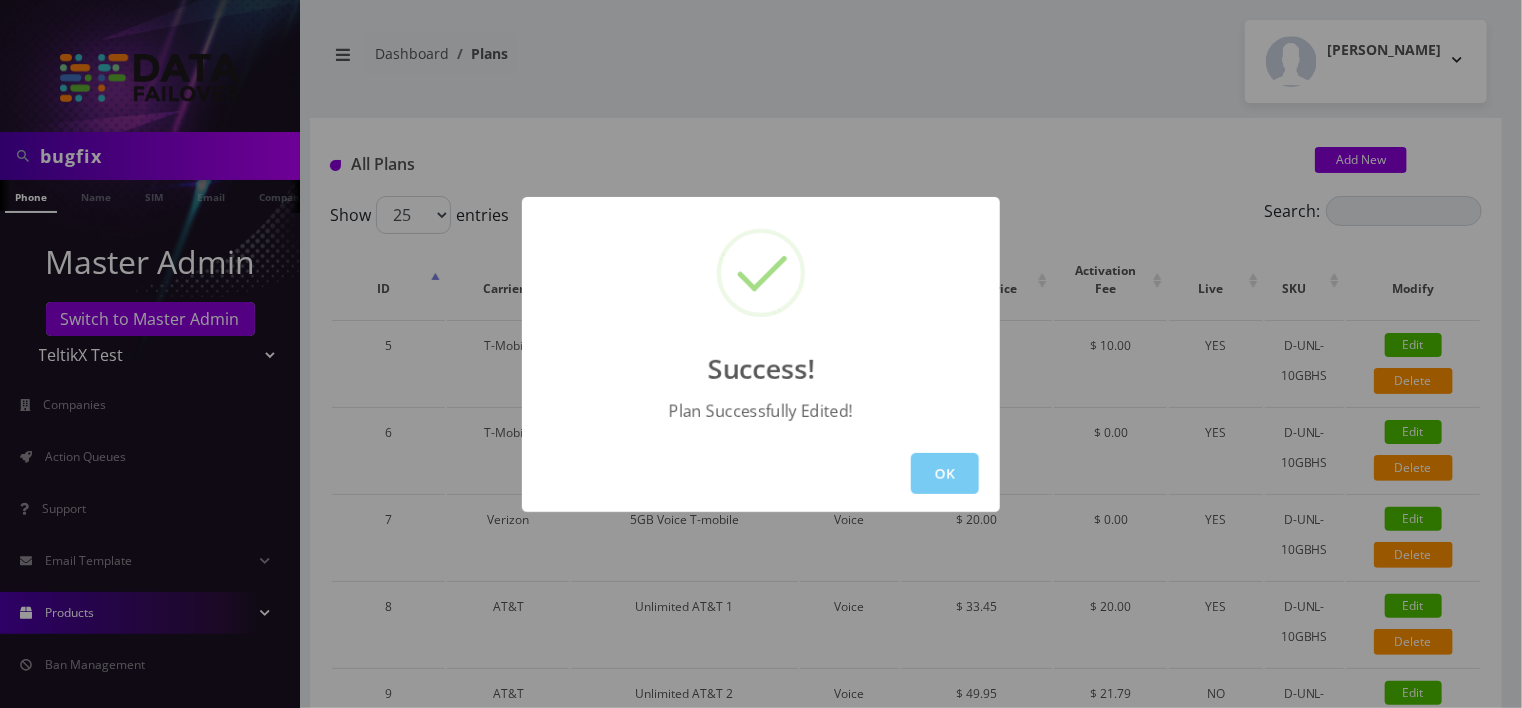 click on "OK" at bounding box center [945, 473] 